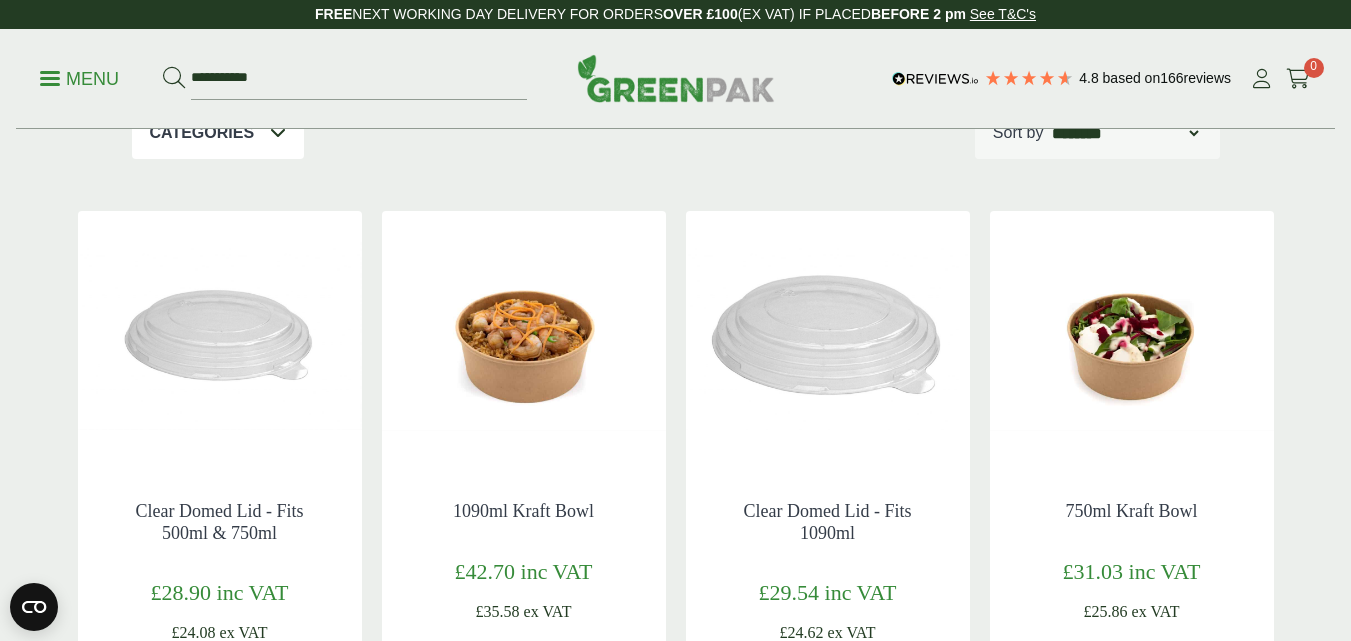 scroll, scrollTop: 320, scrollLeft: 0, axis: vertical 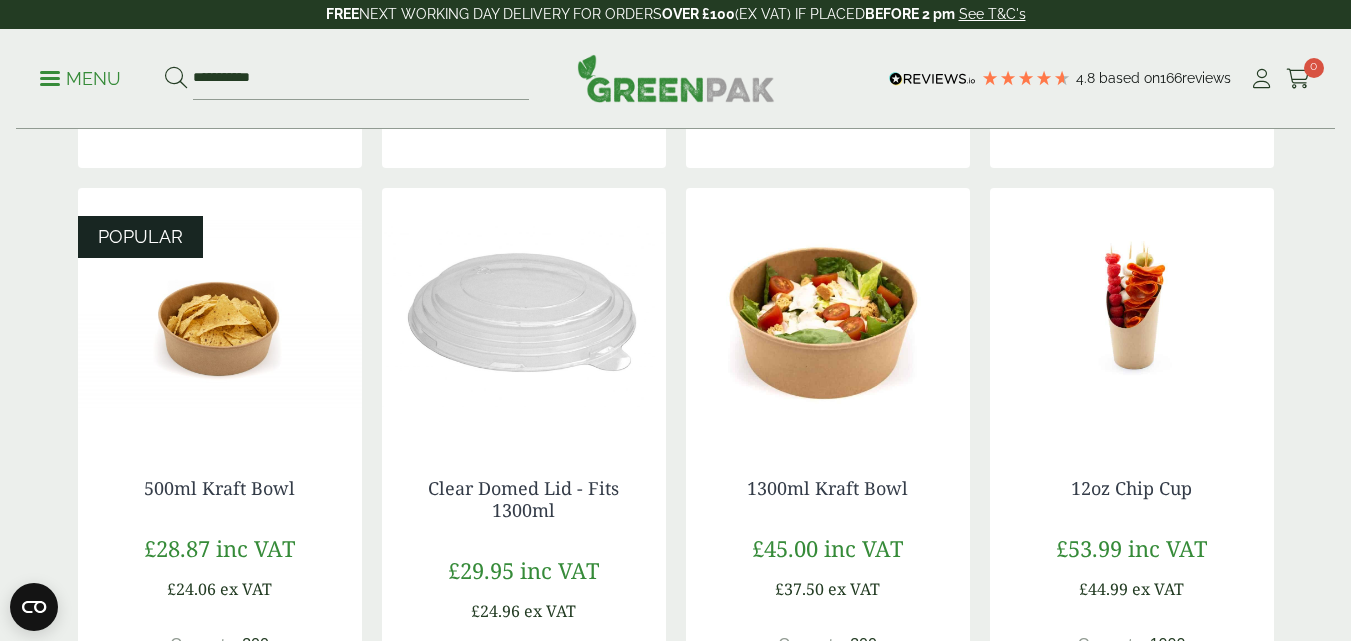 click at bounding box center (220, 313) 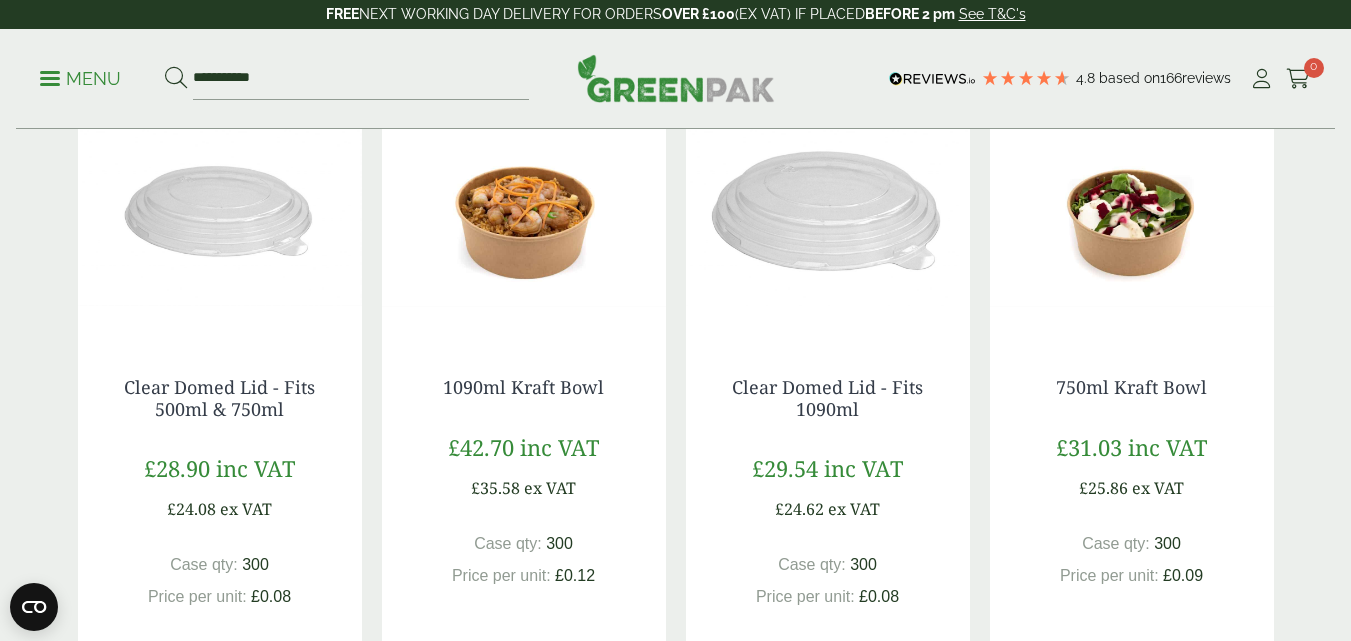 scroll, scrollTop: 434, scrollLeft: 0, axis: vertical 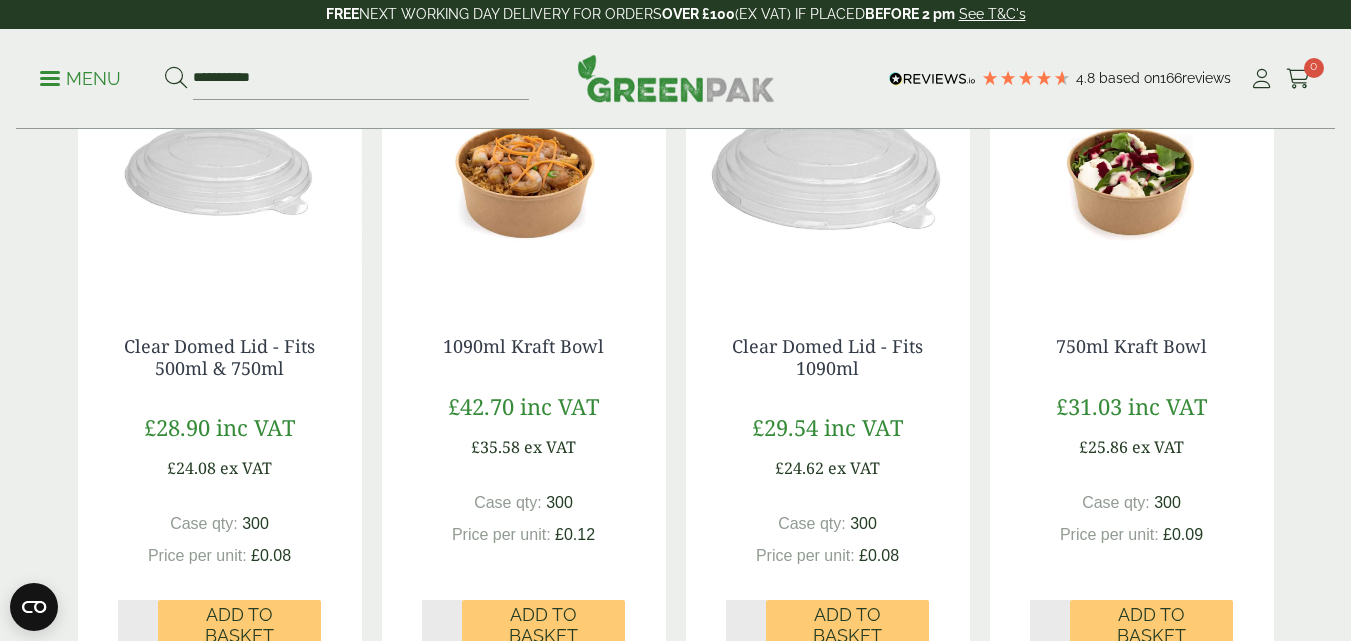 click at bounding box center (1132, 171) 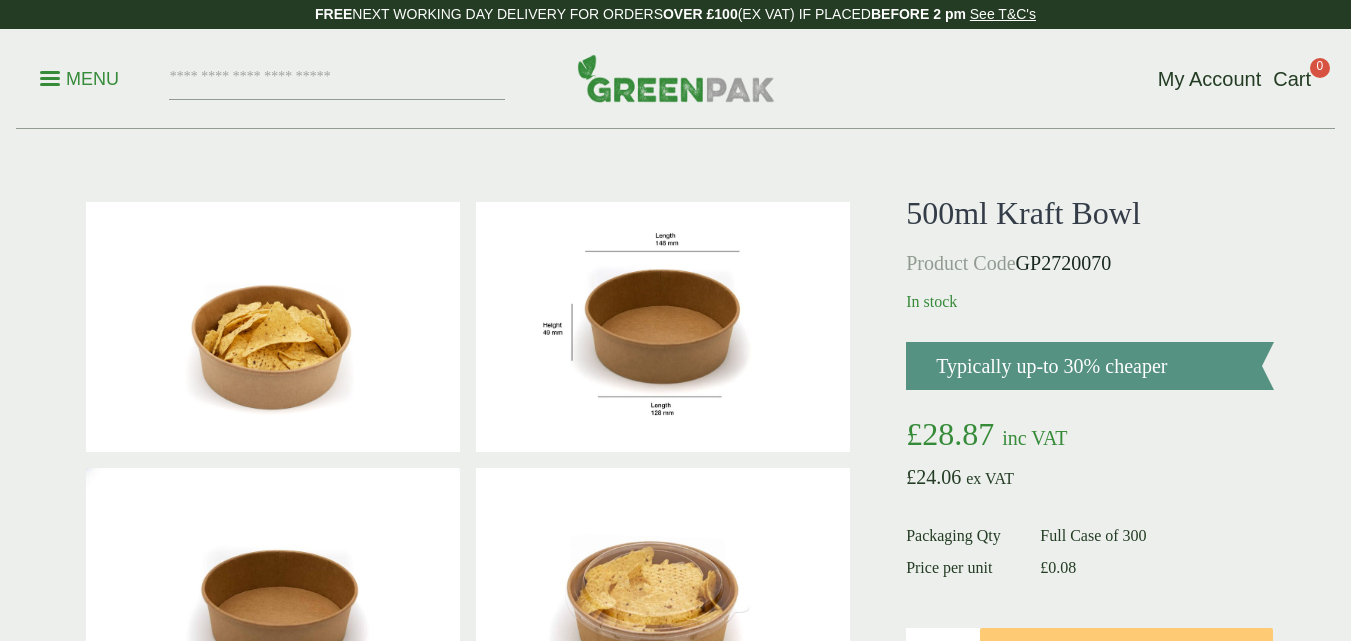 scroll, scrollTop: 0, scrollLeft: 0, axis: both 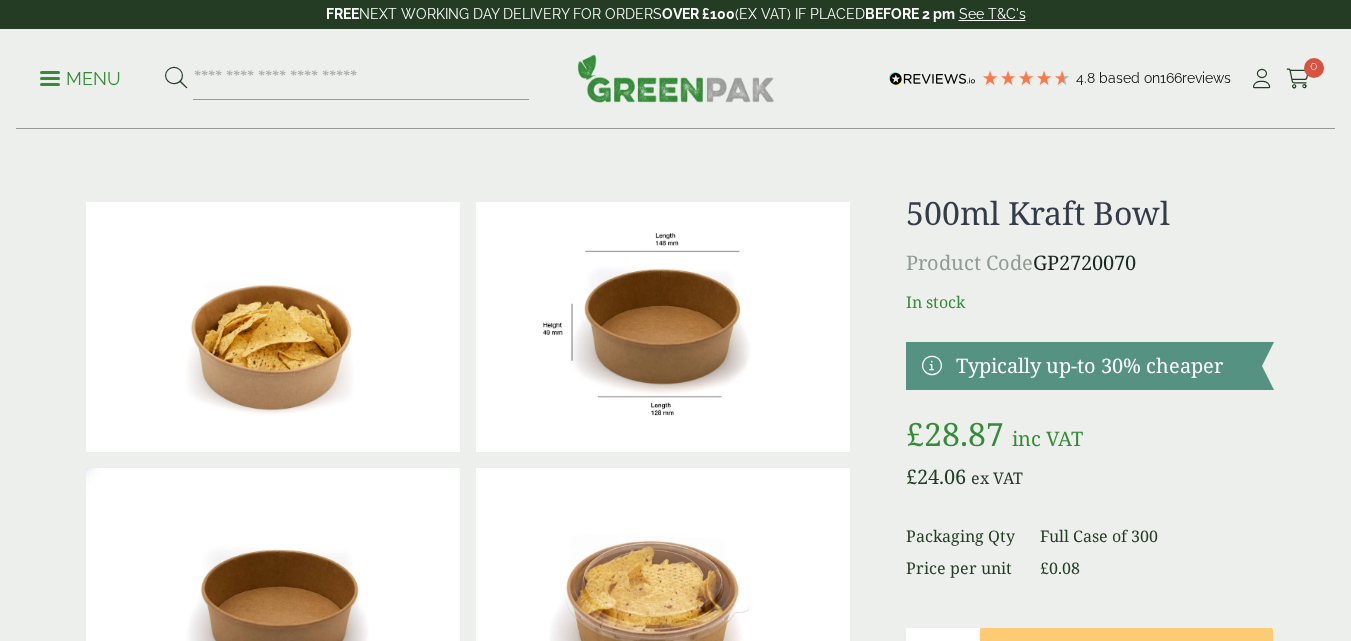 click at bounding box center [663, 327] 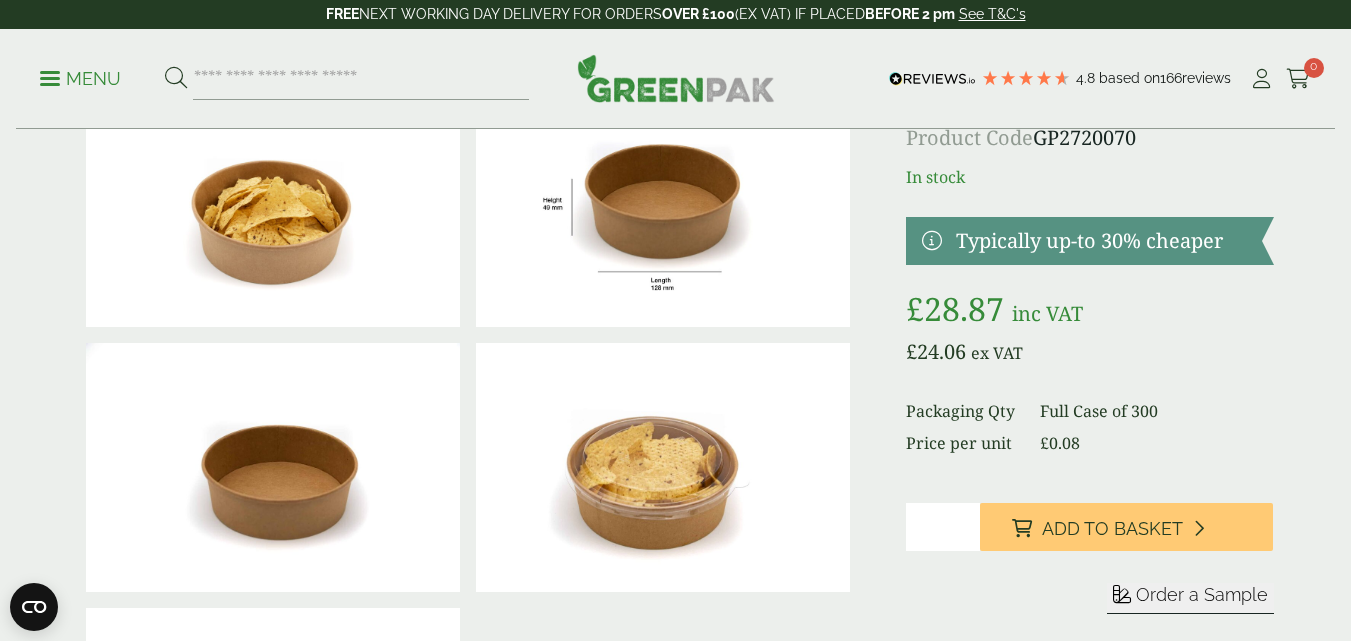 scroll, scrollTop: 0, scrollLeft: 0, axis: both 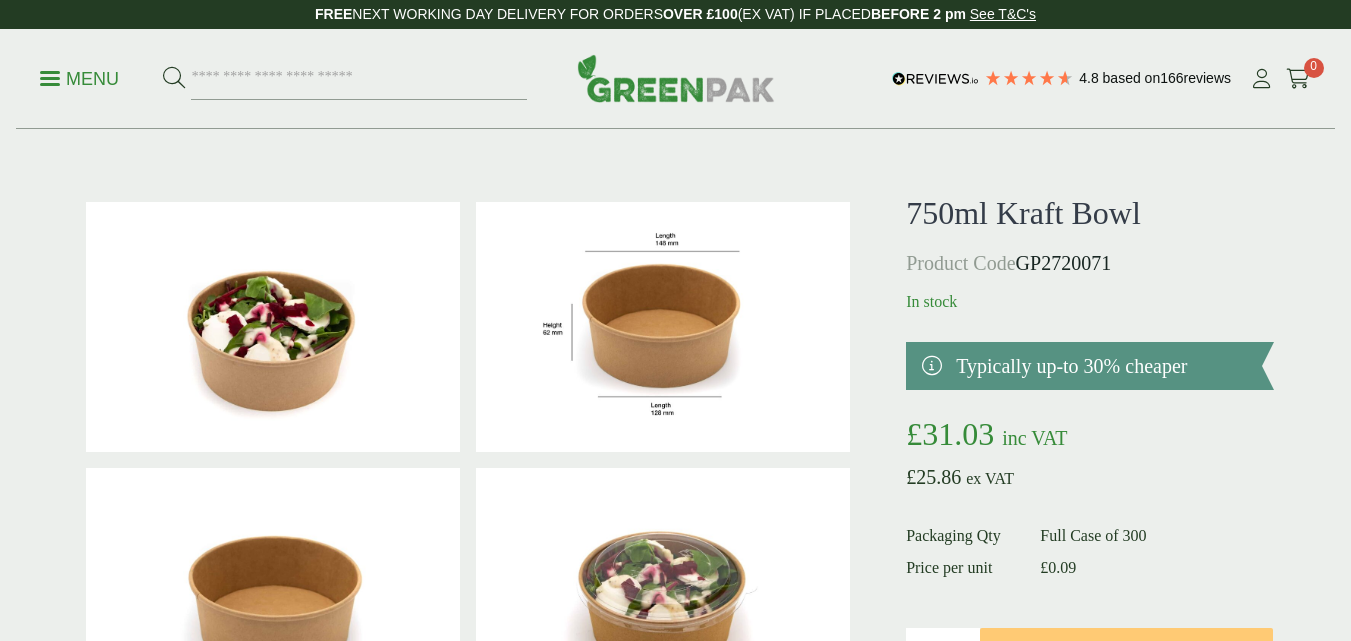 click at bounding box center (663, 327) 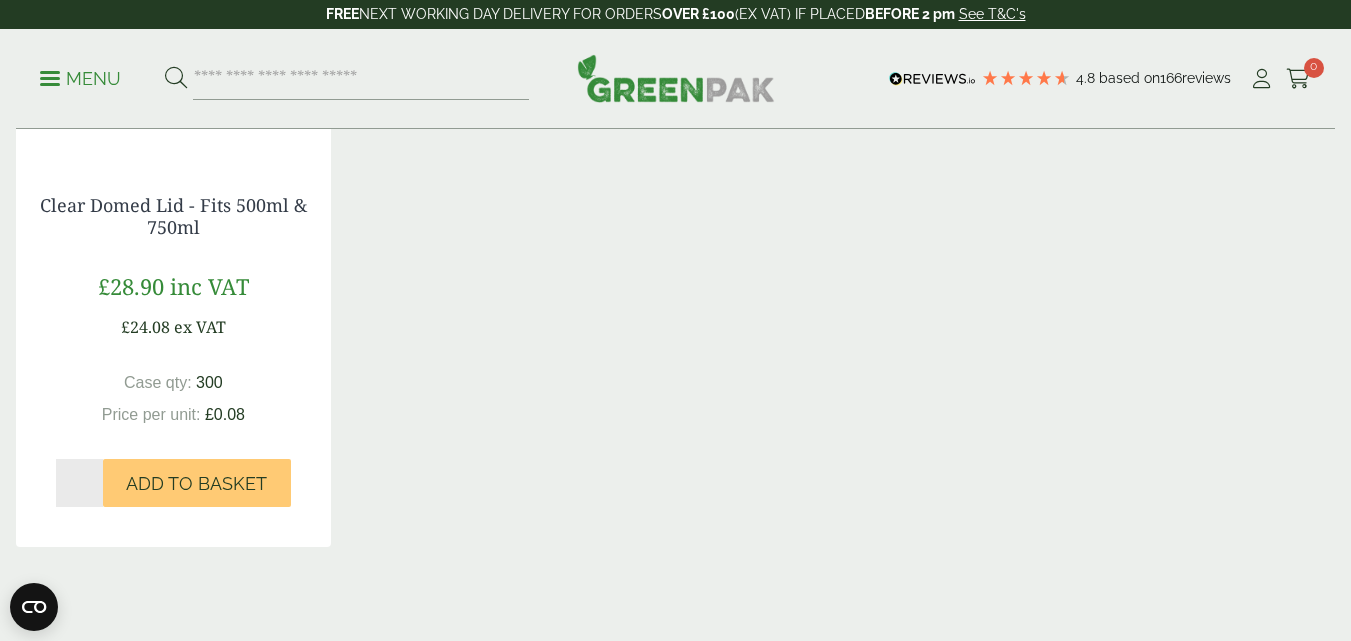 scroll, scrollTop: 1975, scrollLeft: 0, axis: vertical 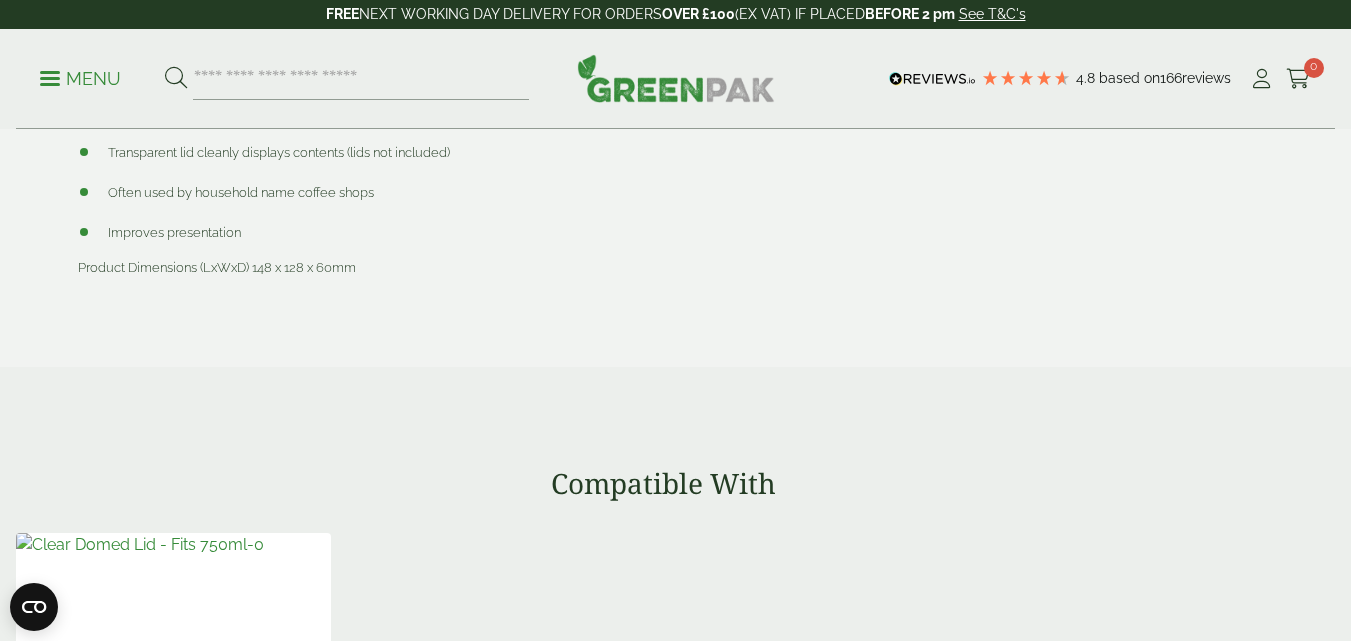 click on "Description
*LIDS SOLD SEPARATELY*
Made from sustainable Kraft board, our Kraft bowls are environmentally friendly by design.
Our Kraft bowls are typically used for serving pastas and salads, although can be used for serving a whole range of products.
This product is available with a clear domed lid, which seamlessly displays its contents whilst also making it easy to store.
100% recyclable (via correct facilities)
Sustainably sourced Kraft board
Transparent lid cleanly displays contents (lids not included)
Often used by household name coffee shops
Improves presentation
Product Dimensions (LxWxD) 148 x 128 x 60mm
Delivery" at bounding box center (675, 33) 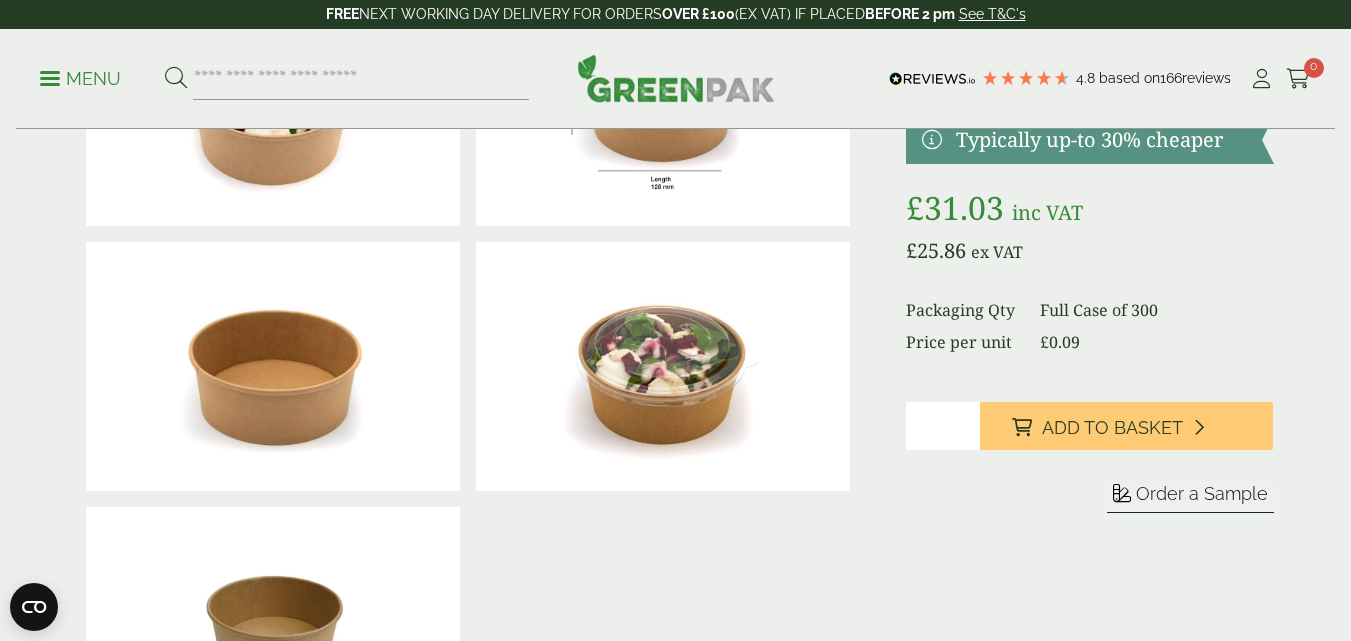 scroll, scrollTop: 219, scrollLeft: 0, axis: vertical 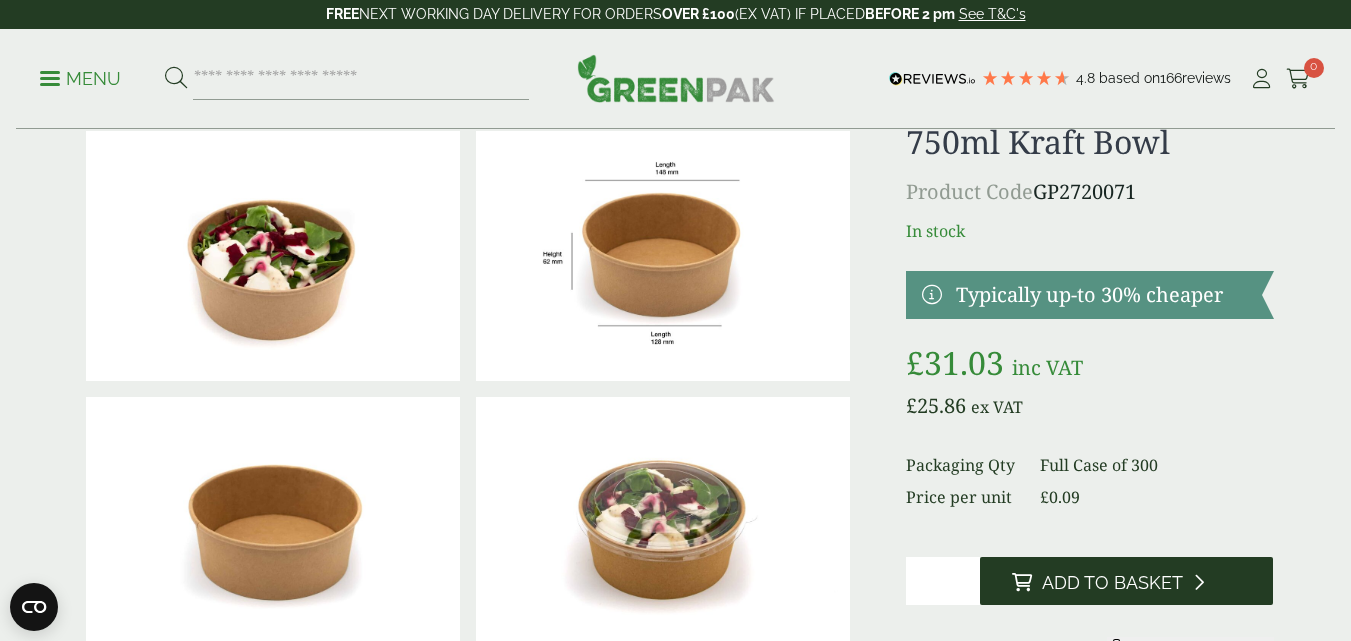click on "Add to Basket" at bounding box center (1112, 583) 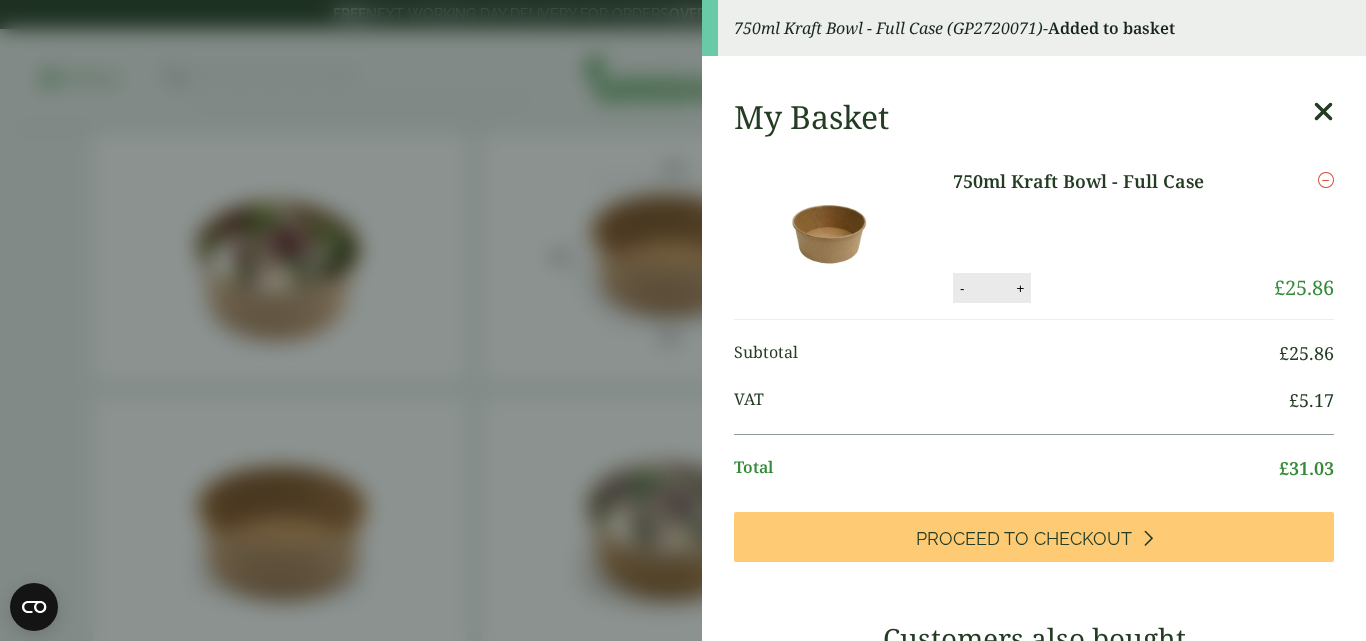 click at bounding box center (1323, 112) 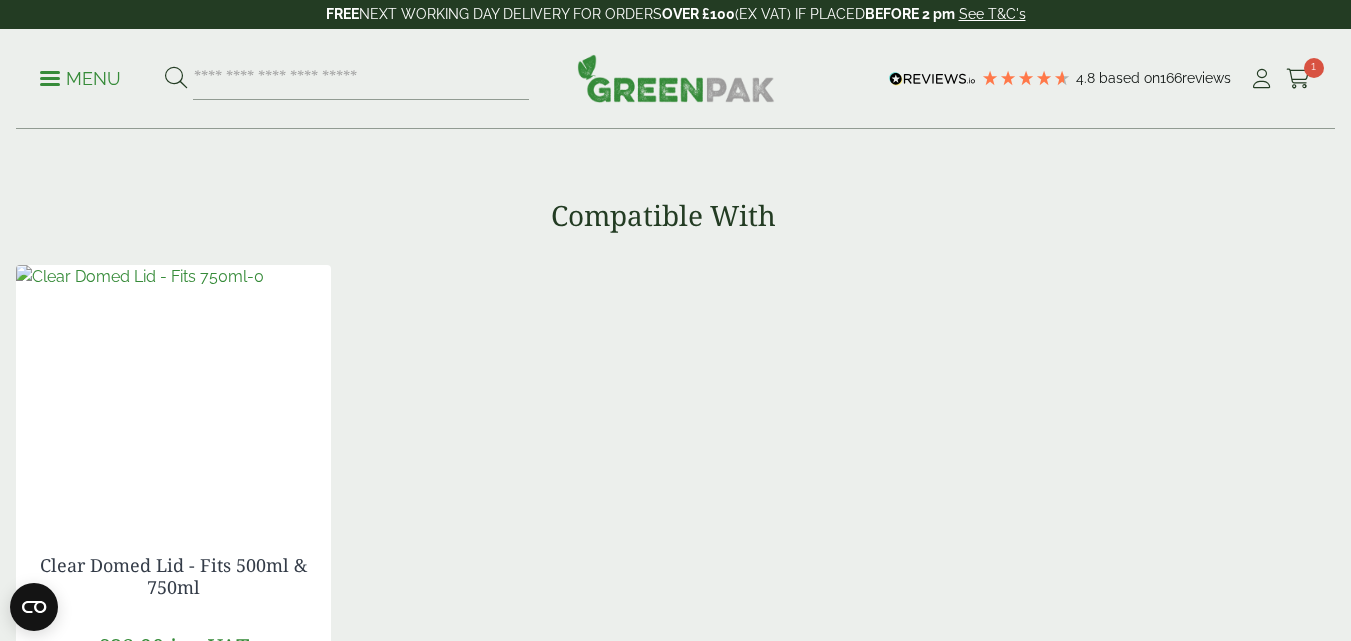scroll, scrollTop: 1650, scrollLeft: 0, axis: vertical 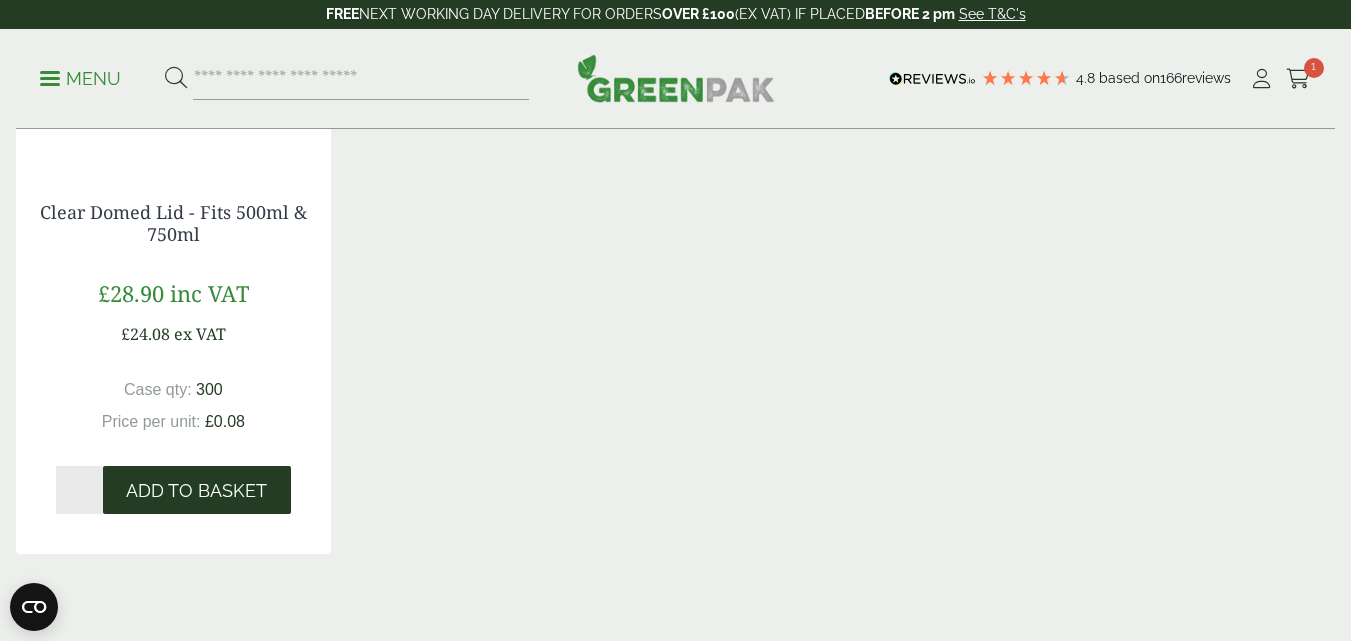 click on "Add to Basket" at bounding box center (196, 491) 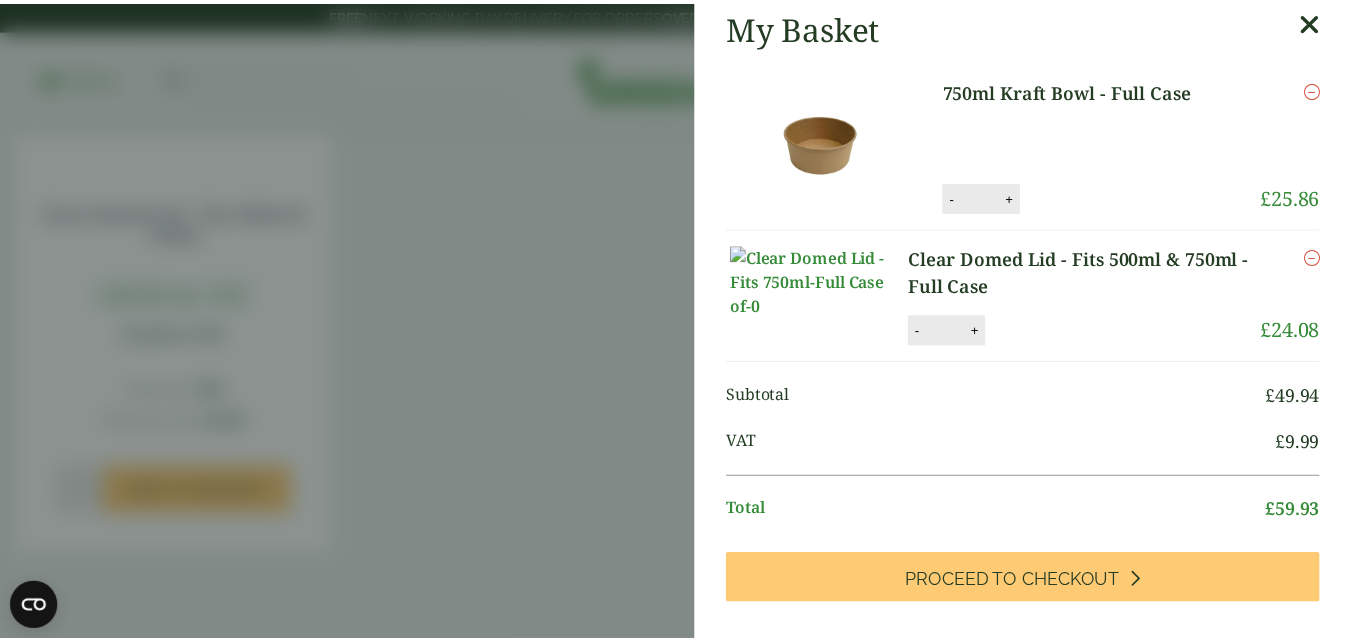 scroll, scrollTop: 0, scrollLeft: 0, axis: both 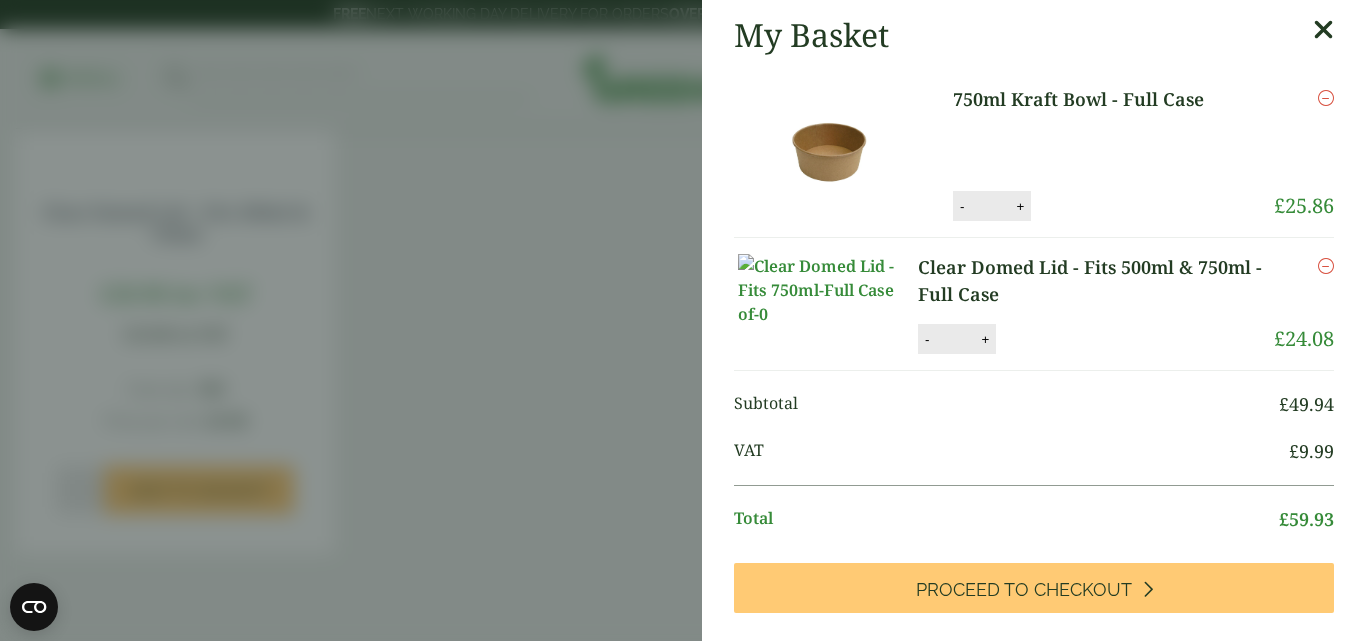 click at bounding box center [1323, 30] 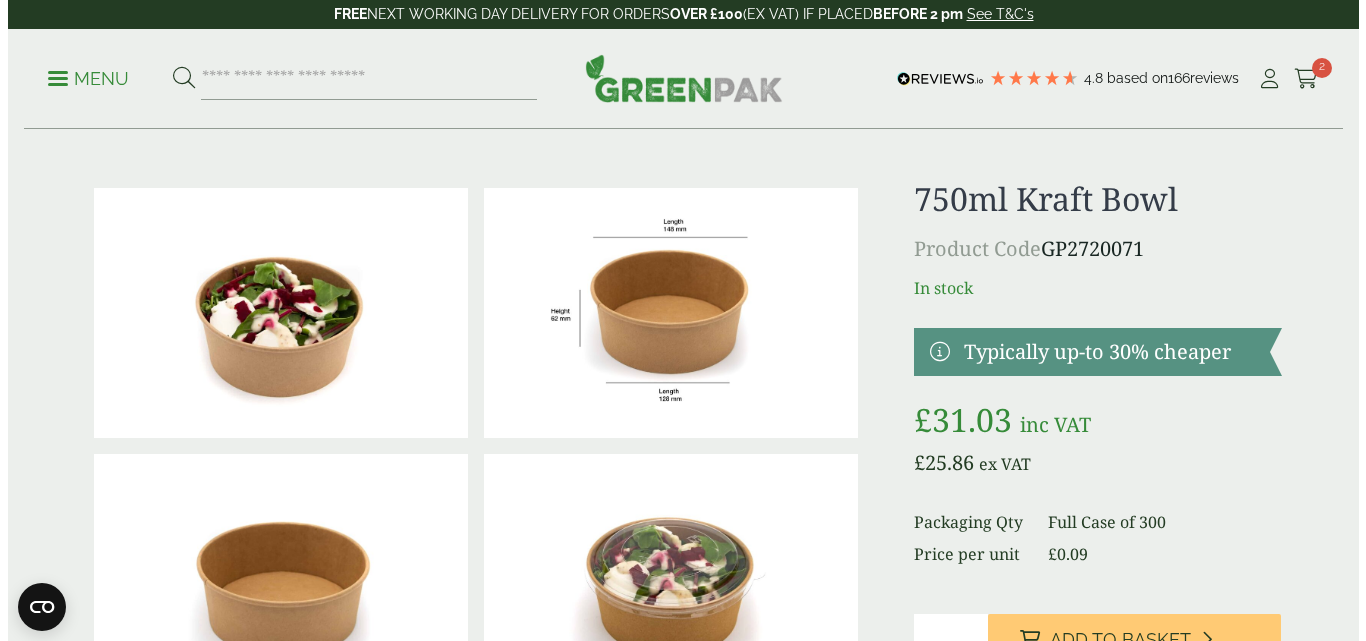 scroll, scrollTop: 0, scrollLeft: 0, axis: both 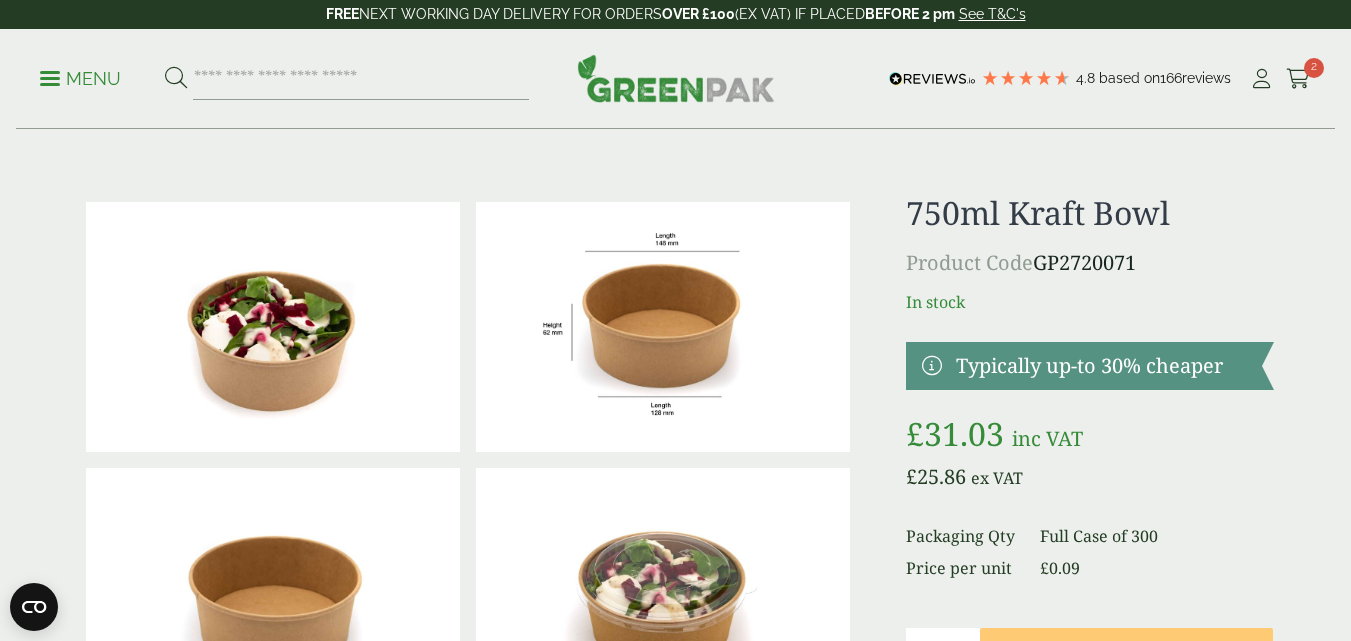 click at bounding box center [50, 78] 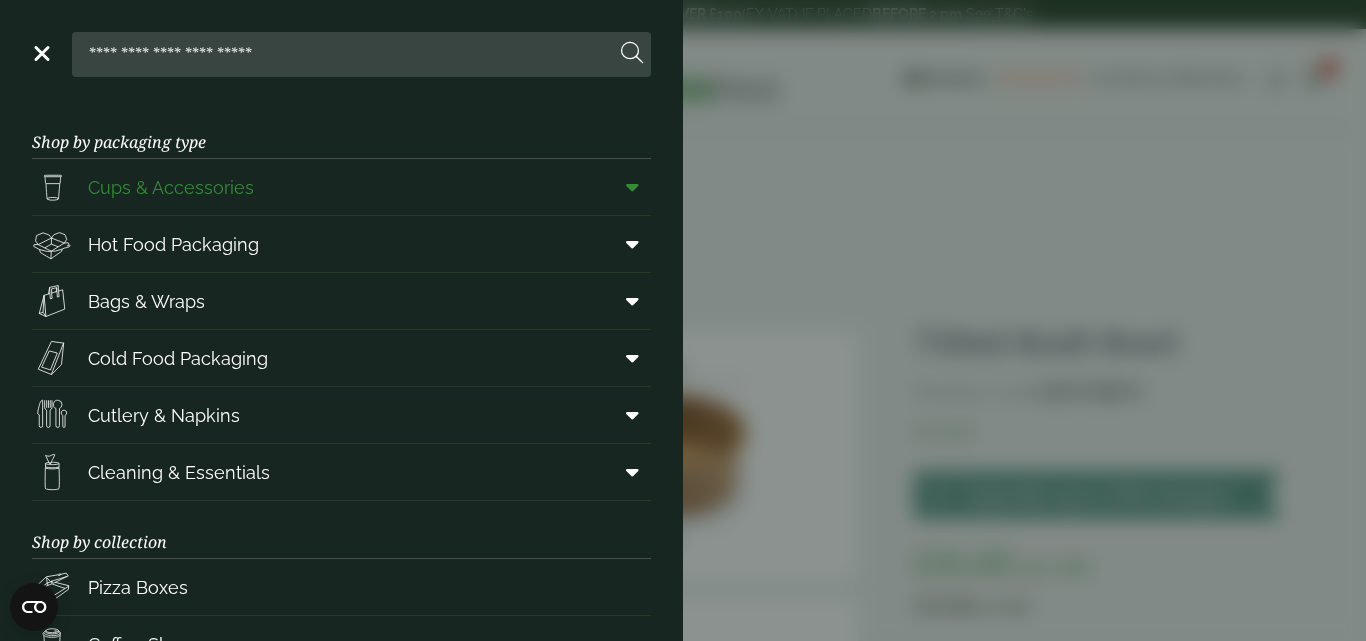 click on "Cups & Accessories" at bounding box center [171, 187] 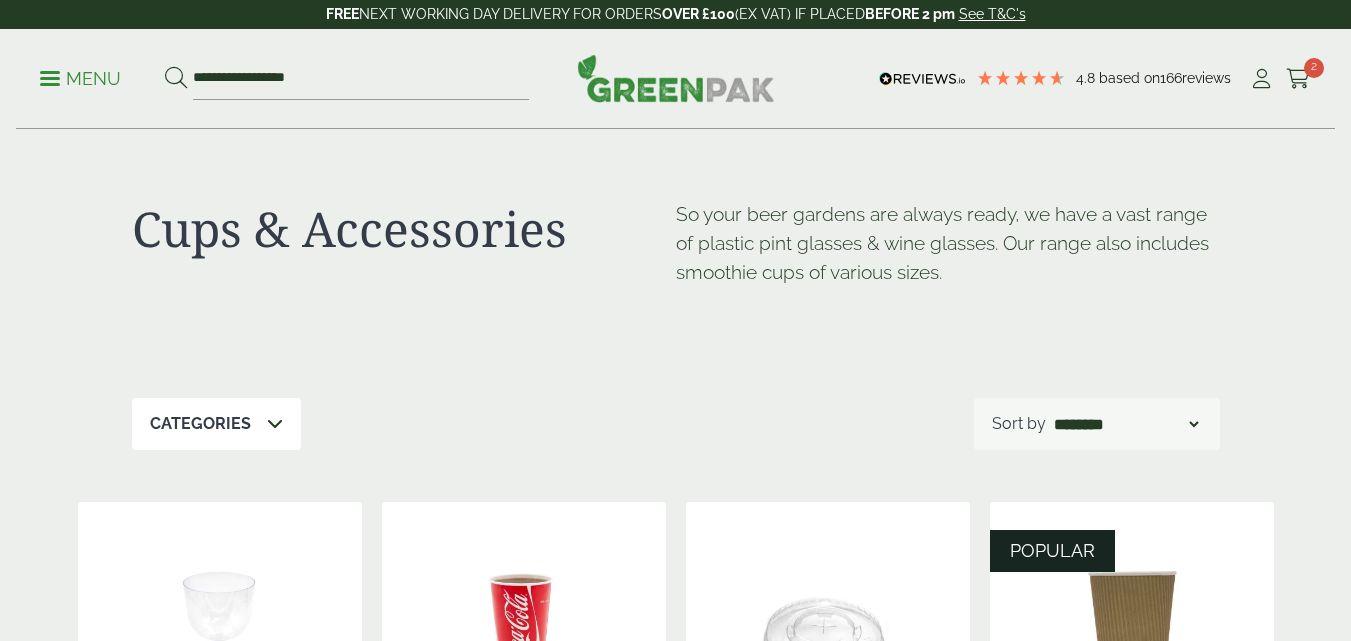 scroll, scrollTop: 0, scrollLeft: 0, axis: both 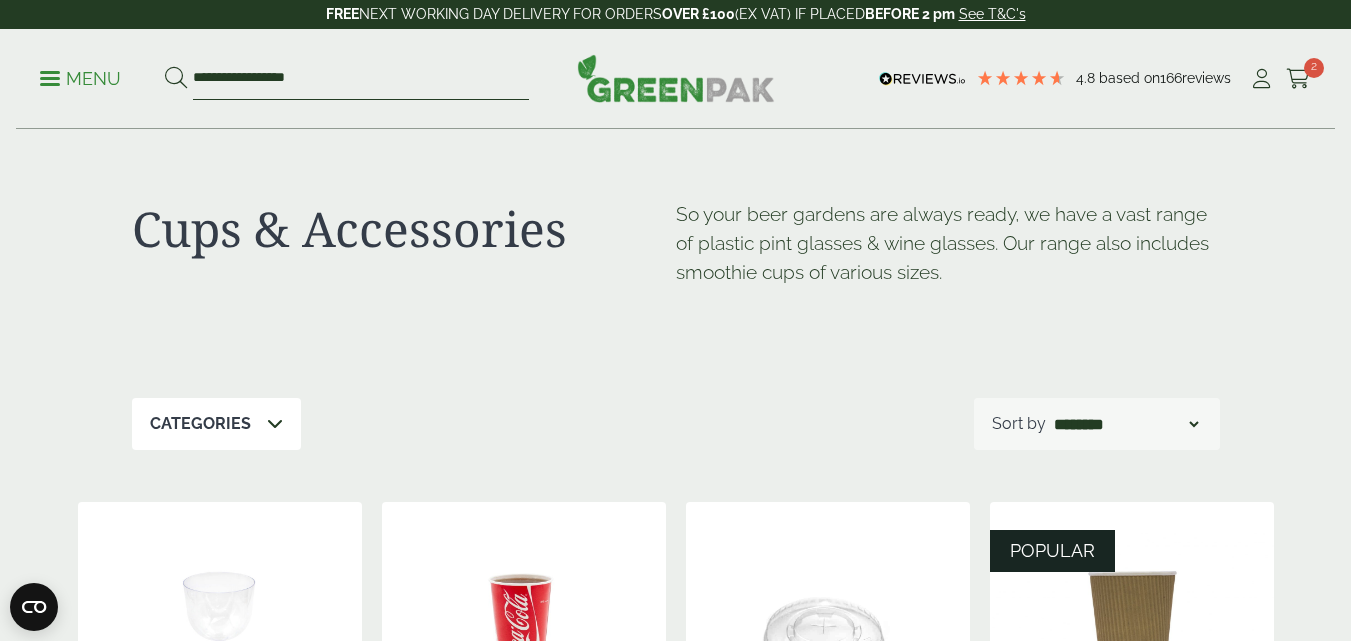 click on "**********" at bounding box center [361, 79] 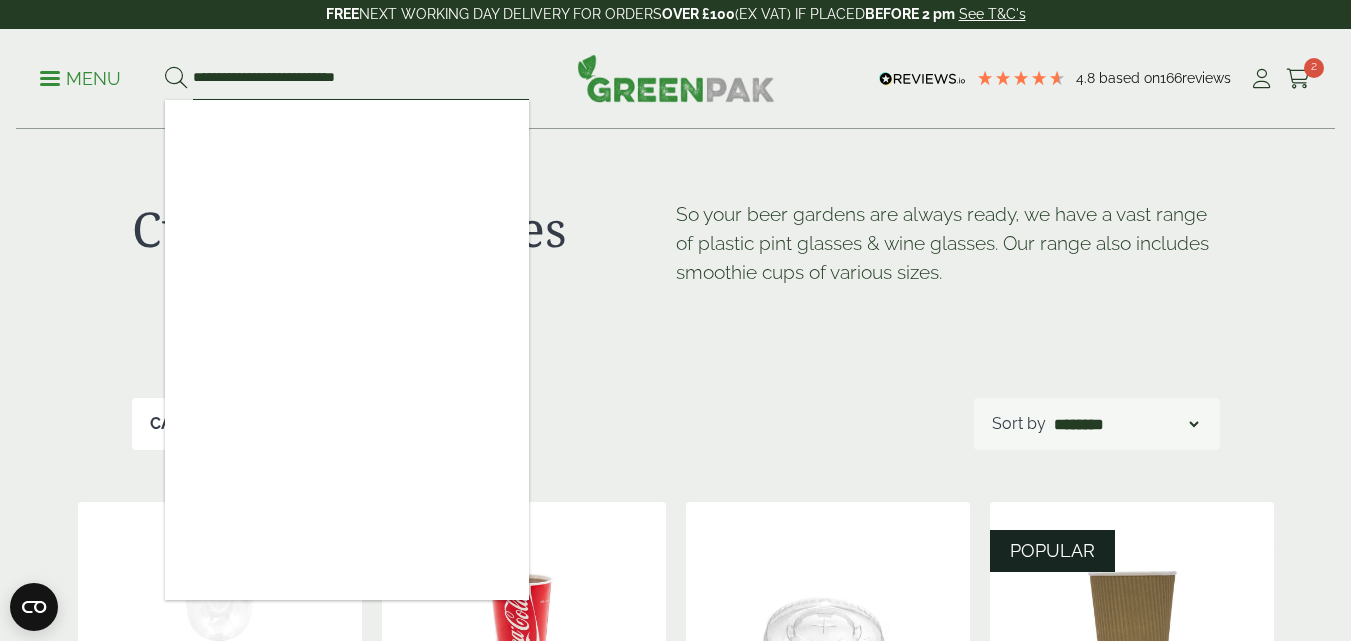 type on "**********" 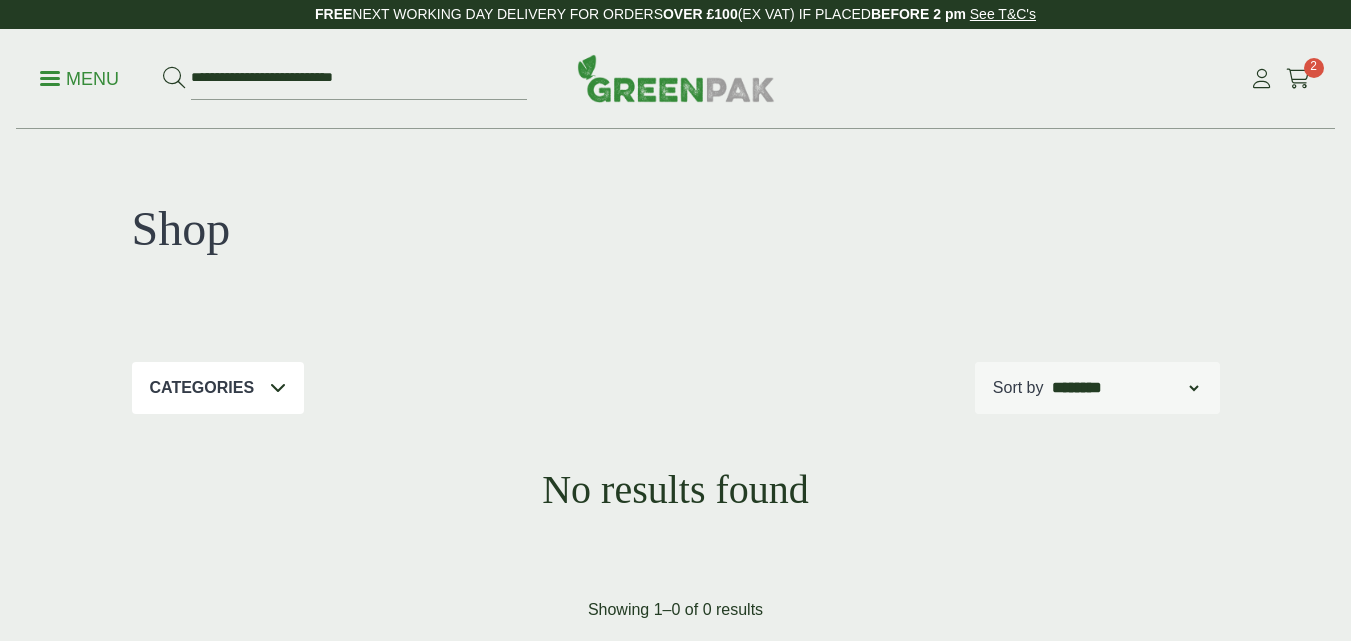 scroll, scrollTop: 0, scrollLeft: 0, axis: both 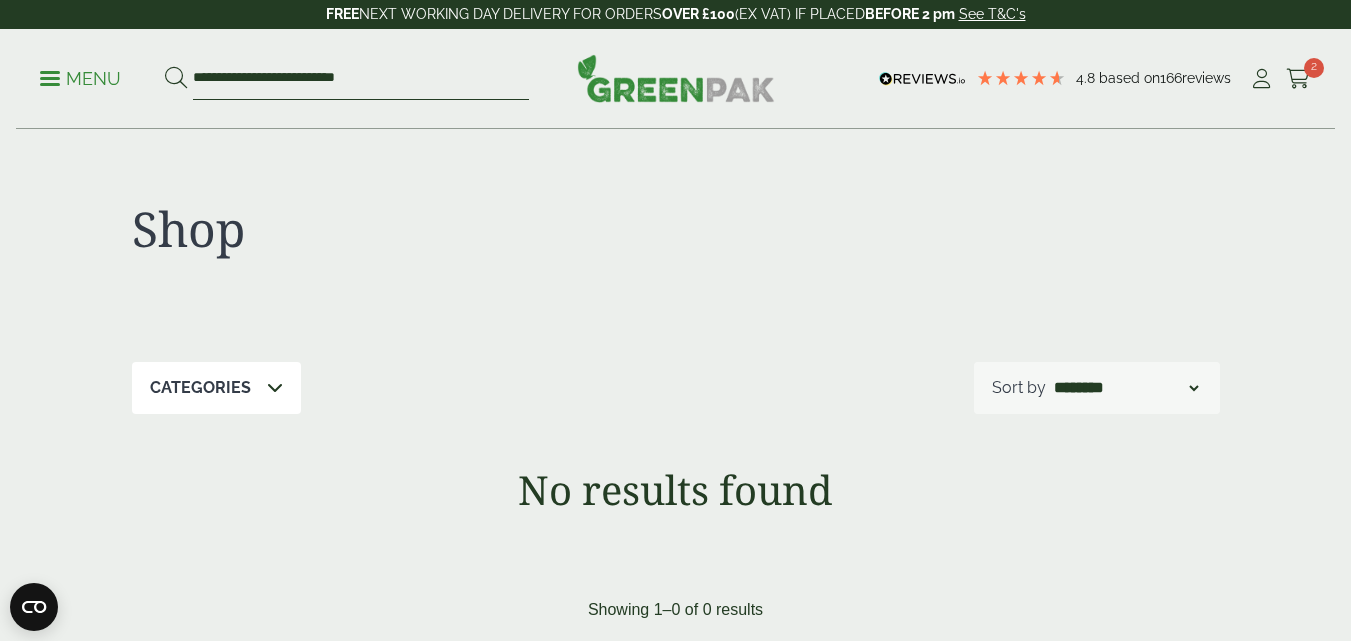 click on "**********" at bounding box center (361, 79) 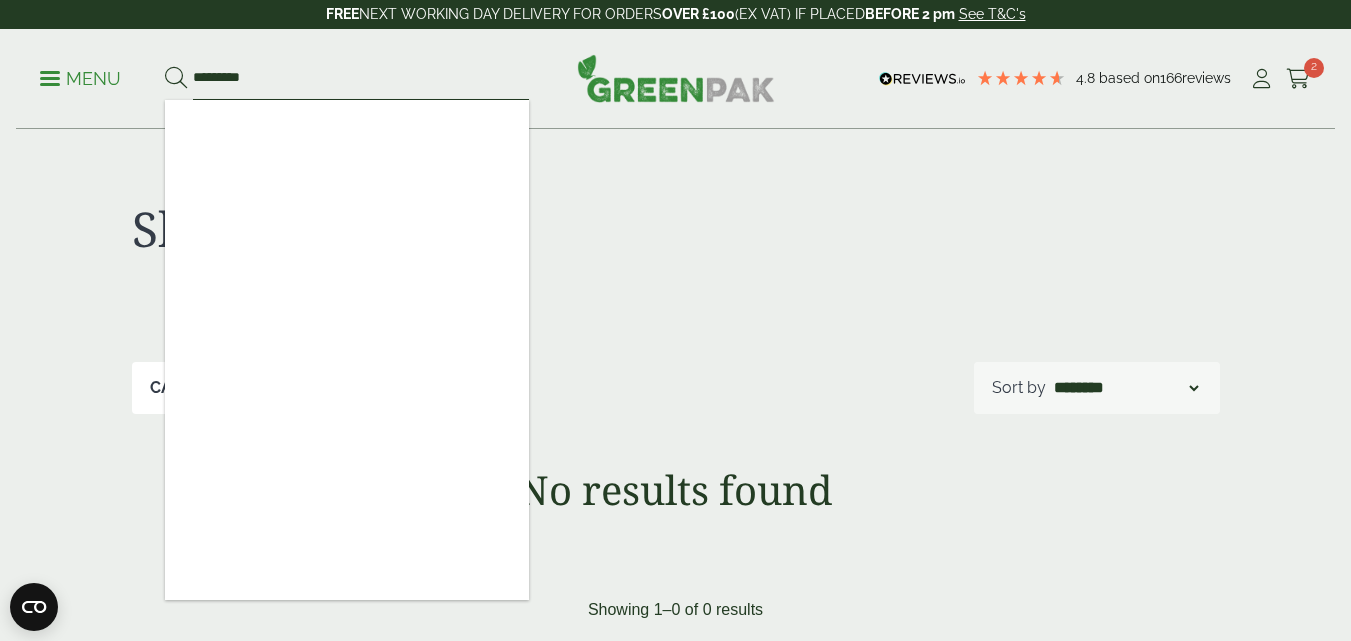 type on "*********" 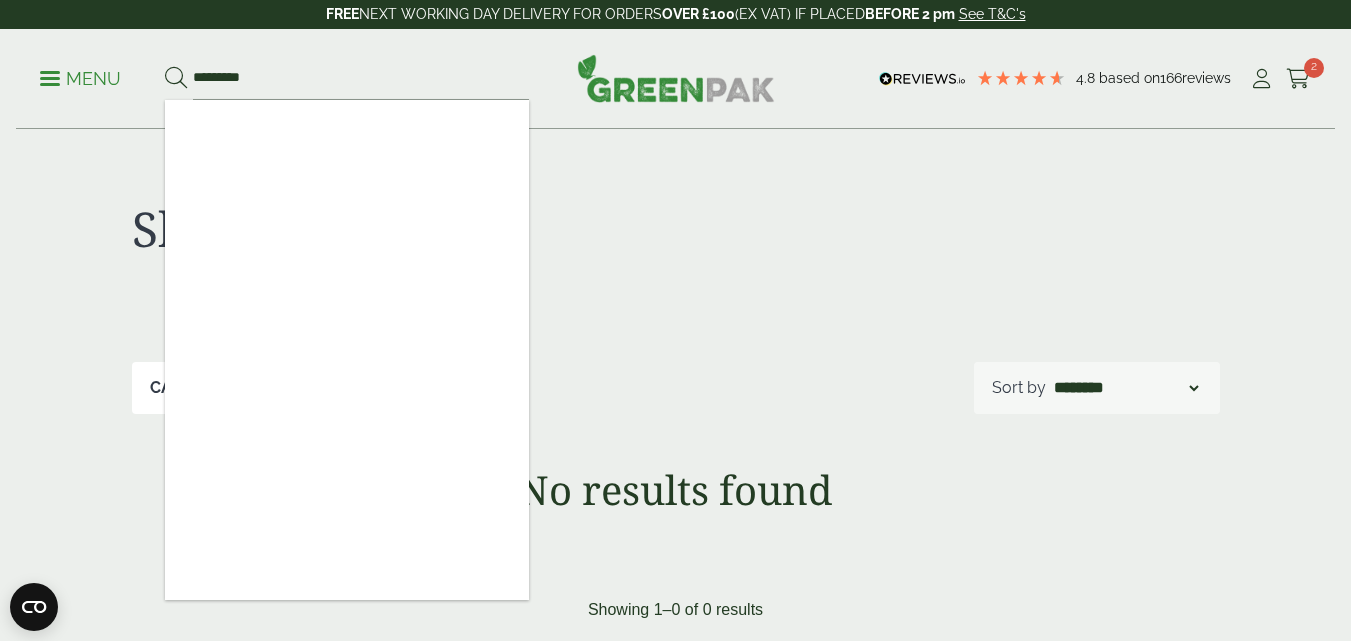 click at bounding box center (176, 78) 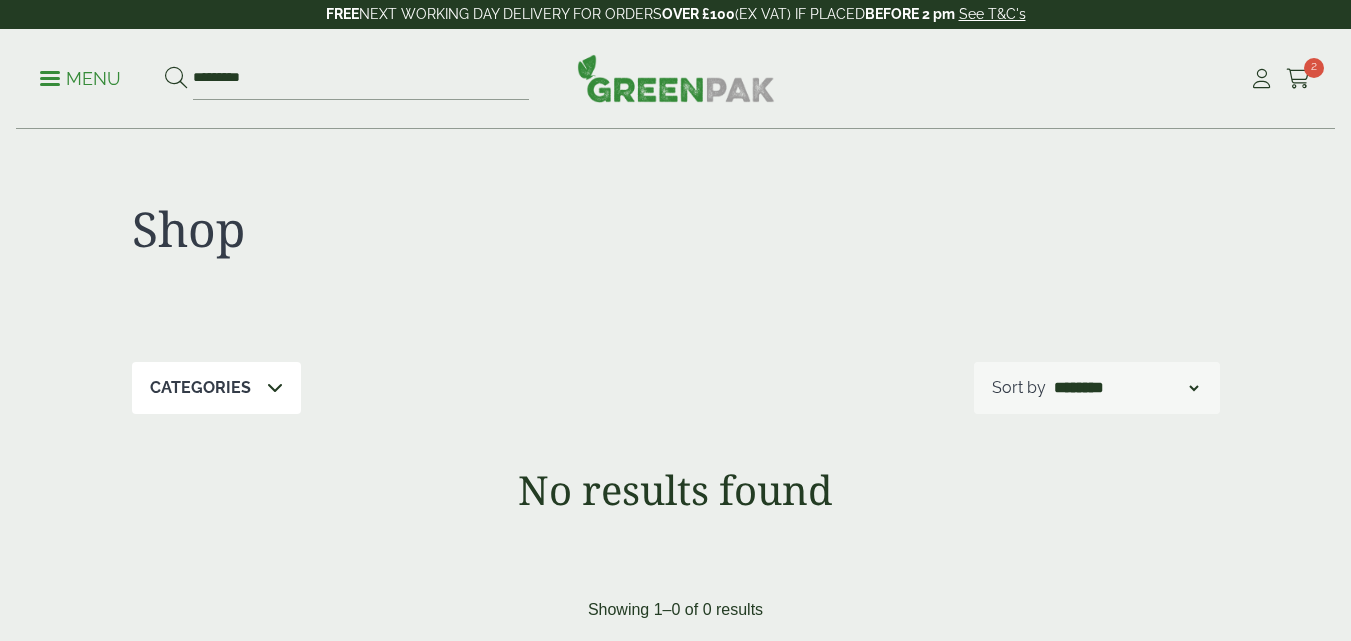 scroll, scrollTop: 0, scrollLeft: 0, axis: both 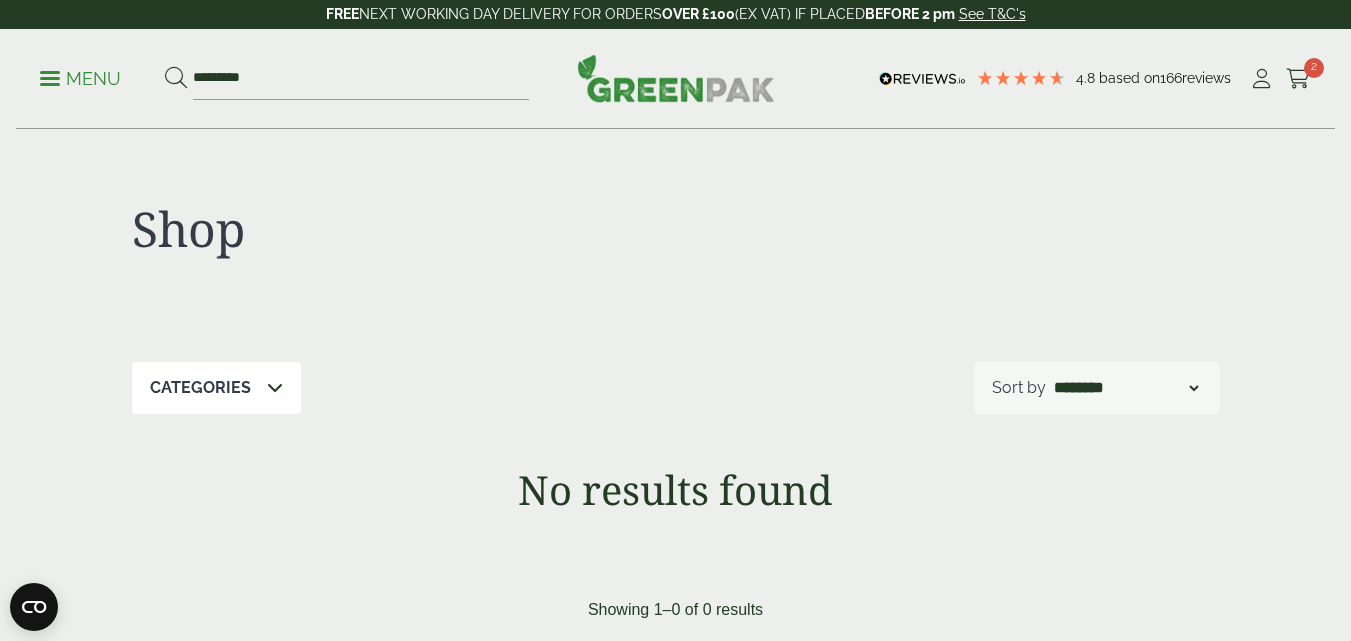 click at bounding box center (50, 78) 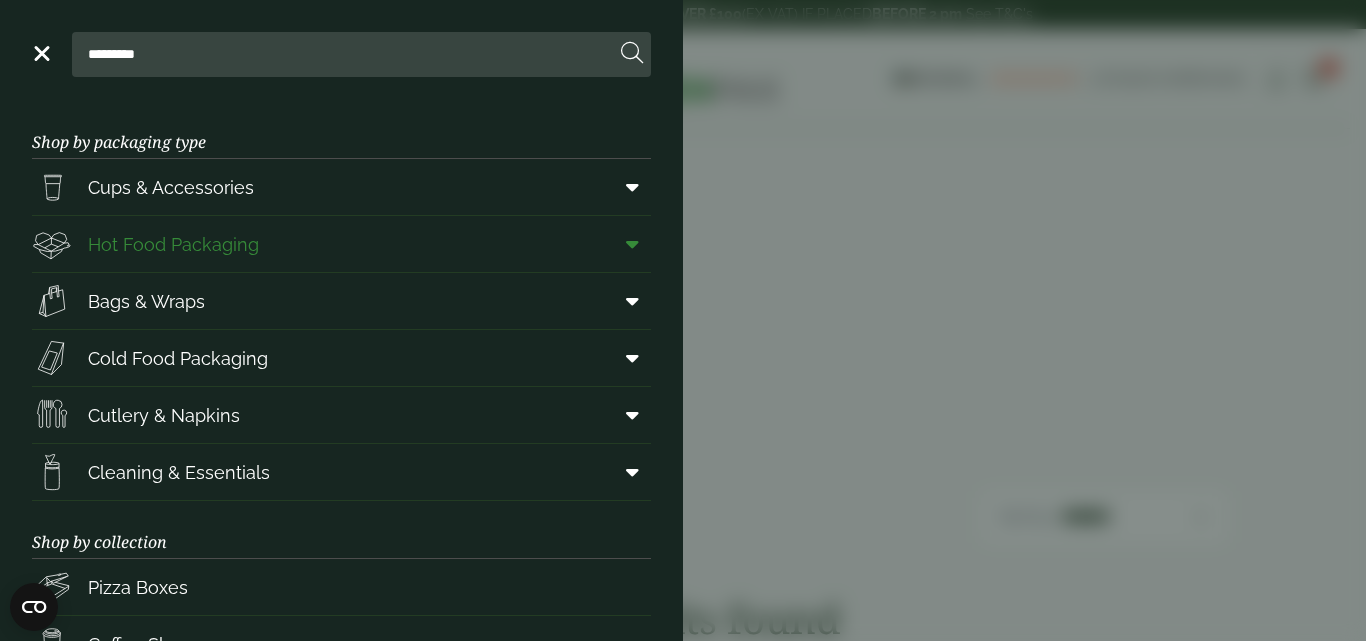 click on "Hot Food Packaging" at bounding box center (173, 244) 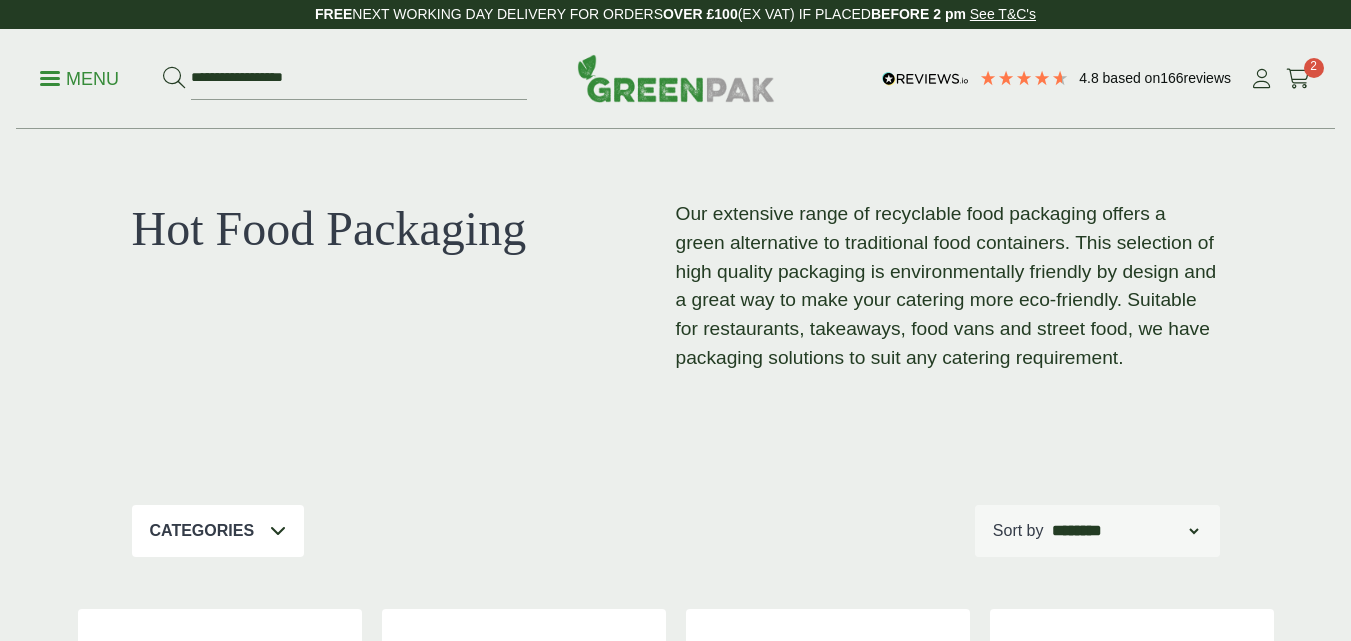 scroll, scrollTop: 0, scrollLeft: 0, axis: both 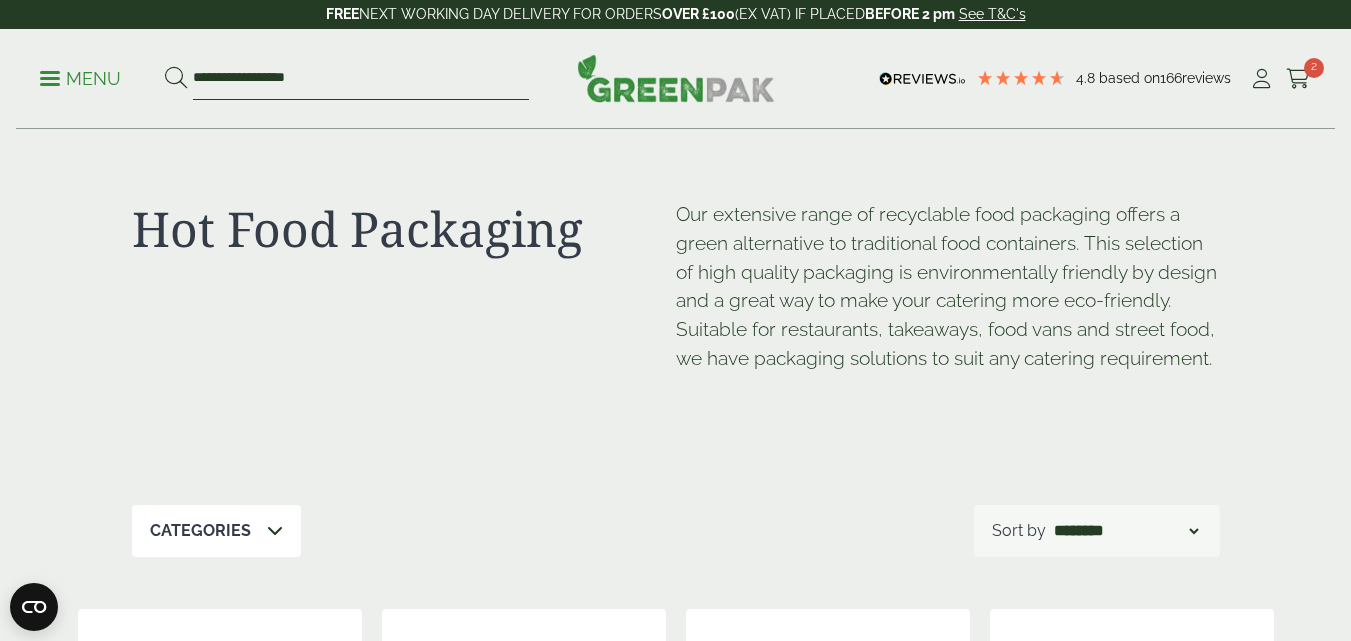 click on "**********" at bounding box center (361, 79) 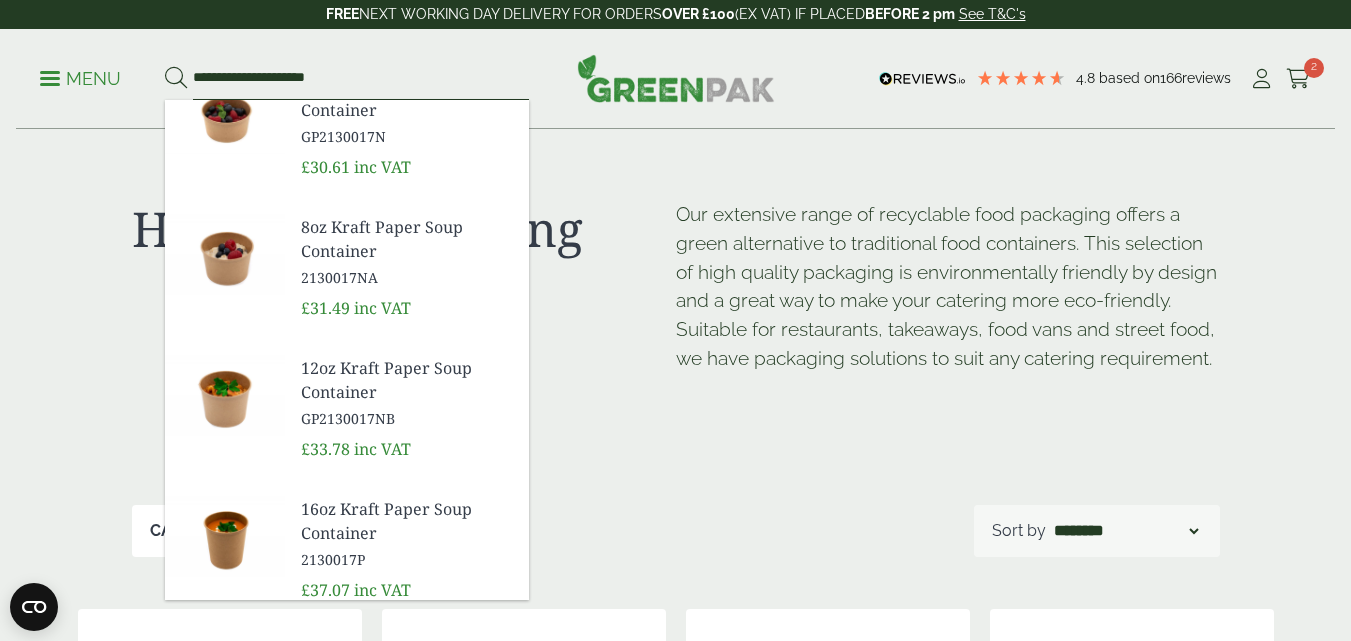 scroll, scrollTop: 165, scrollLeft: 0, axis: vertical 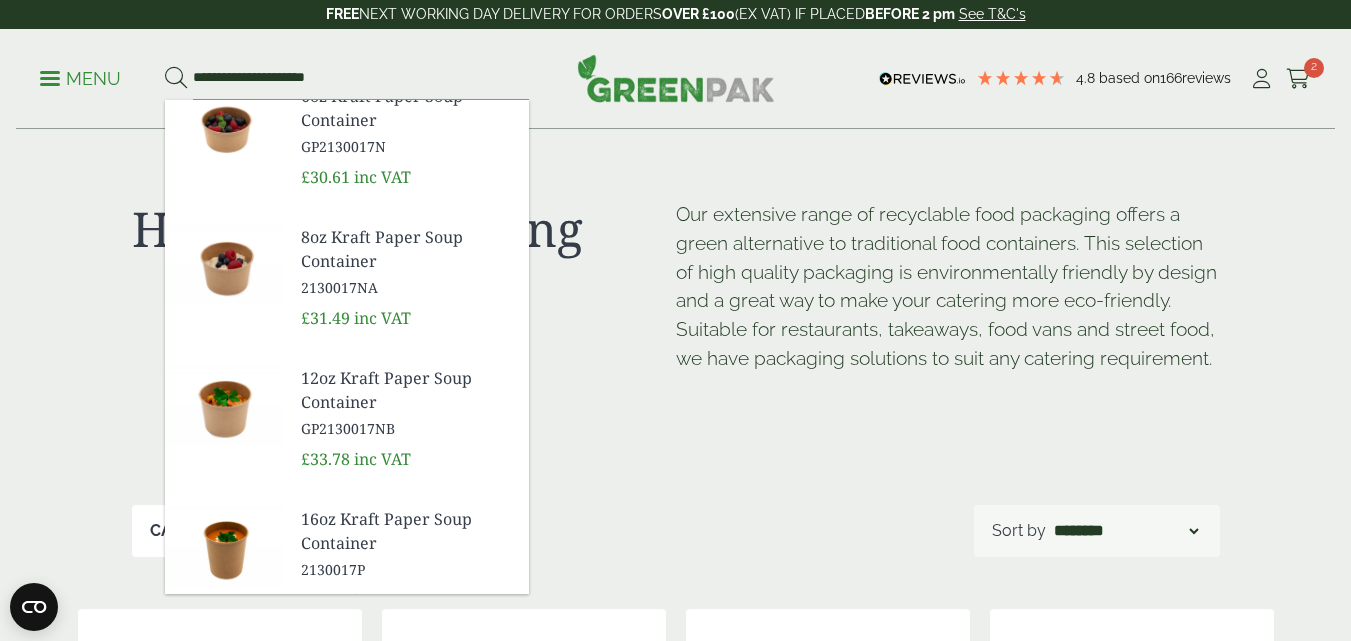 click on "8oz Kraft Paper Soup Container" at bounding box center [407, 249] 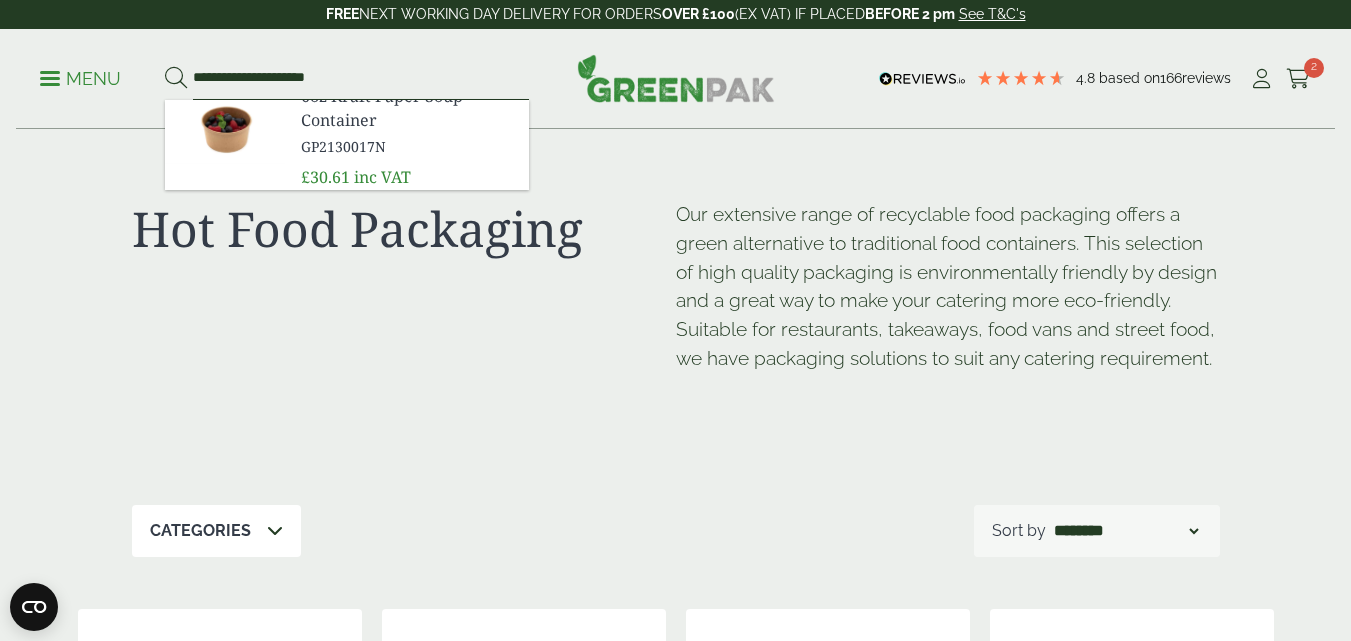 click on "**********" at bounding box center [361, 79] 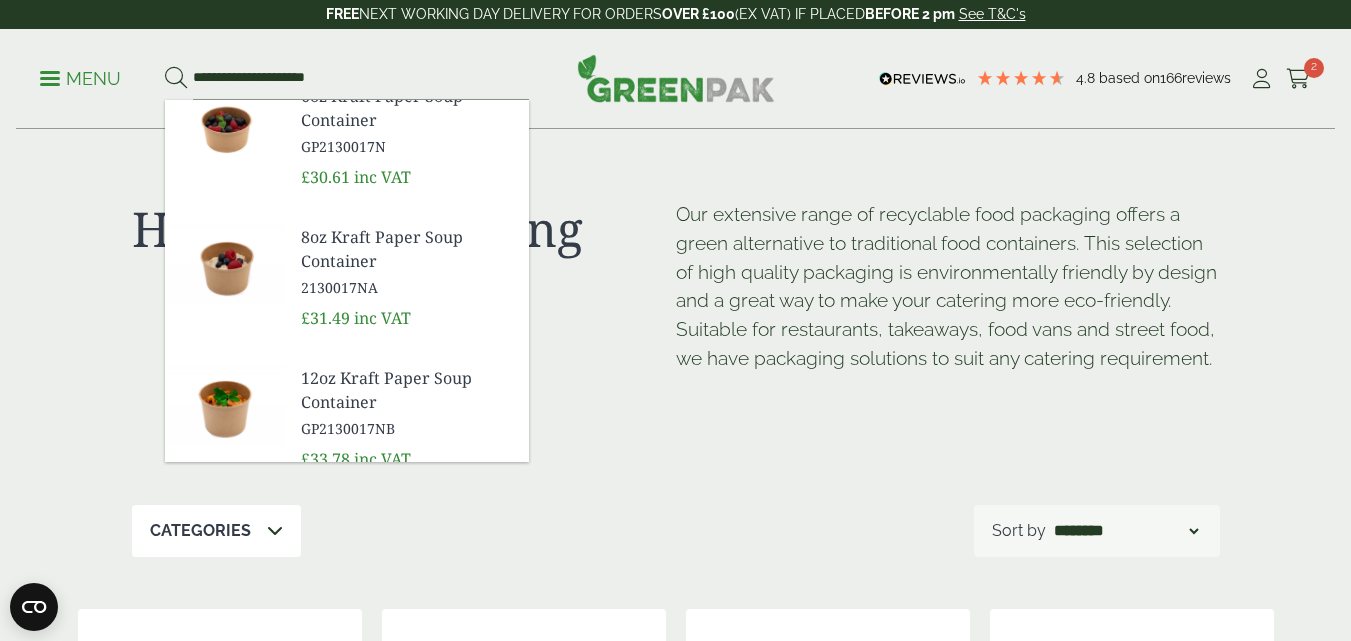 click on "4.8   Based on  166  reviews
FREE  NEXT WORKING DAY DELIVERY -  See T&C's
FREE  NEXT WORKING DAY DELIVERY FOR ORDERS  OVER £100  (EX VAT) IF PLACED  BEFORE 2 pm   See T&C's
Menu" at bounding box center [675, 1752] 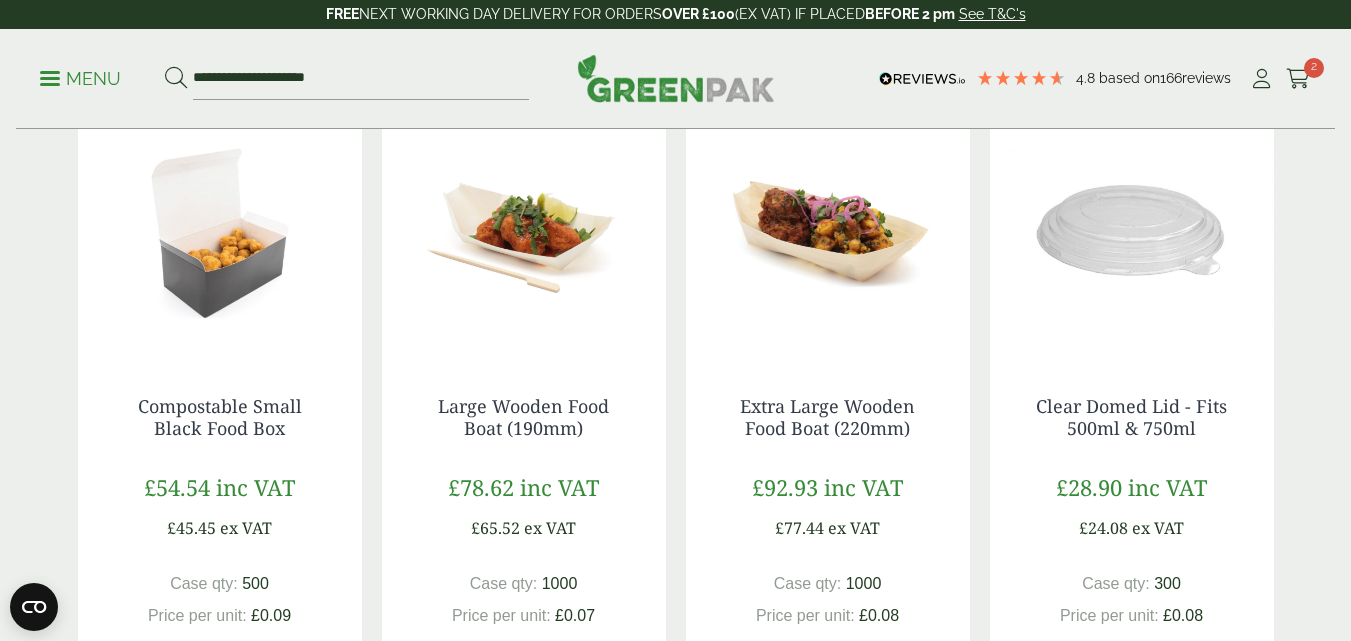scroll, scrollTop: 0, scrollLeft: 0, axis: both 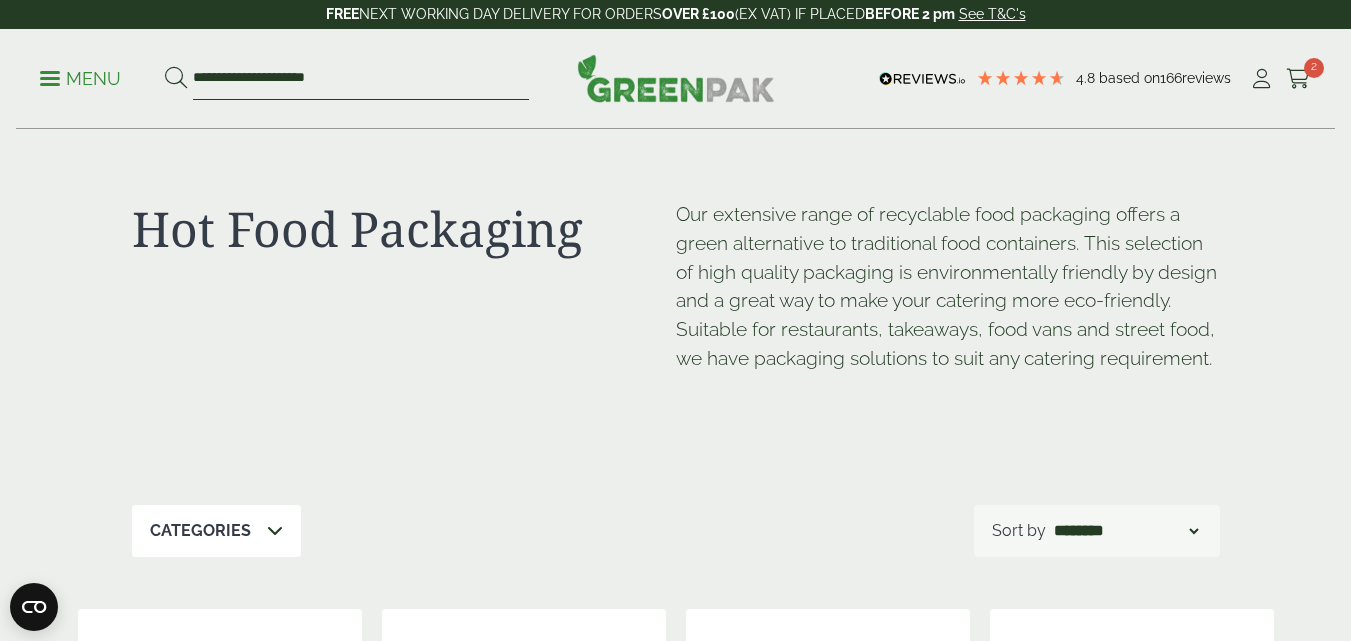 click on "**********" at bounding box center (361, 79) 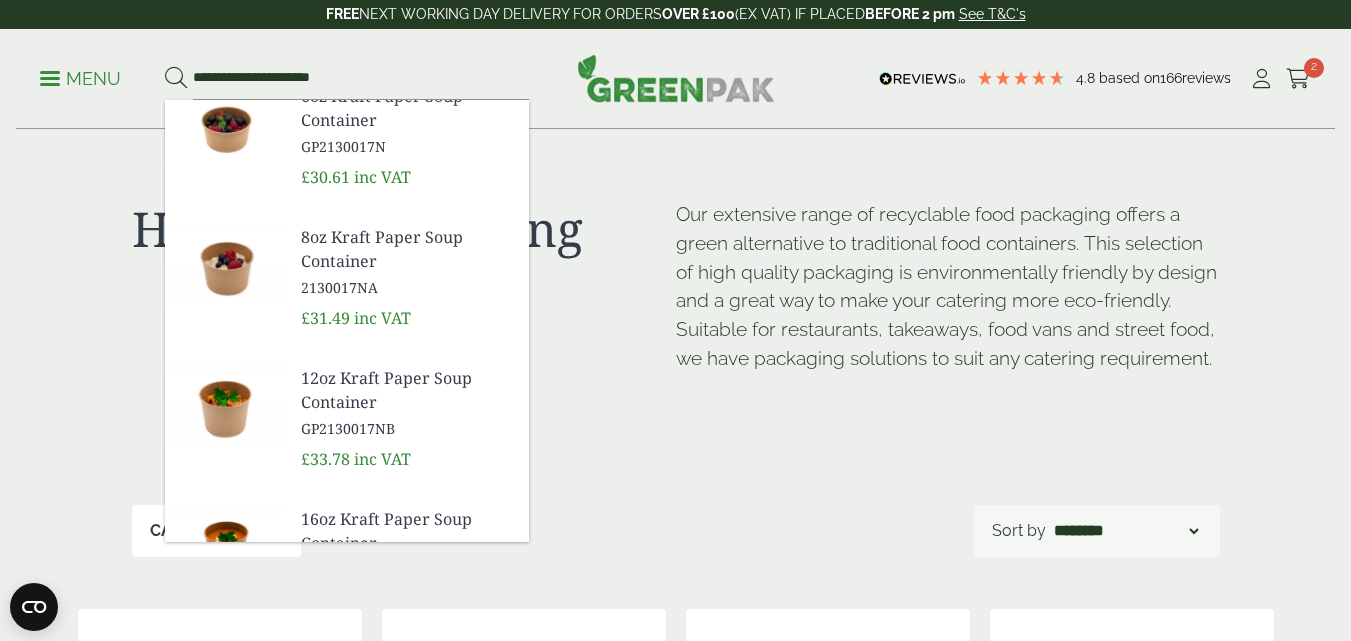 click on "4.8   Based on  166  reviews
FREE  NEXT WORKING DAY DELIVERY -  See T&C's
FREE  NEXT WORKING DAY DELIVERY FOR ORDERS  OVER £100  (EX VAT) IF PLACED  BEFORE 2 pm   See T&C's
Menu" at bounding box center (675, 1752) 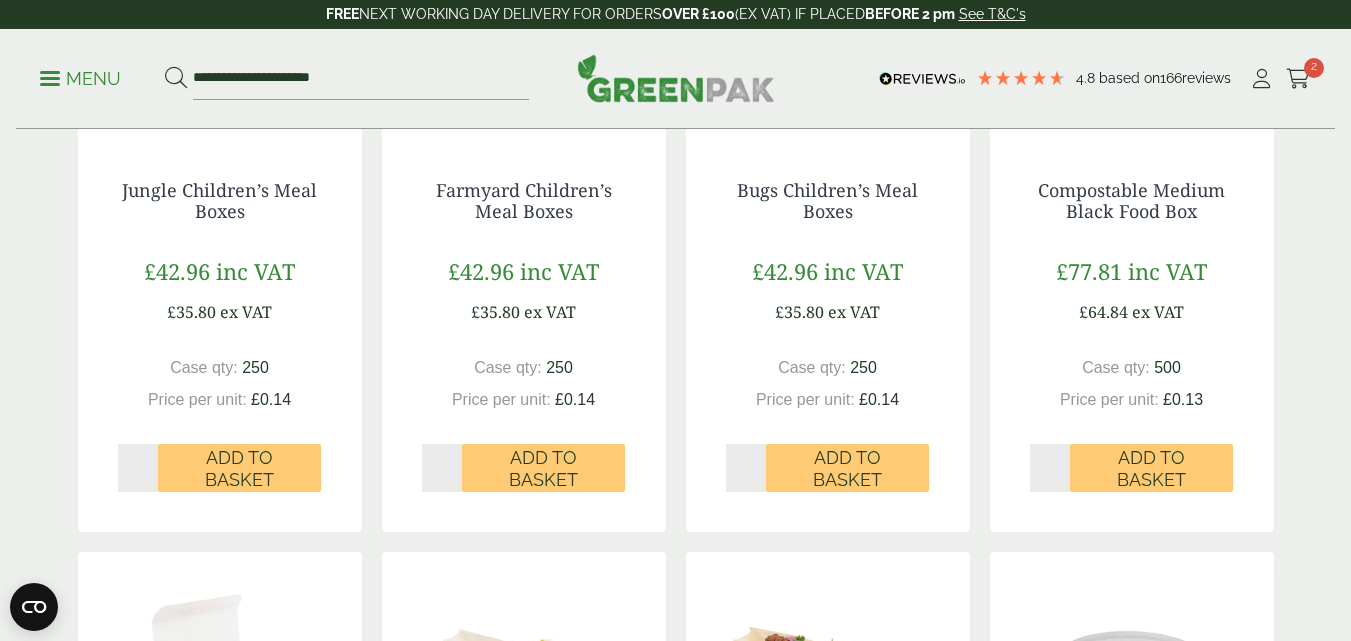 scroll, scrollTop: 0, scrollLeft: 0, axis: both 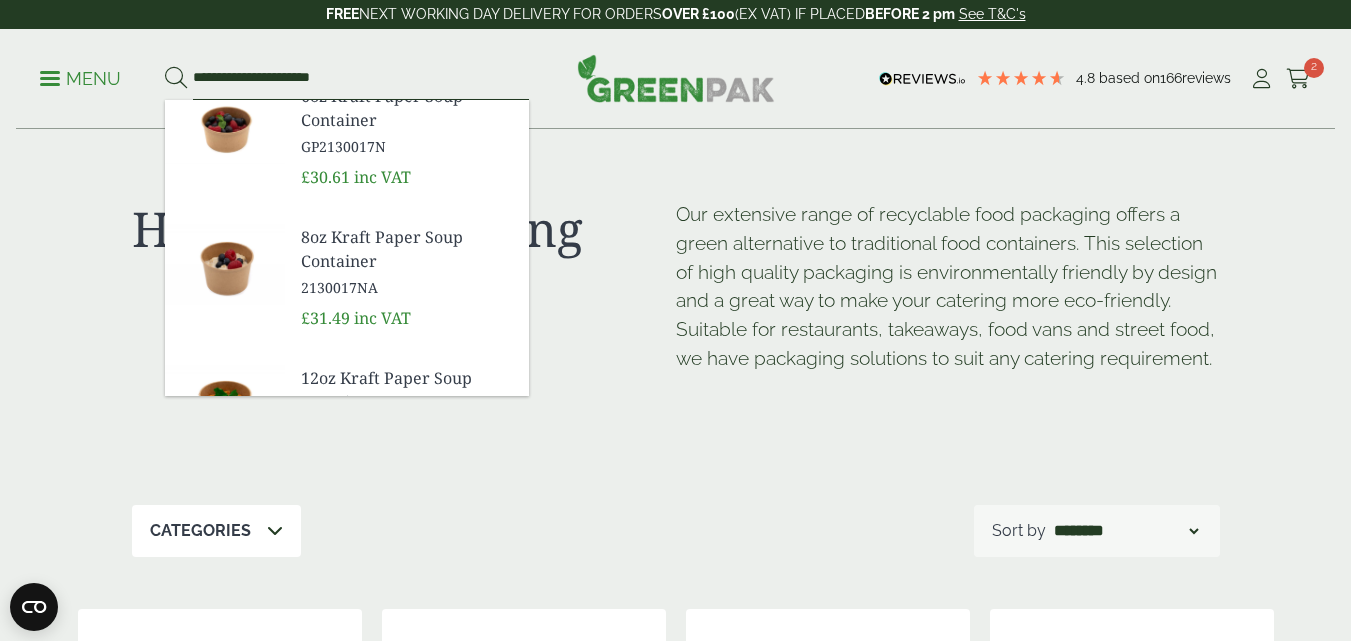 click on "**********" at bounding box center (361, 79) 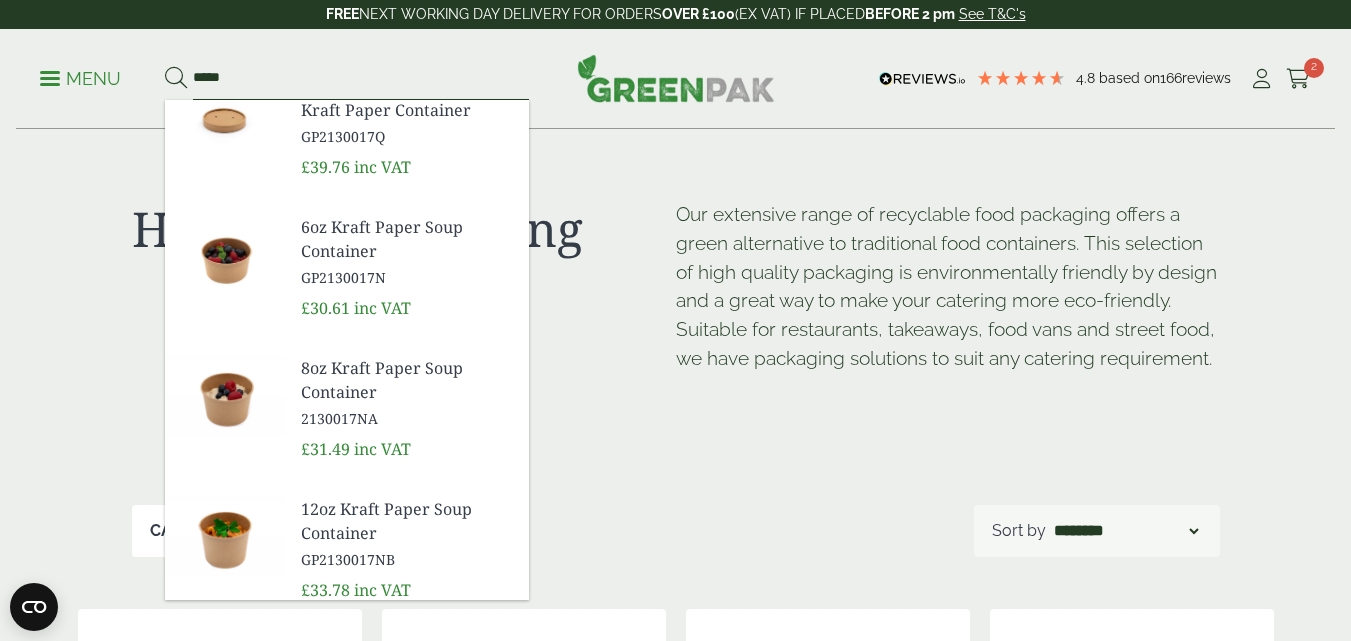 scroll, scrollTop: 0, scrollLeft: 0, axis: both 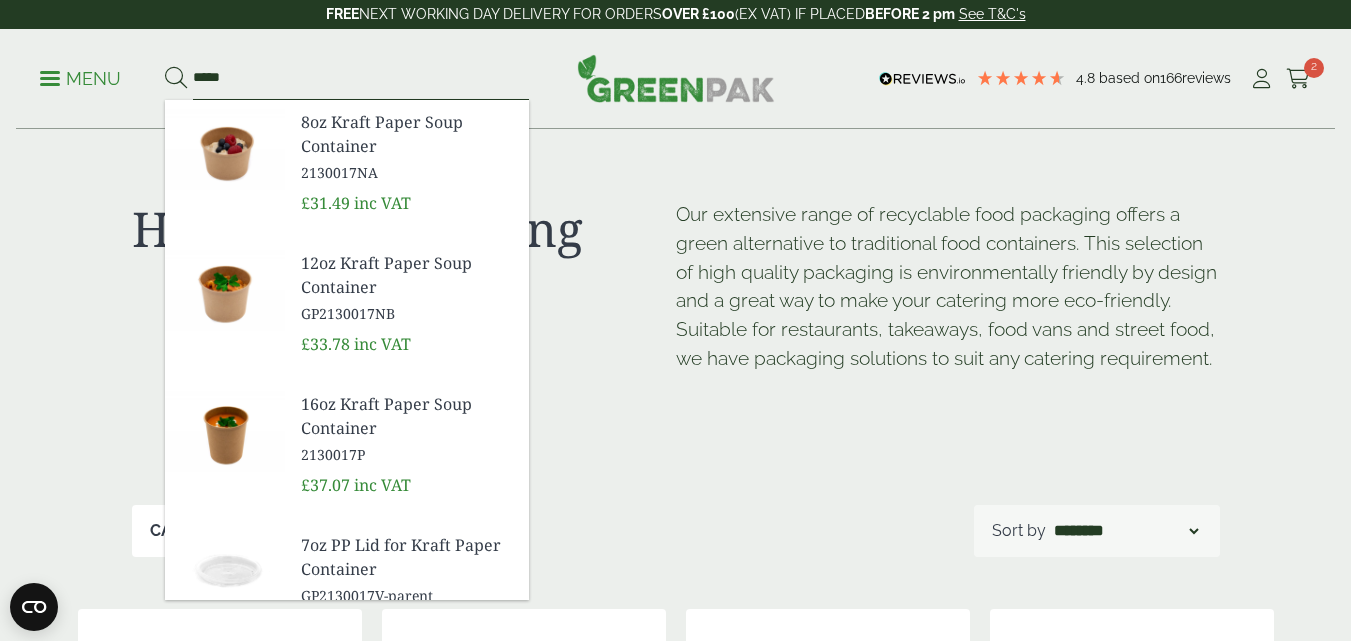 type on "****" 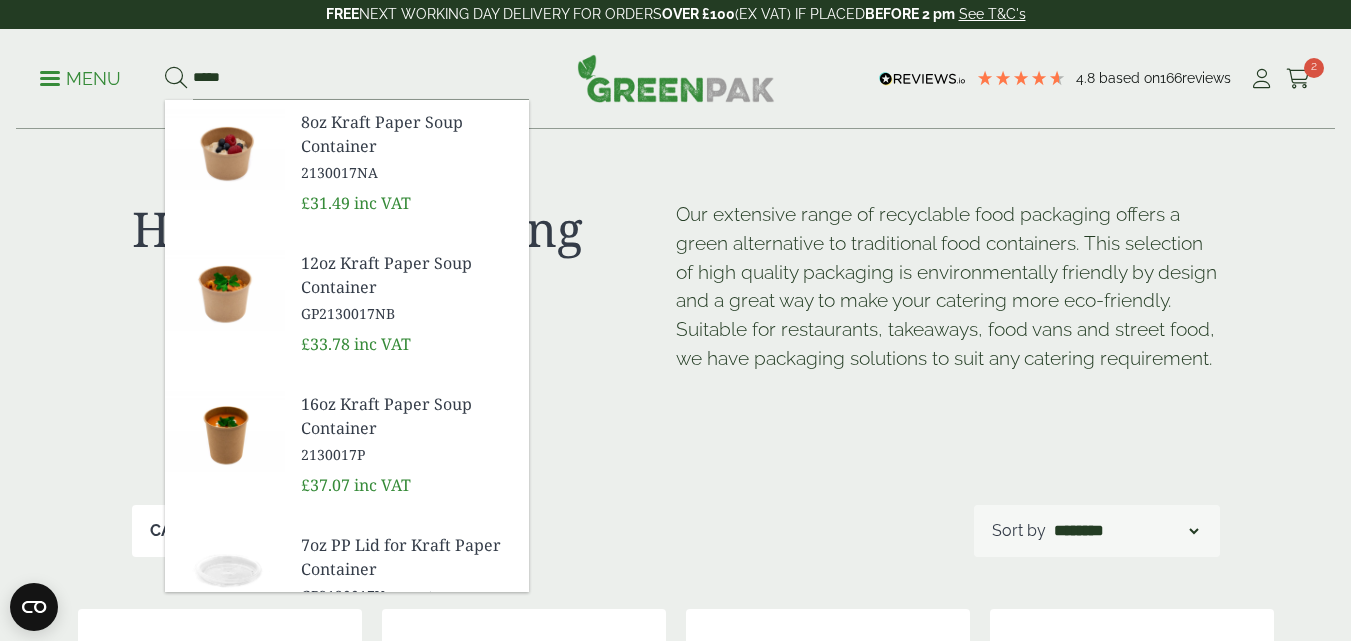 click on "4.8   Based on  166  reviews
FREE  NEXT WORKING DAY DELIVERY -  See T&C's
FREE  NEXT WORKING DAY DELIVERY FOR ORDERS  OVER £100  (EX VAT) IF PLACED  BEFORE 2 pm   See T&C's
Menu
****" at bounding box center [675, 1752] 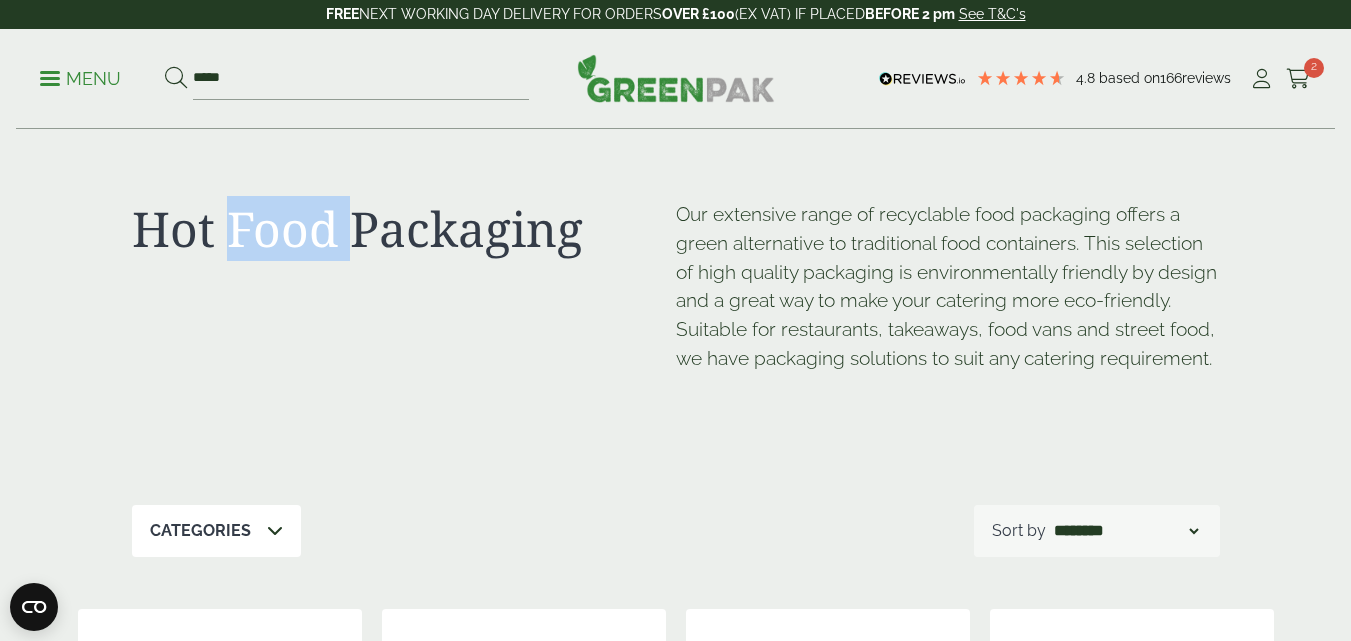 click on "Menu" at bounding box center [80, 79] 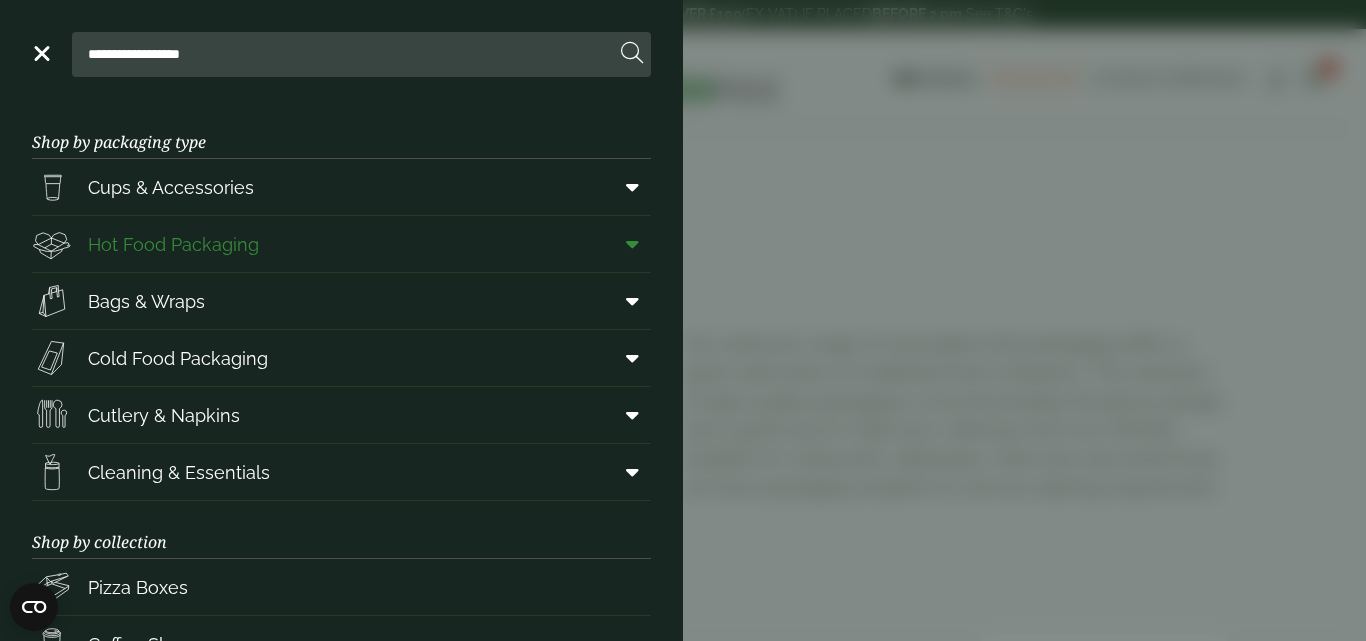 click on "Hot Food Packaging" at bounding box center [173, 244] 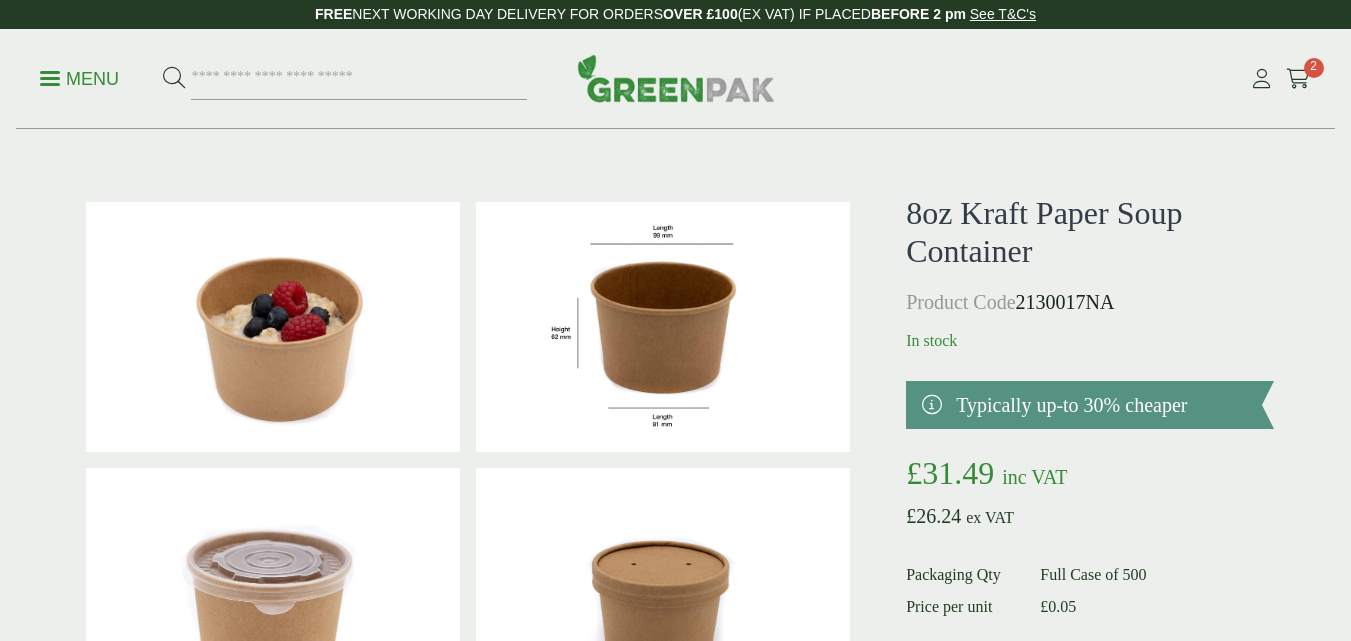 scroll, scrollTop: 0, scrollLeft: 0, axis: both 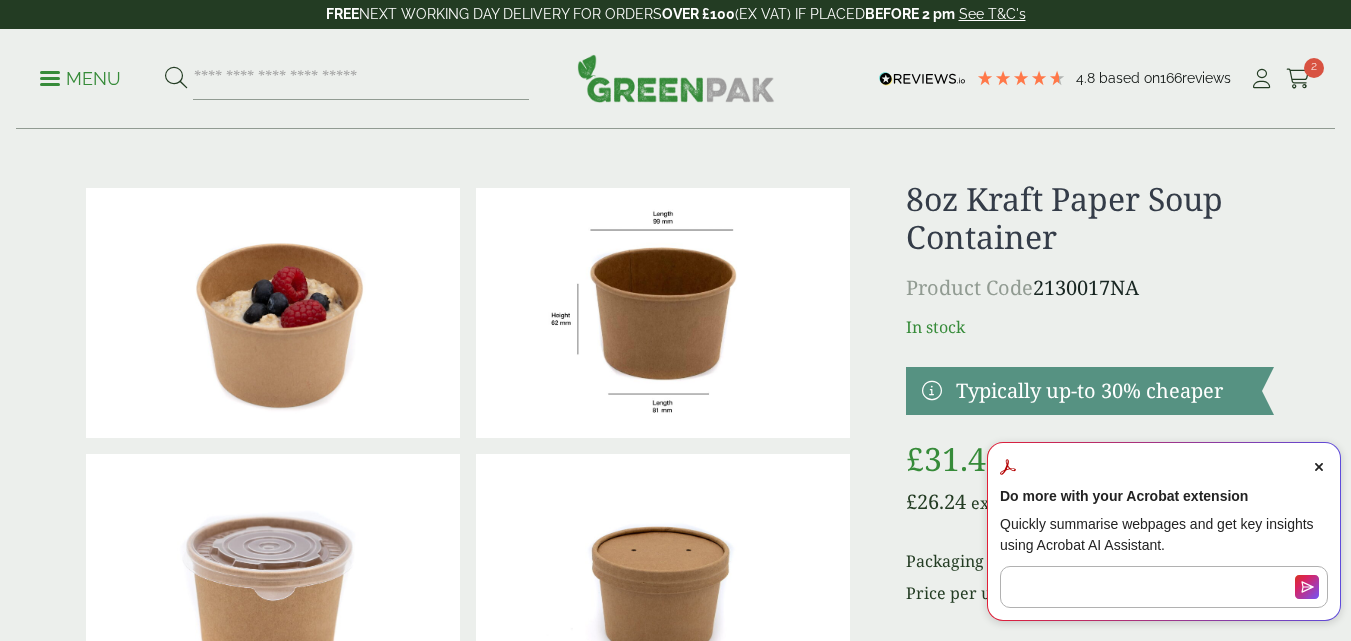 click at bounding box center (663, 313) 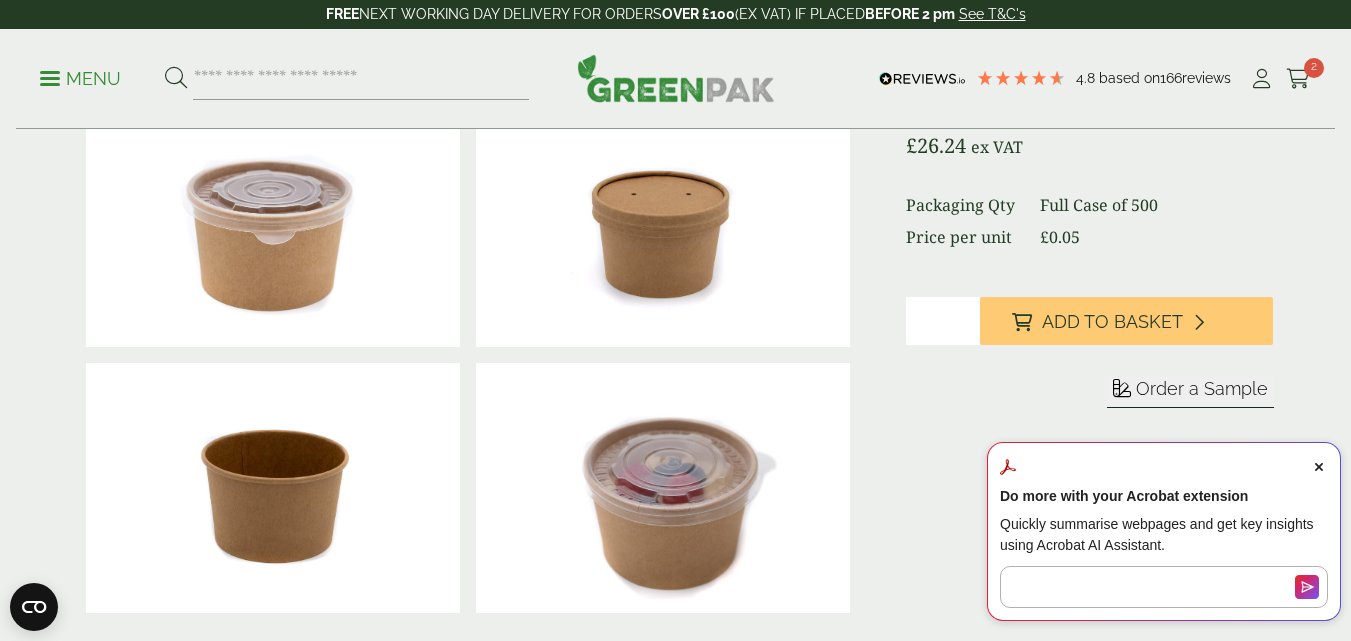 scroll, scrollTop: 377, scrollLeft: 0, axis: vertical 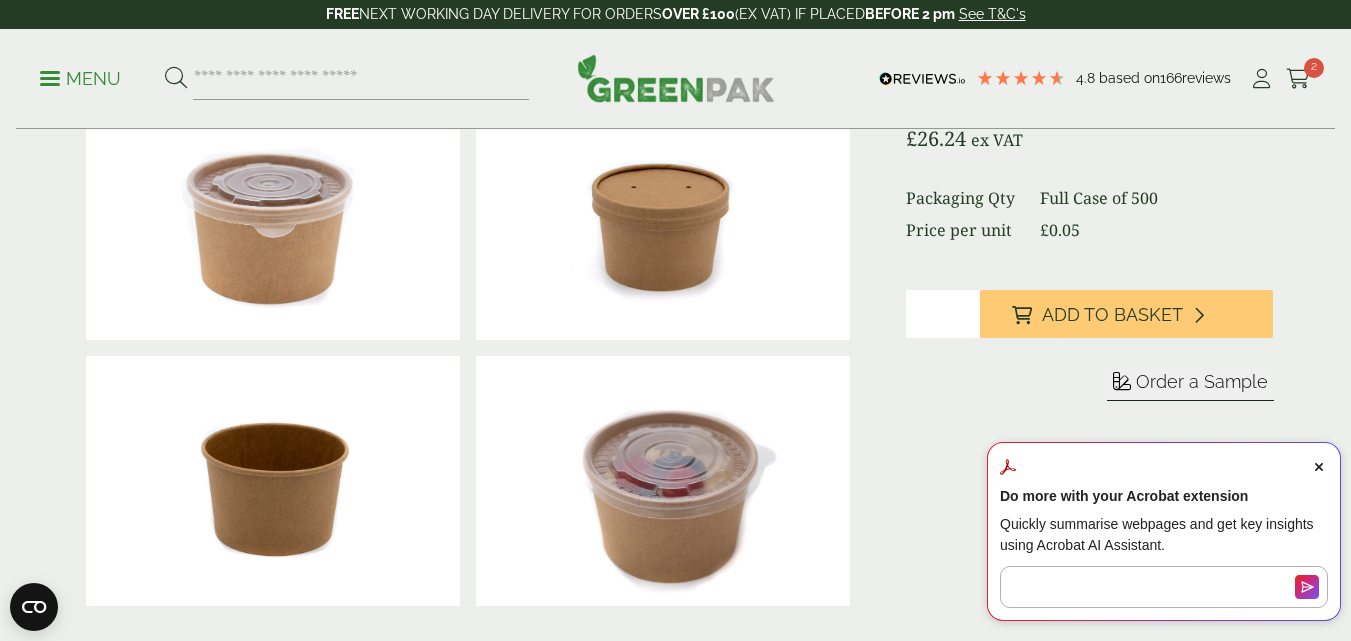 click at bounding box center (1319, 467) 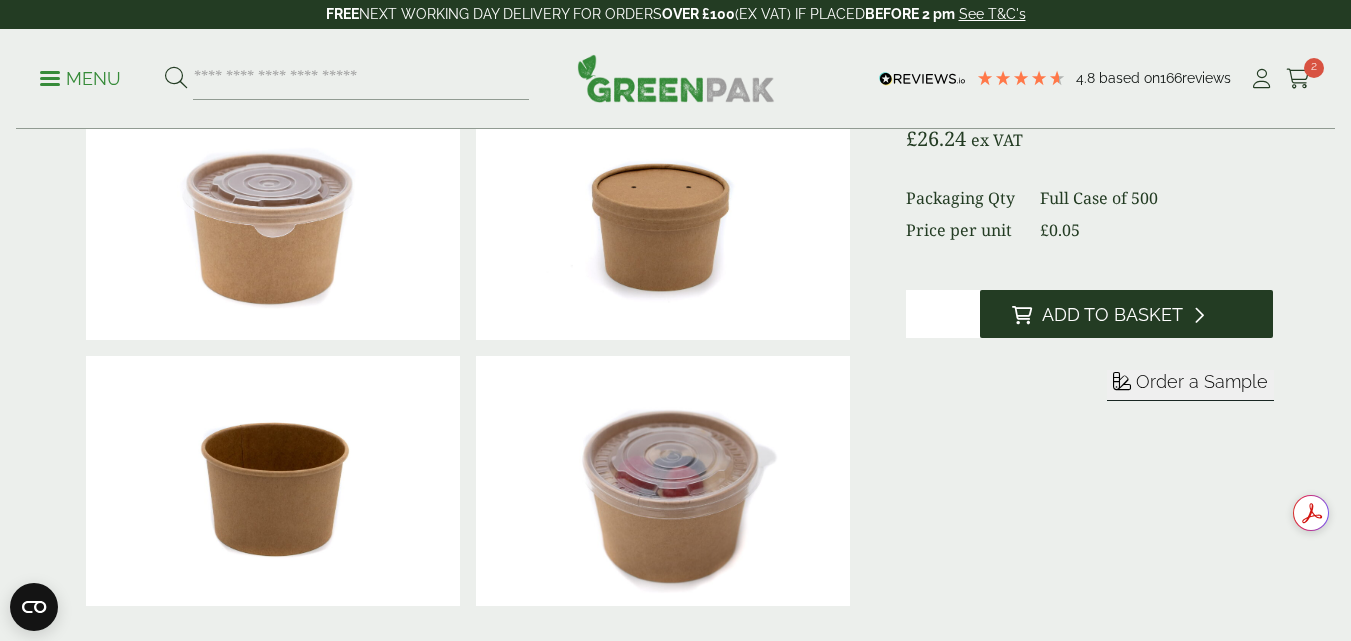 click on "Add to Basket" at bounding box center (1112, 315) 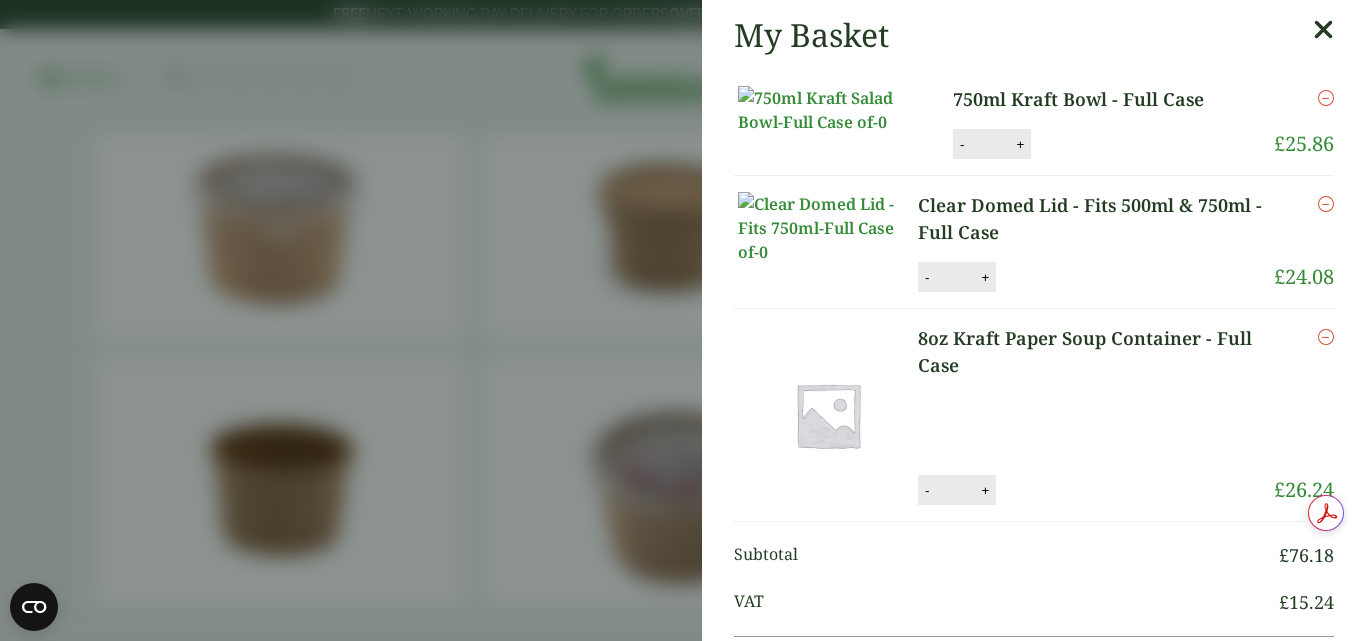 click at bounding box center (1323, 30) 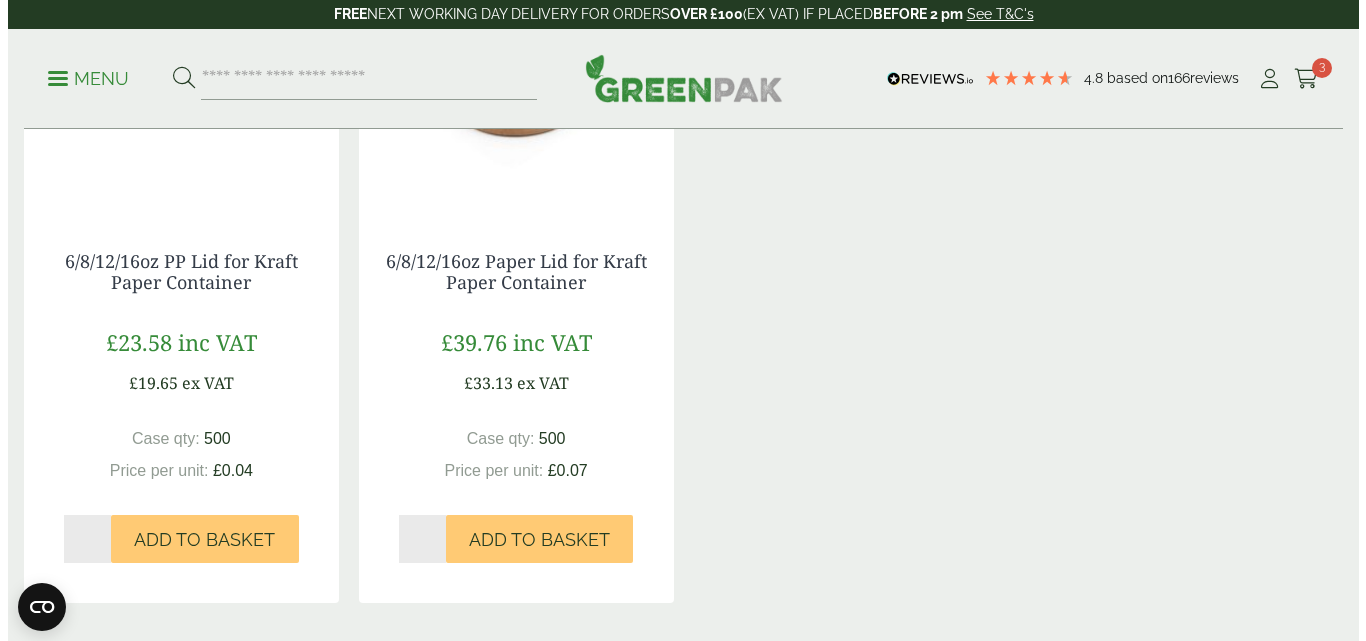 scroll, scrollTop: 1887, scrollLeft: 0, axis: vertical 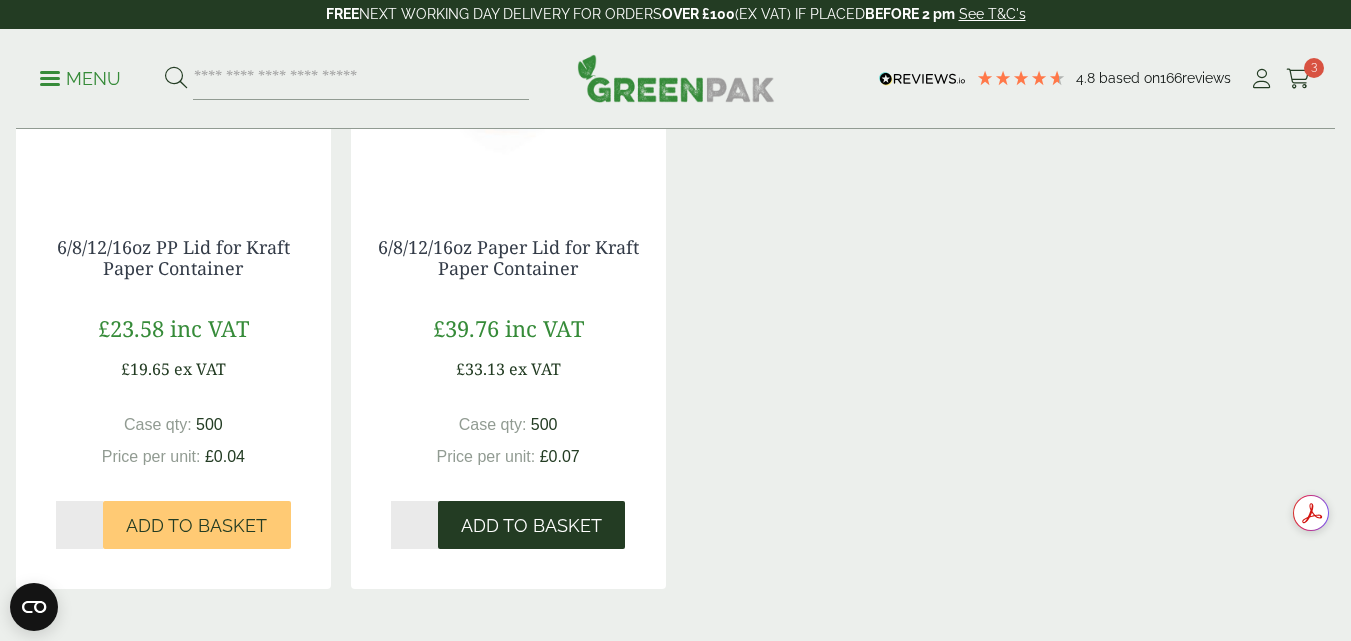click on "Add to Basket" at bounding box center (531, 526) 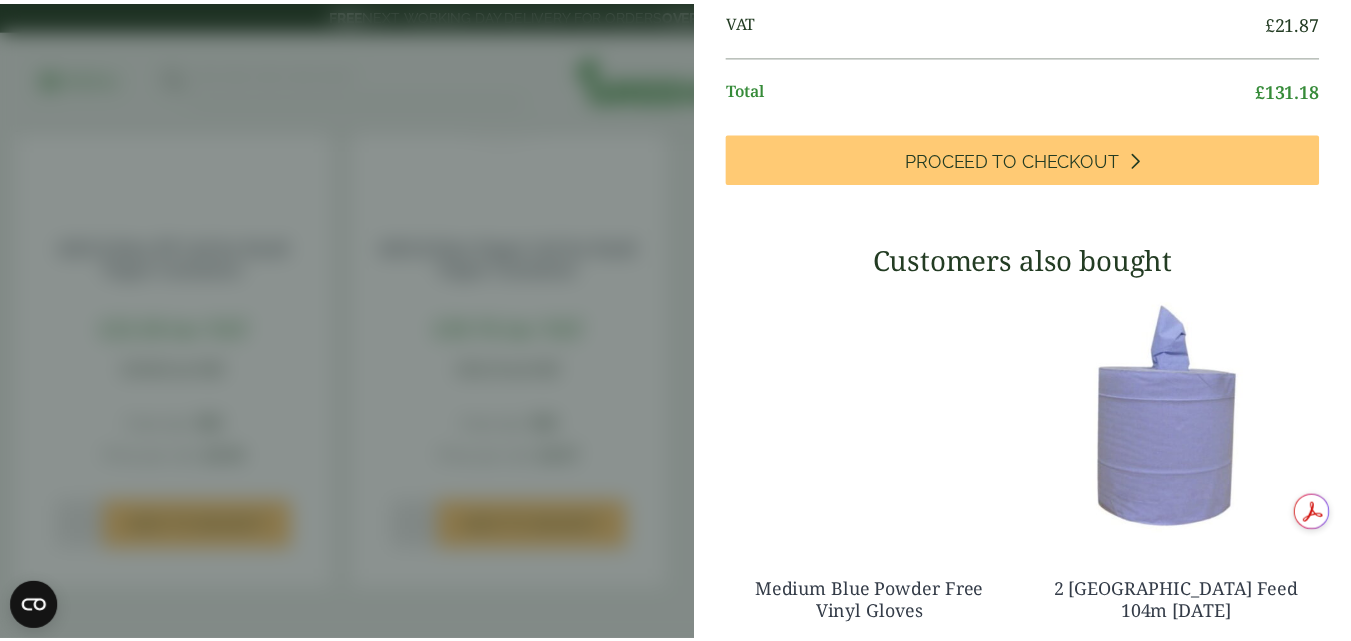 scroll, scrollTop: 0, scrollLeft: 0, axis: both 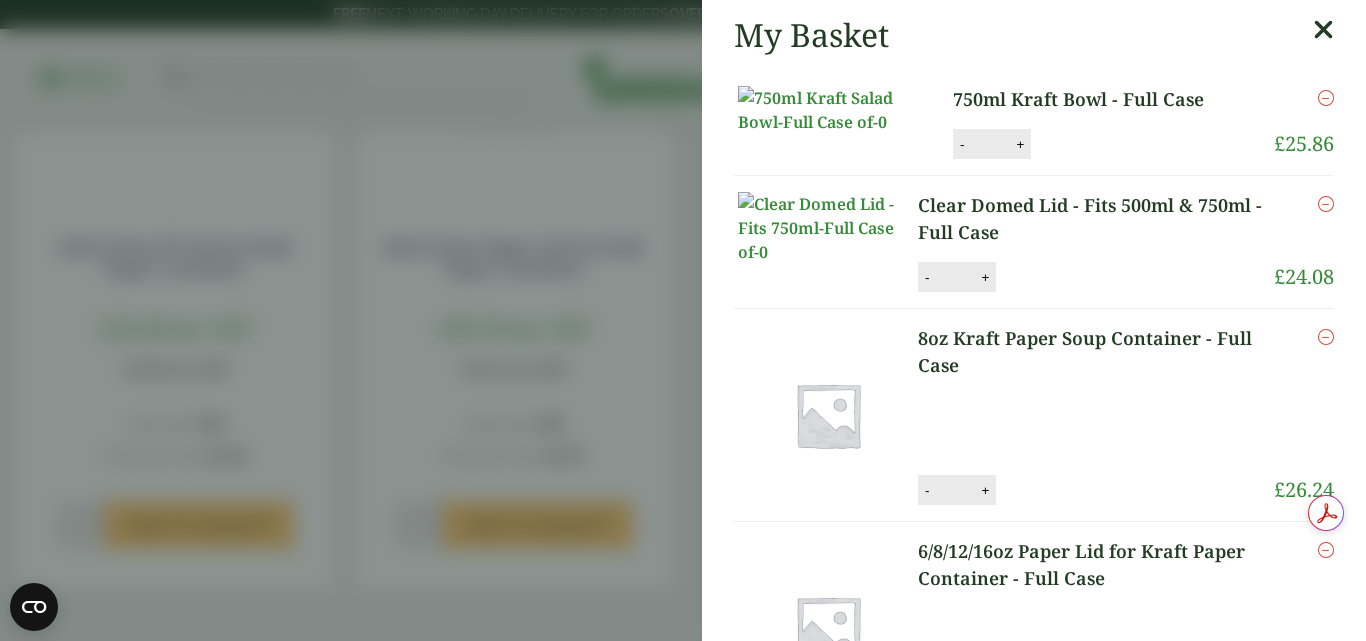 click at bounding box center (1323, 30) 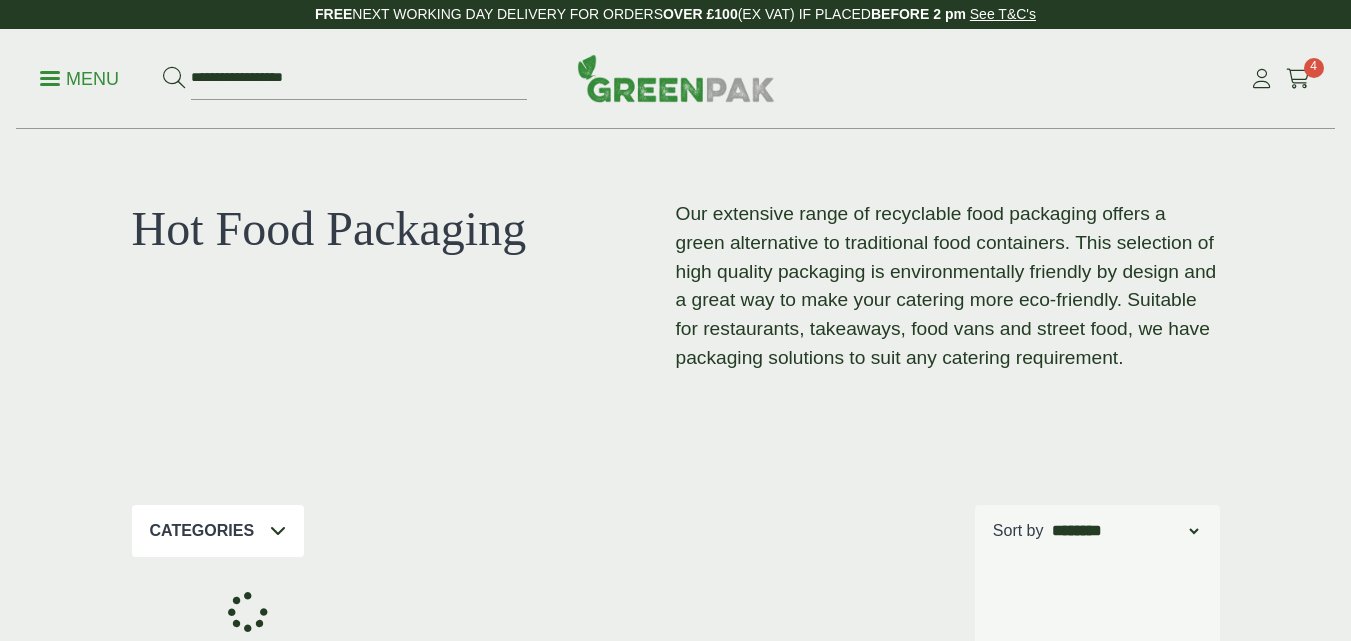 scroll, scrollTop: 0, scrollLeft: 0, axis: both 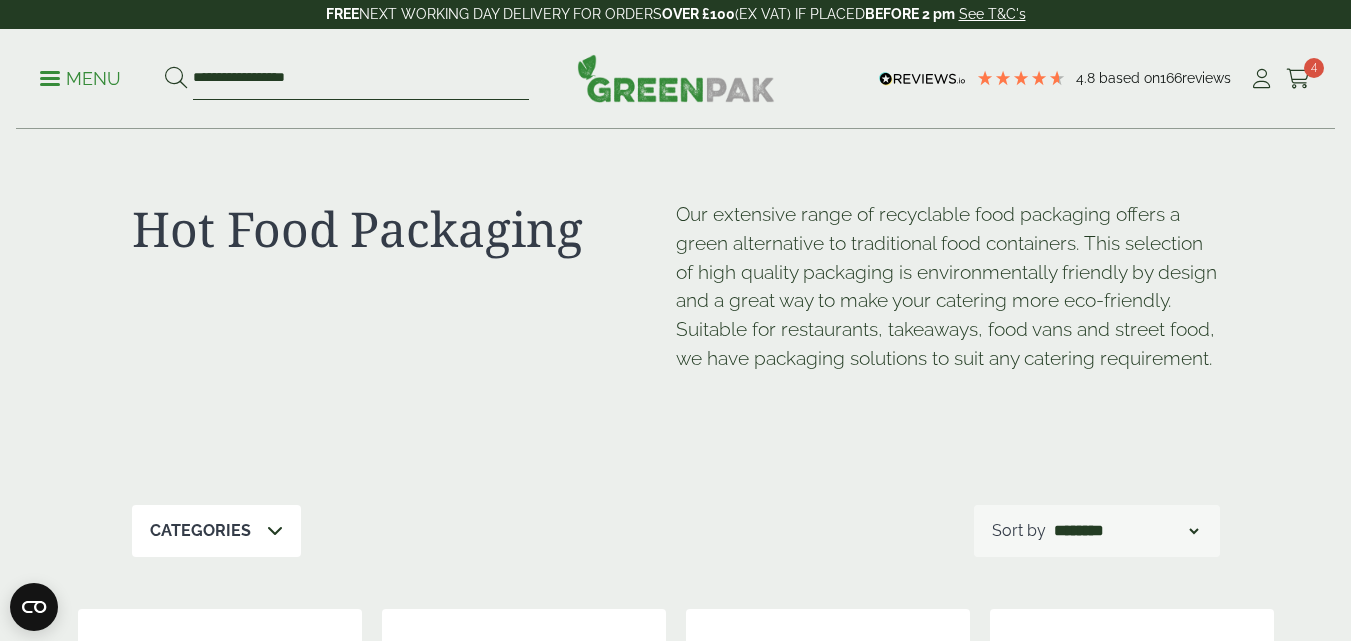 click on "**********" at bounding box center (361, 79) 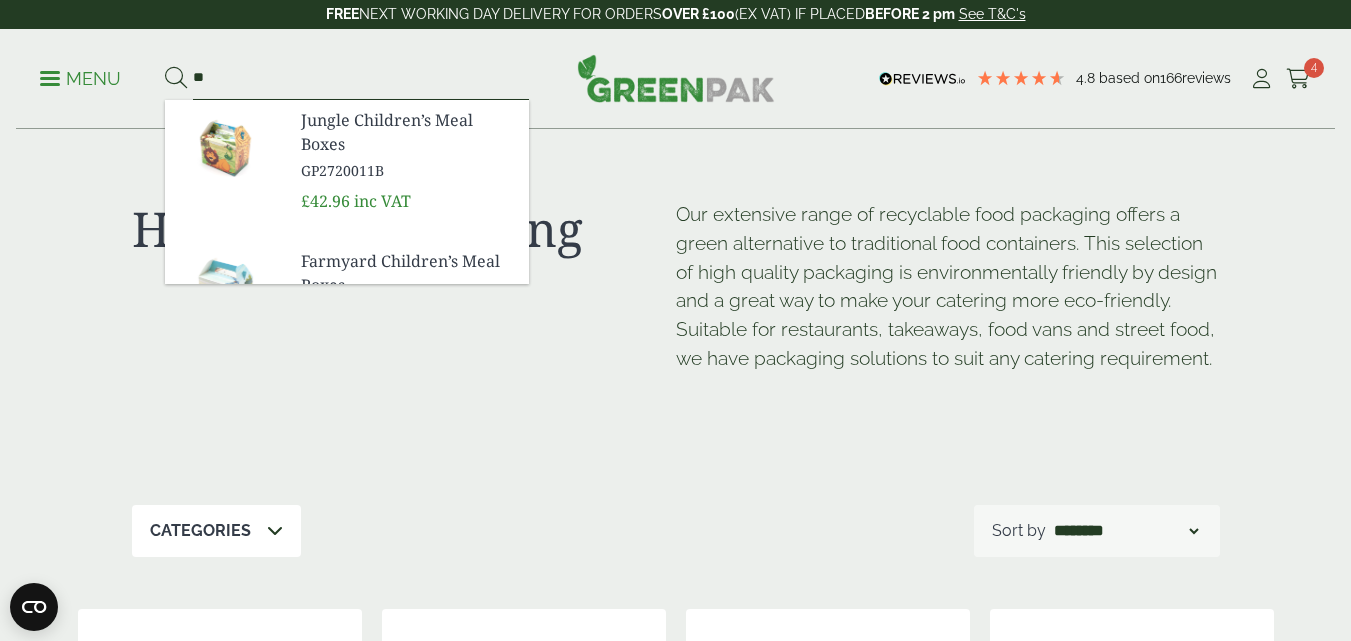type on "*" 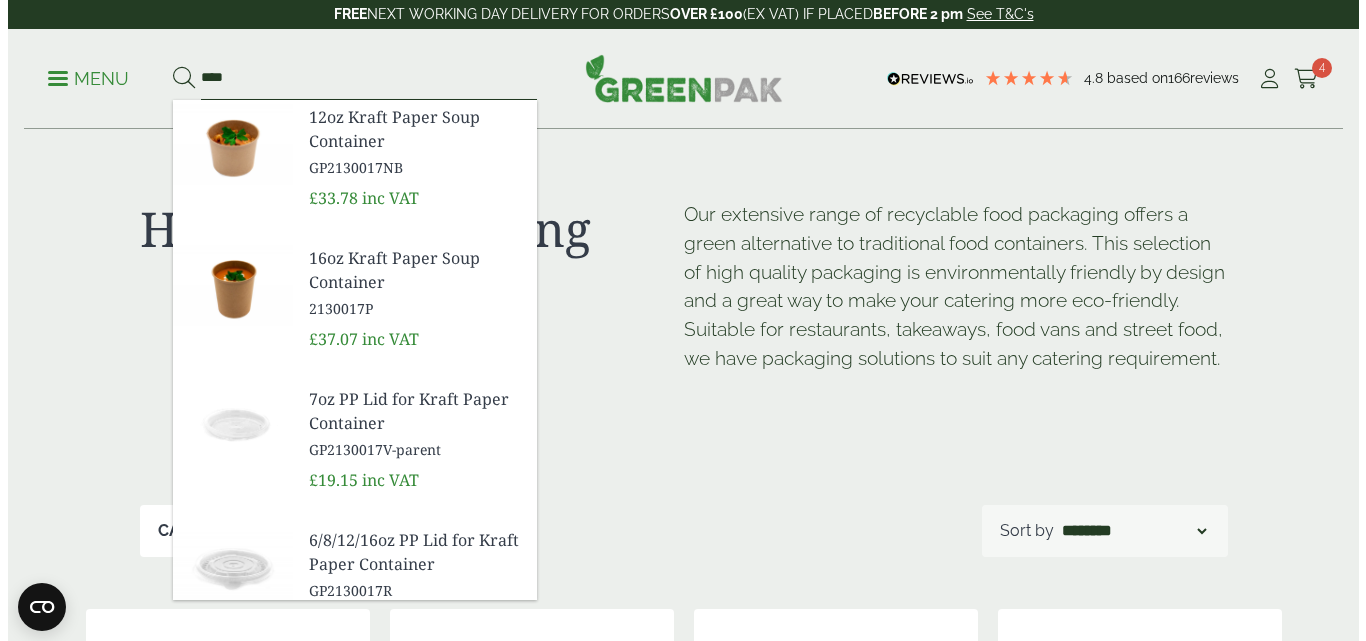 scroll, scrollTop: 433, scrollLeft: 0, axis: vertical 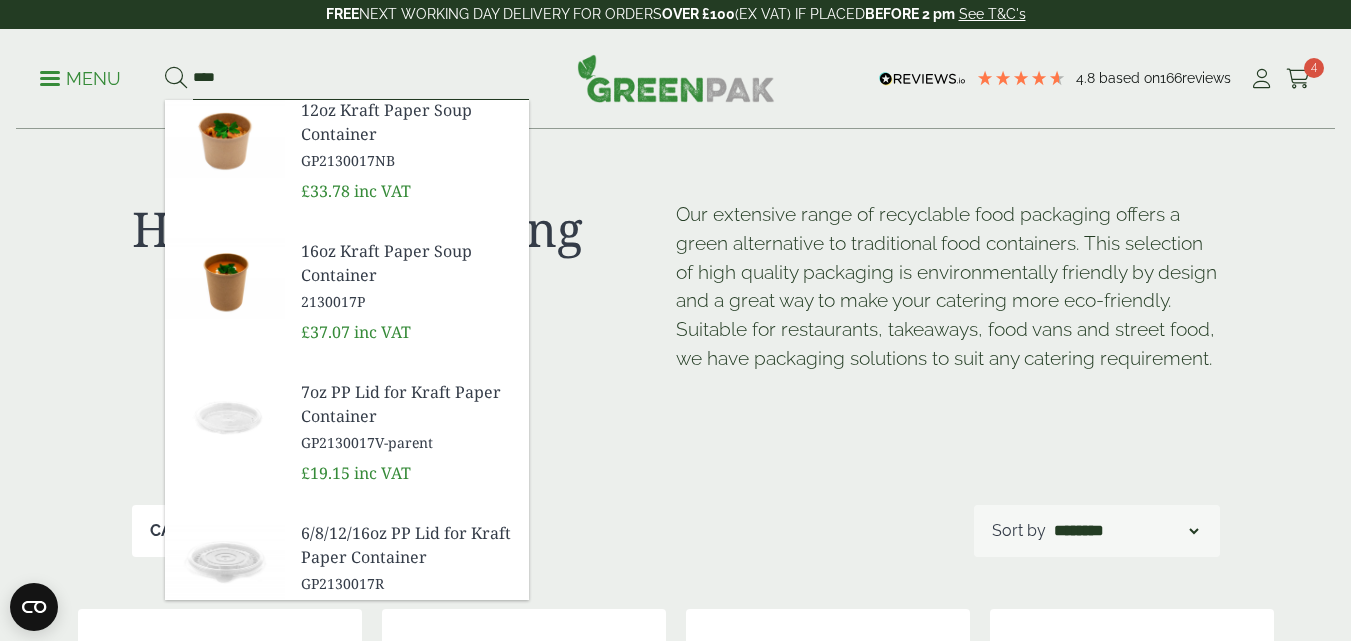 type on "****" 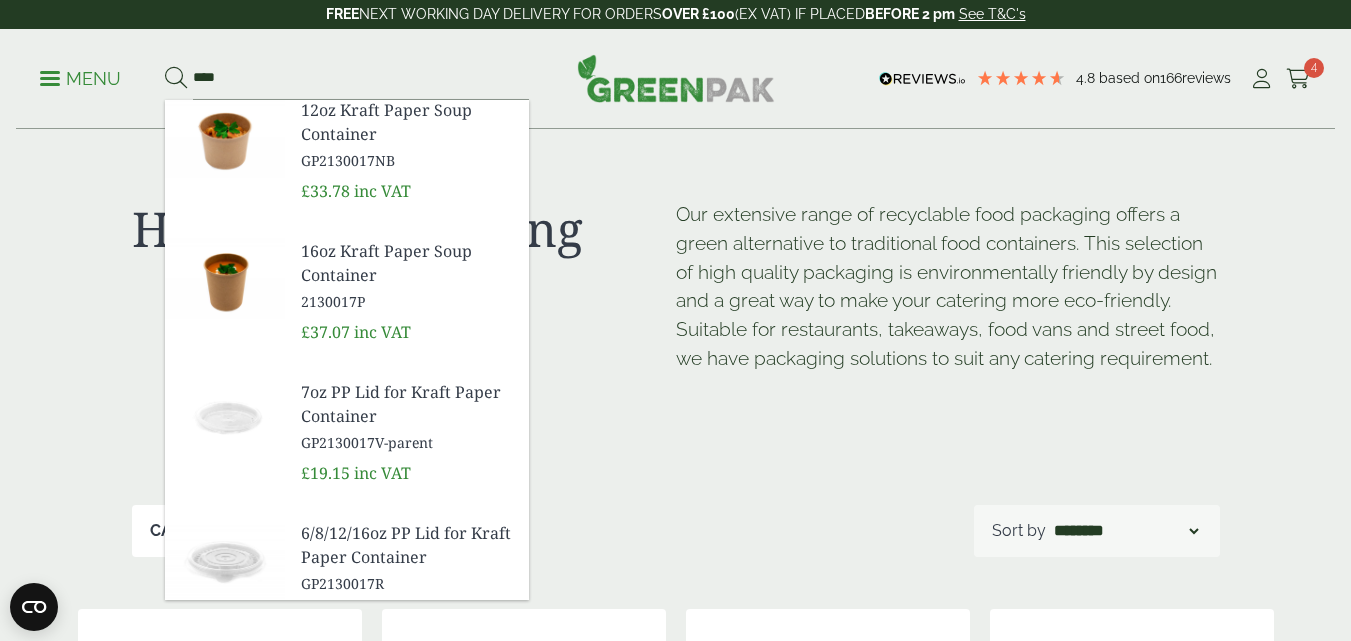 click at bounding box center (225, 279) 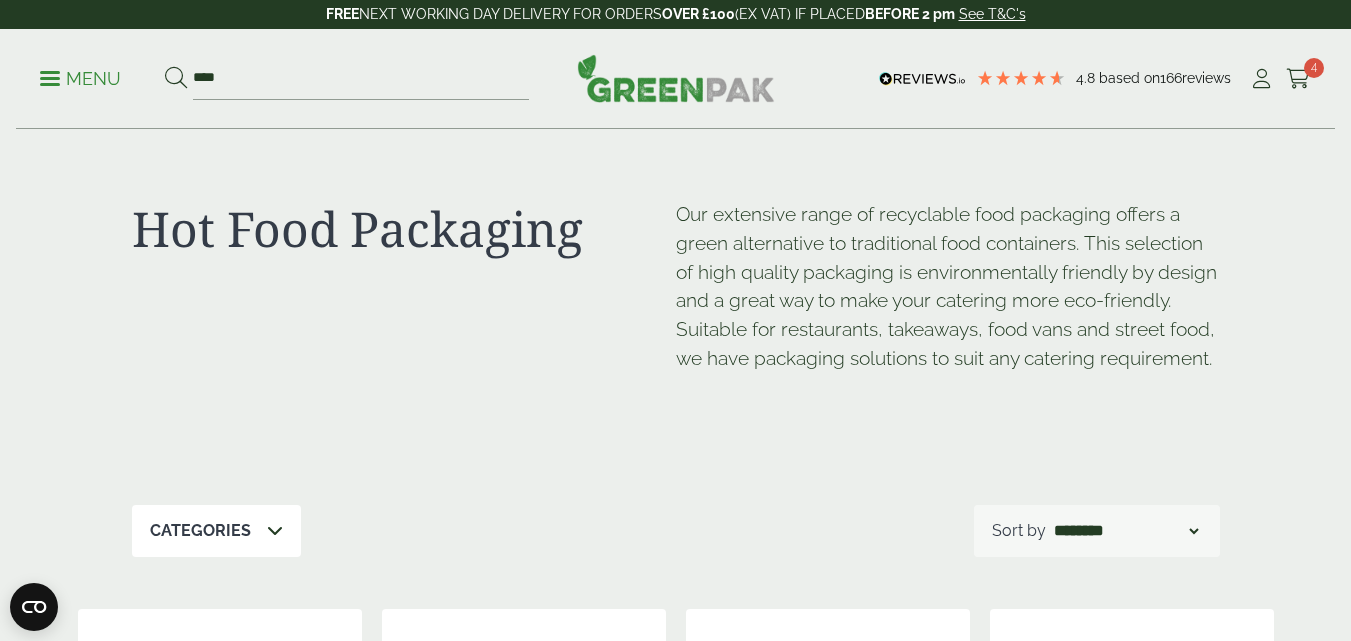 click at bounding box center [50, 78] 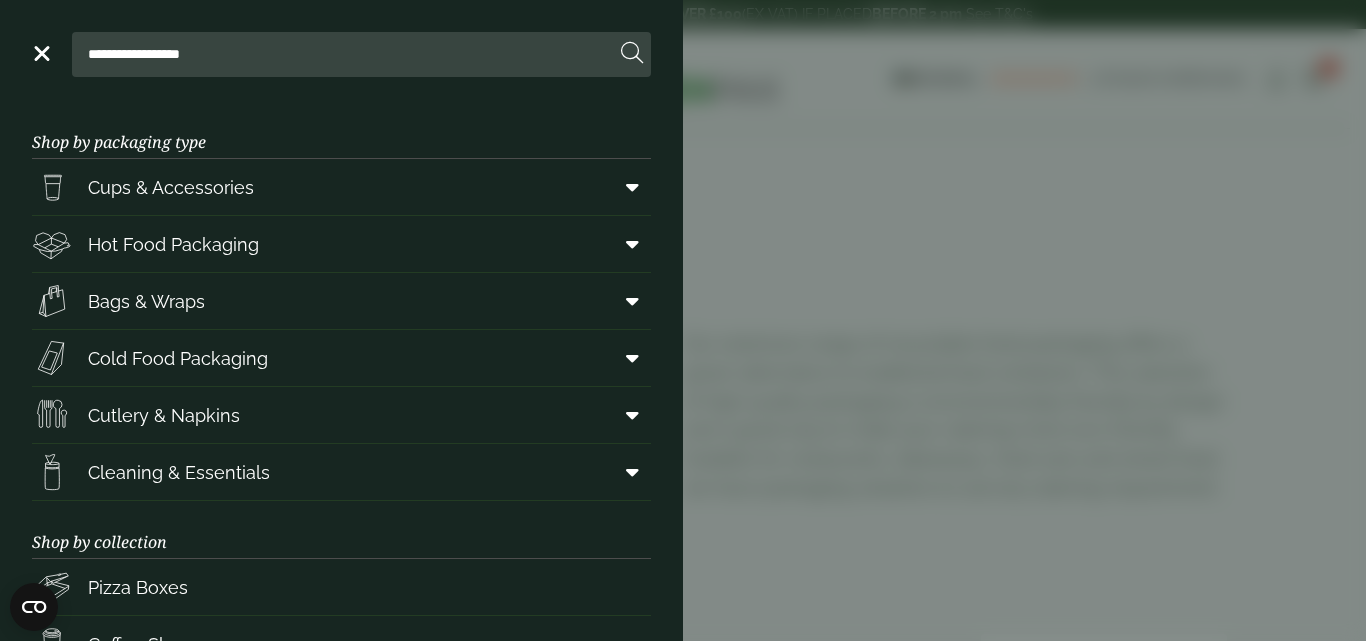 click on "**********" at bounding box center (347, 54) 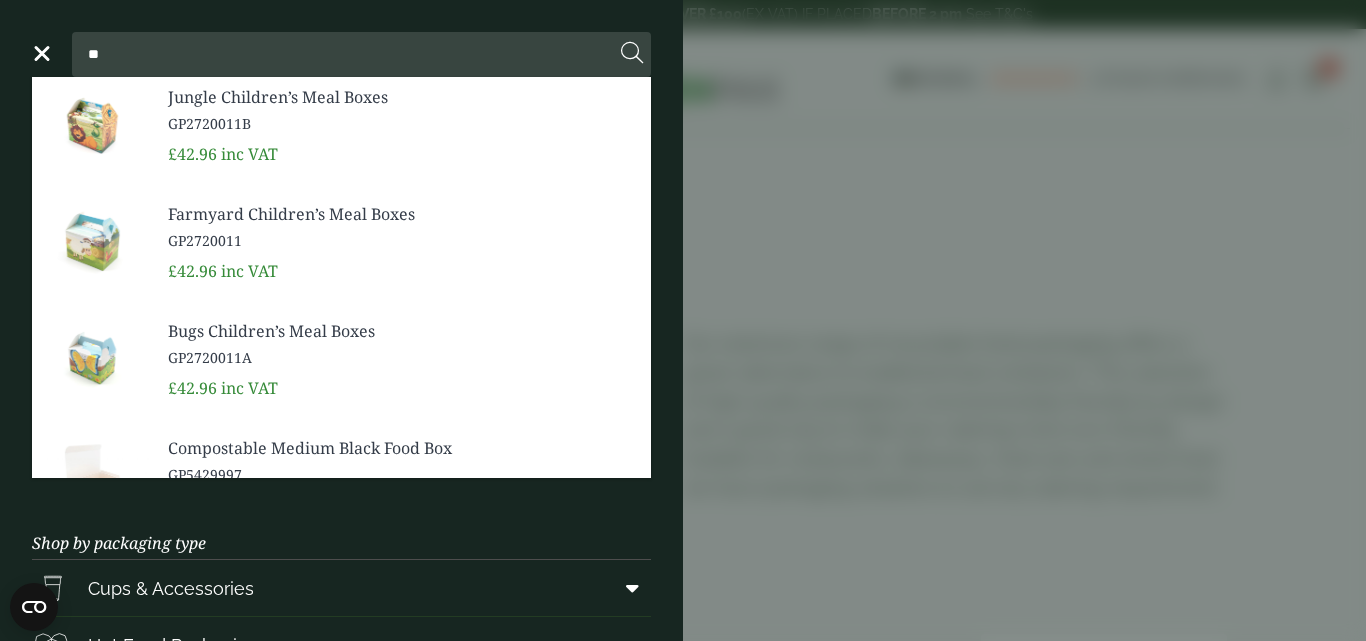type on "*" 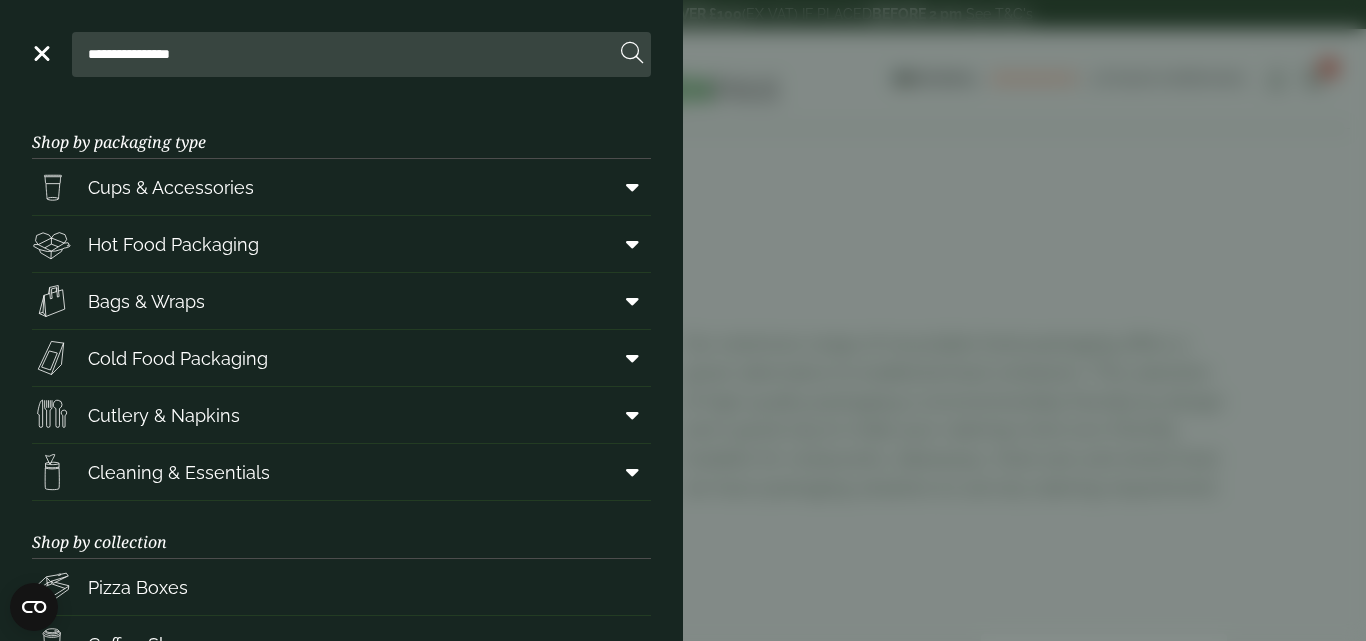 type on "**********" 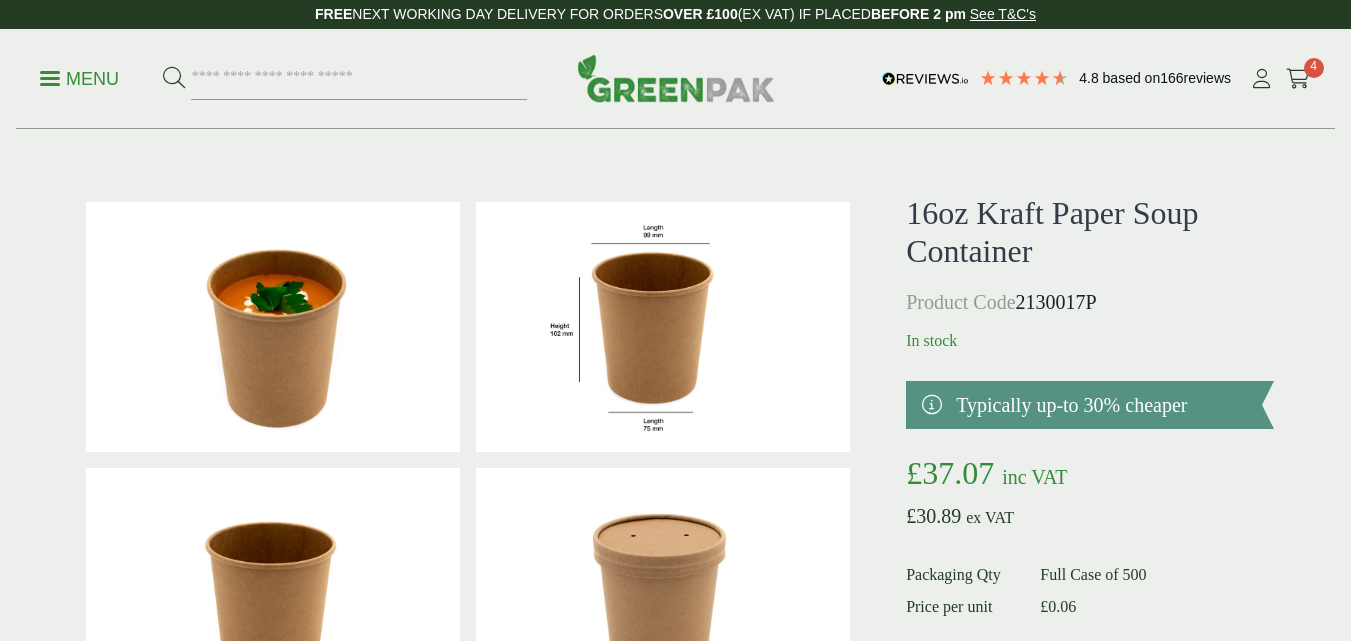 scroll, scrollTop: 0, scrollLeft: 0, axis: both 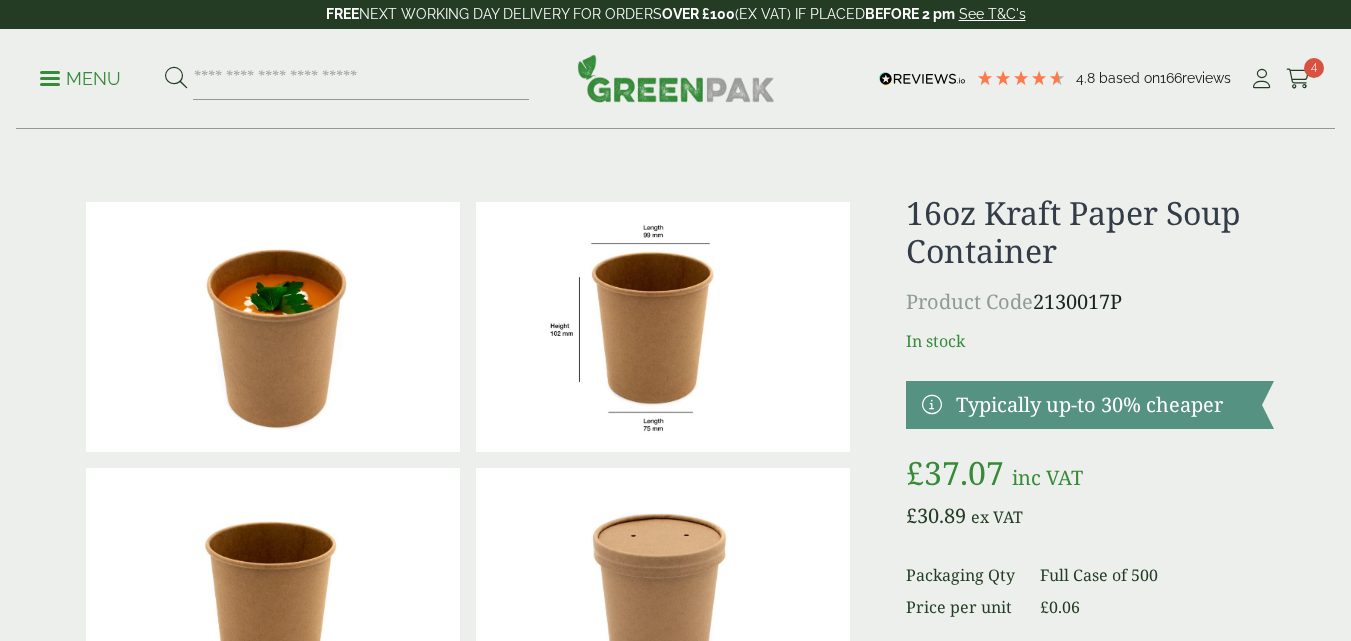 click at bounding box center (663, 327) 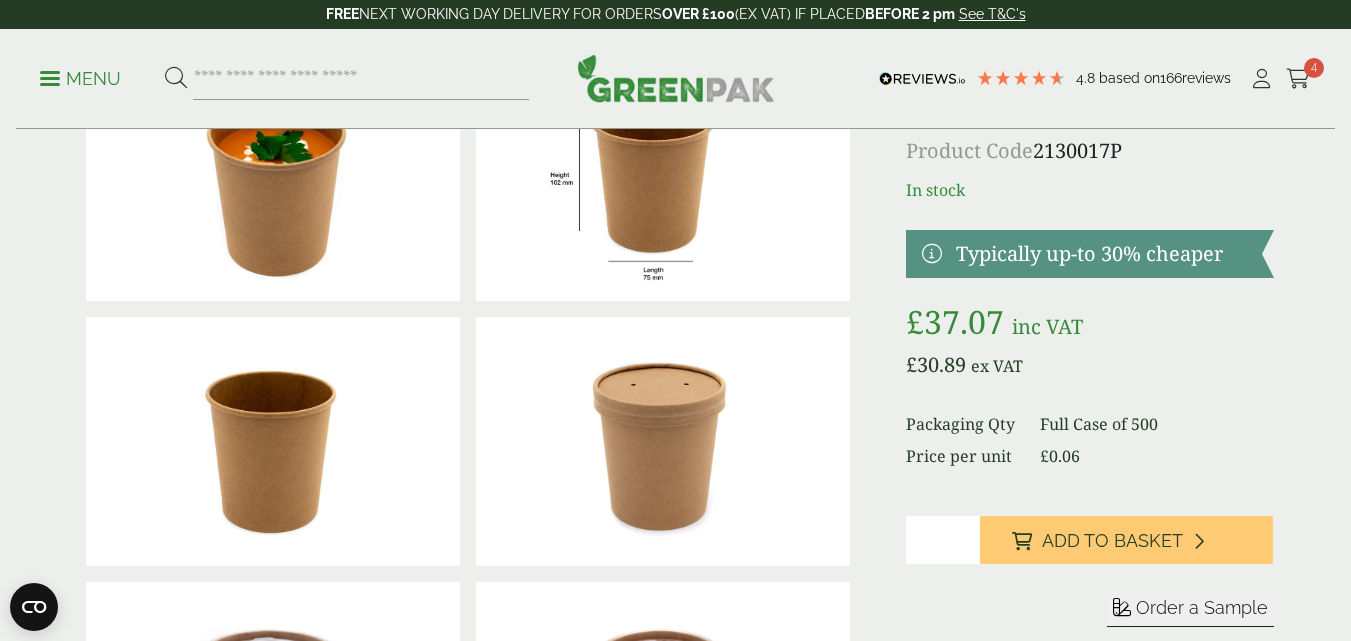 scroll, scrollTop: 158, scrollLeft: 0, axis: vertical 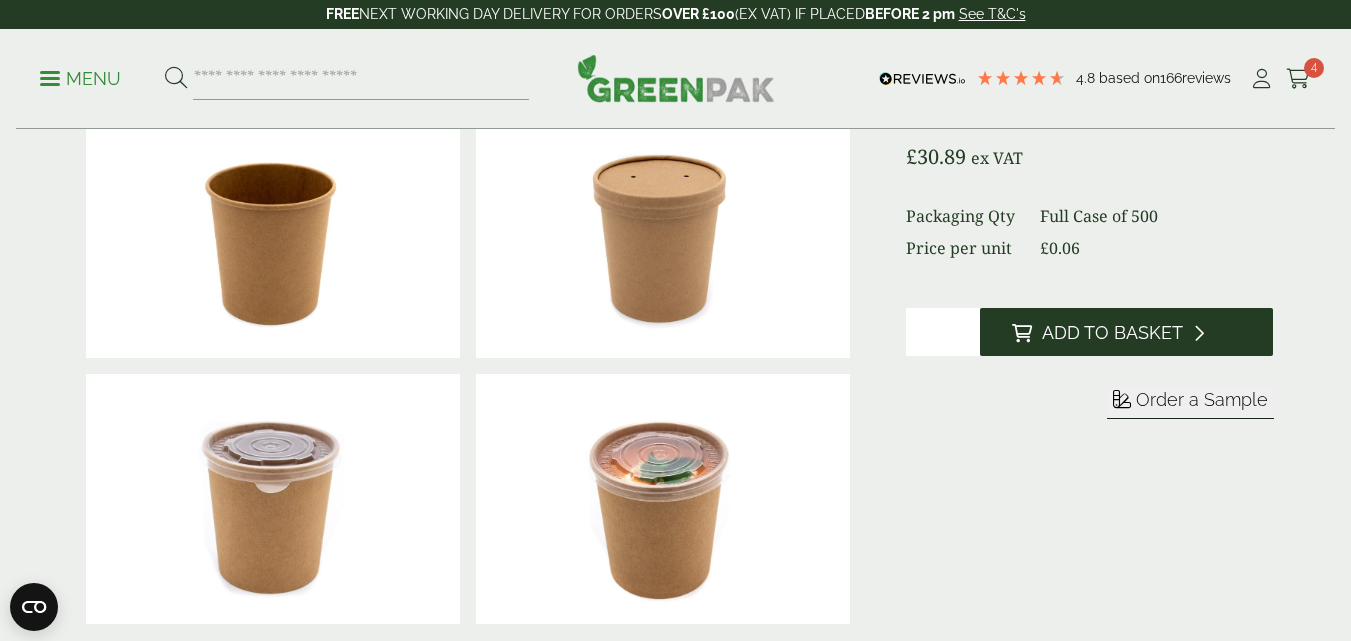 click on "Add to Basket" at bounding box center [1127, 332] 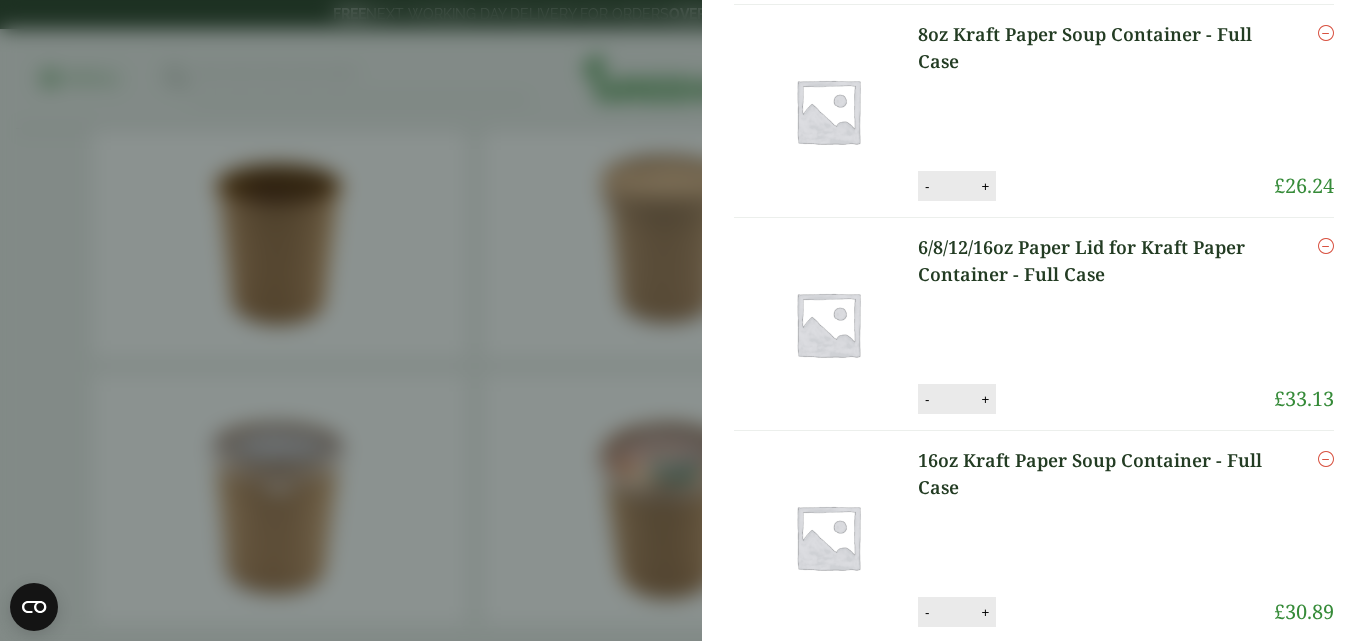scroll, scrollTop: 314, scrollLeft: 0, axis: vertical 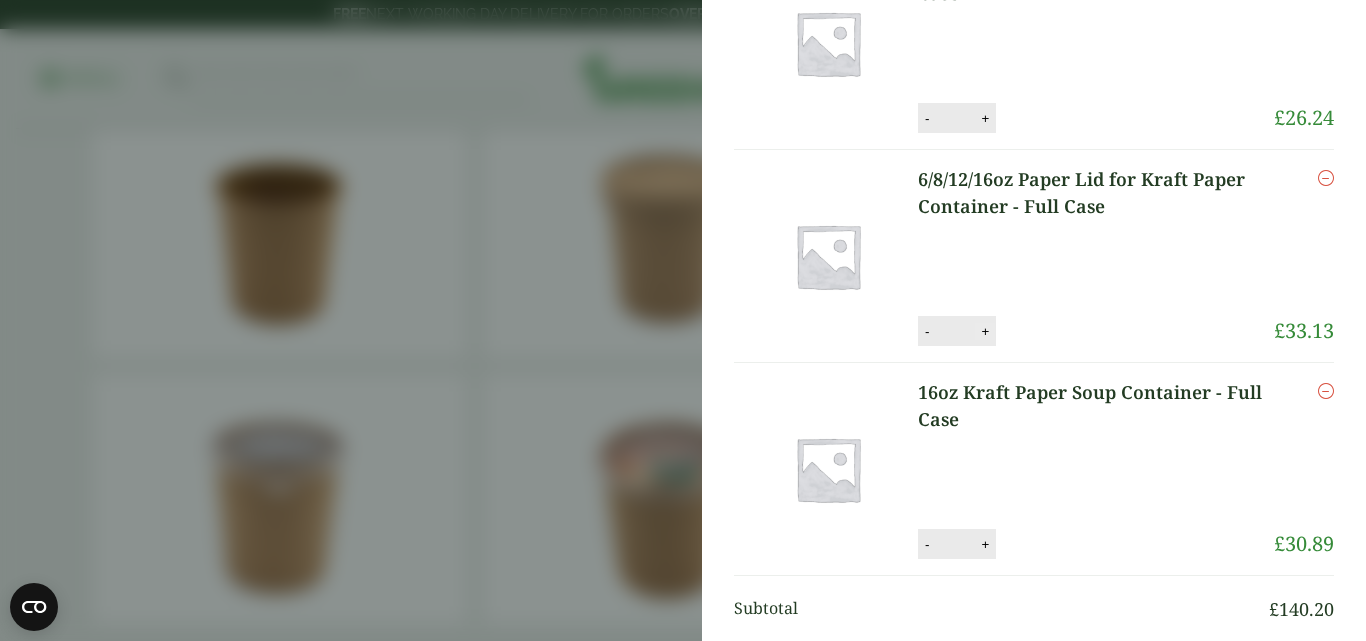 click on "+" at bounding box center (985, 331) 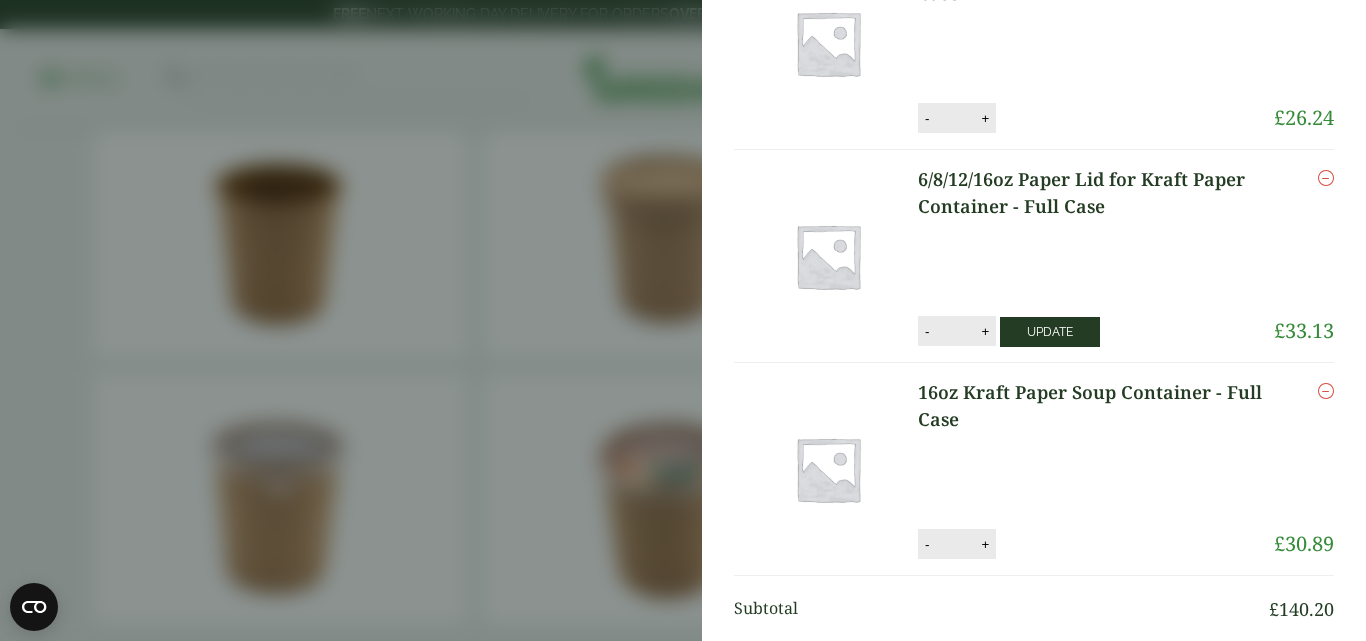 click on "Update" at bounding box center (1050, 332) 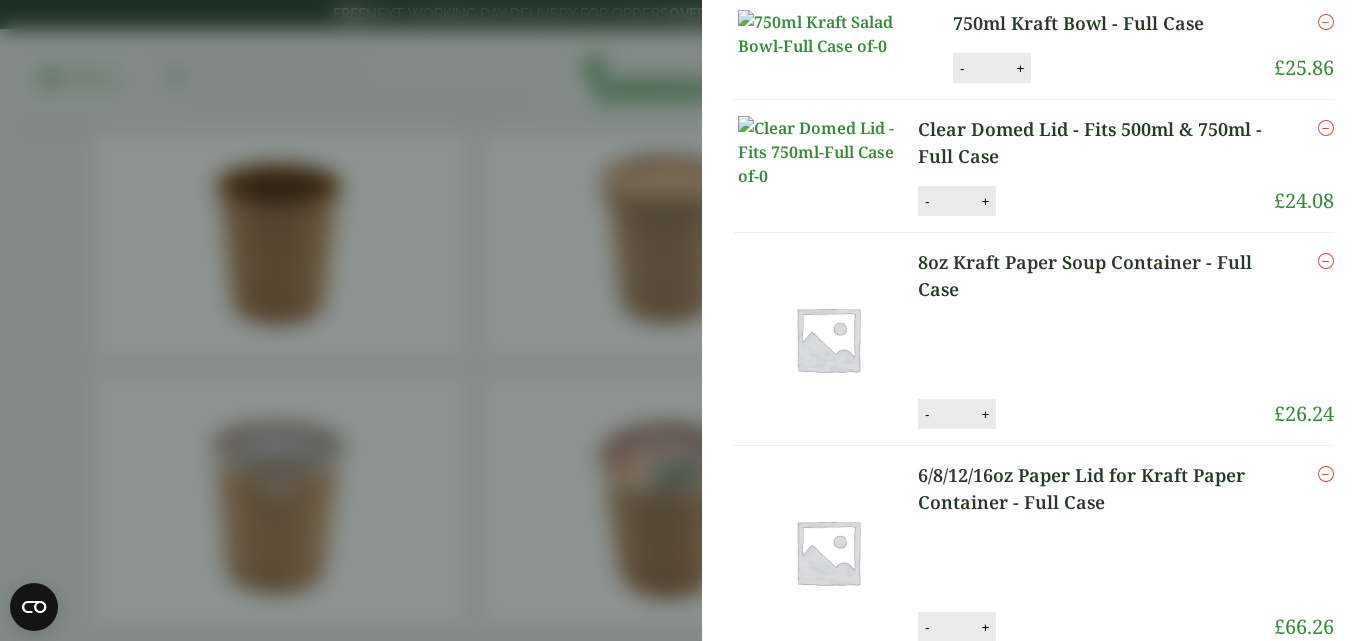 scroll, scrollTop: 0, scrollLeft: 0, axis: both 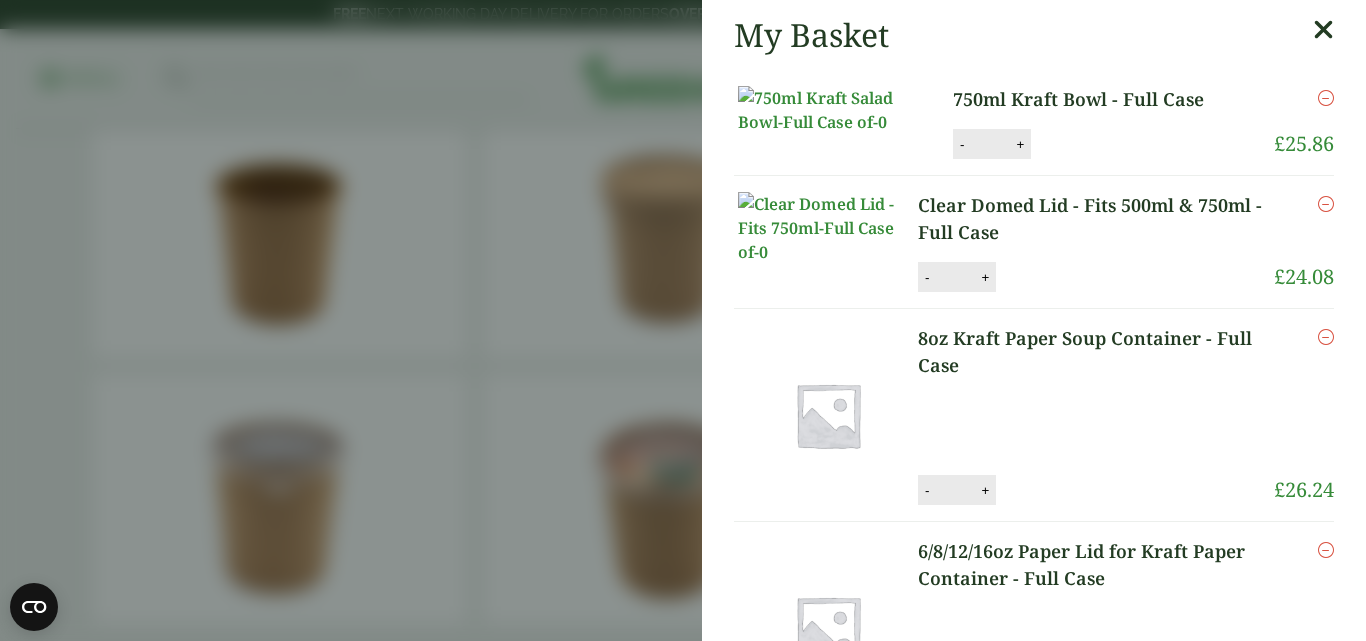 click at bounding box center (1323, 30) 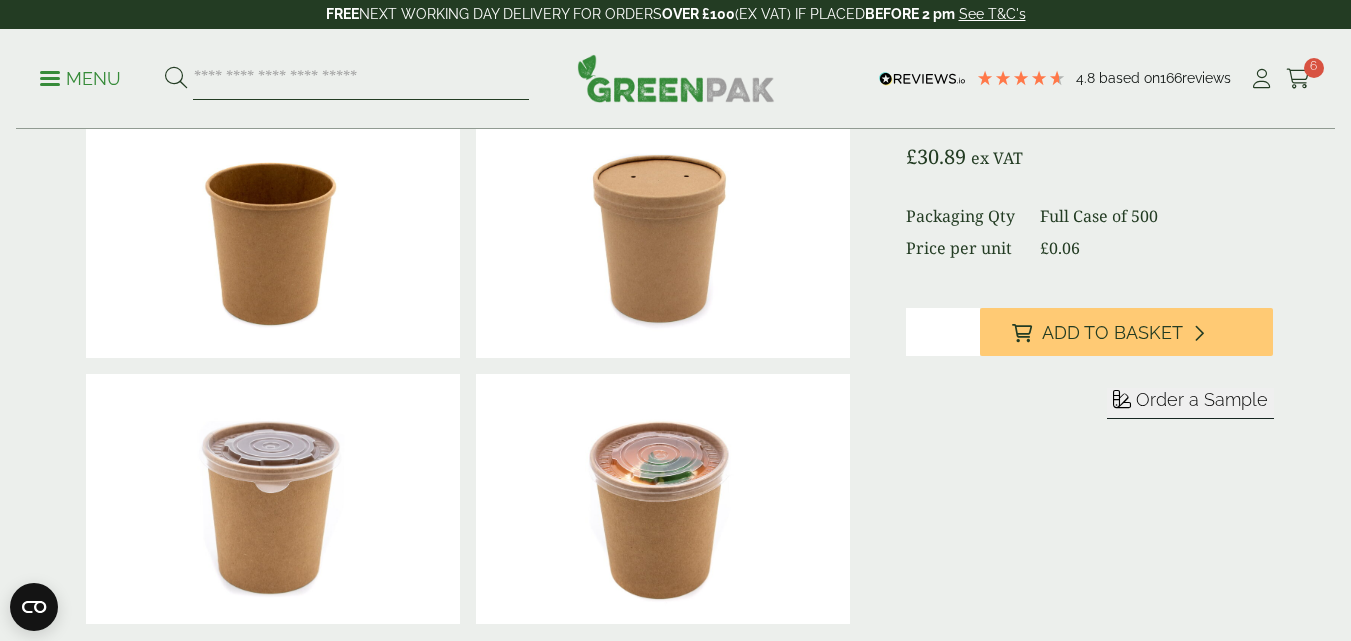 click at bounding box center [361, 79] 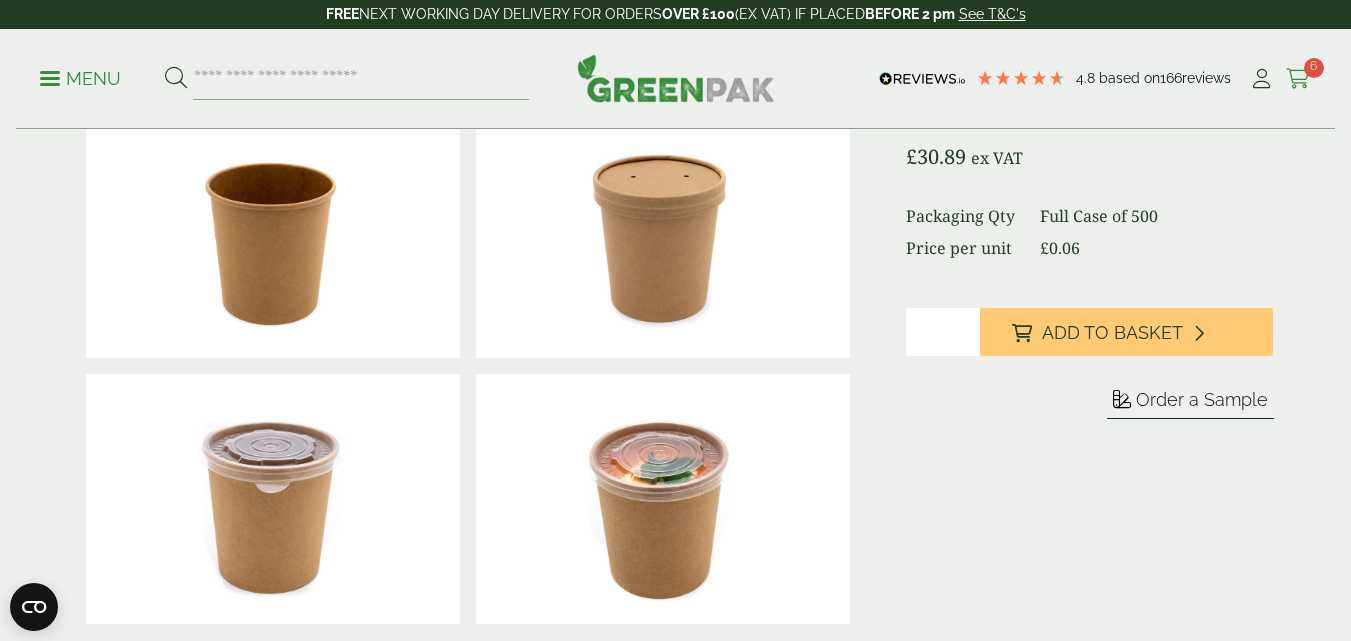 click on "6" at bounding box center [1314, 68] 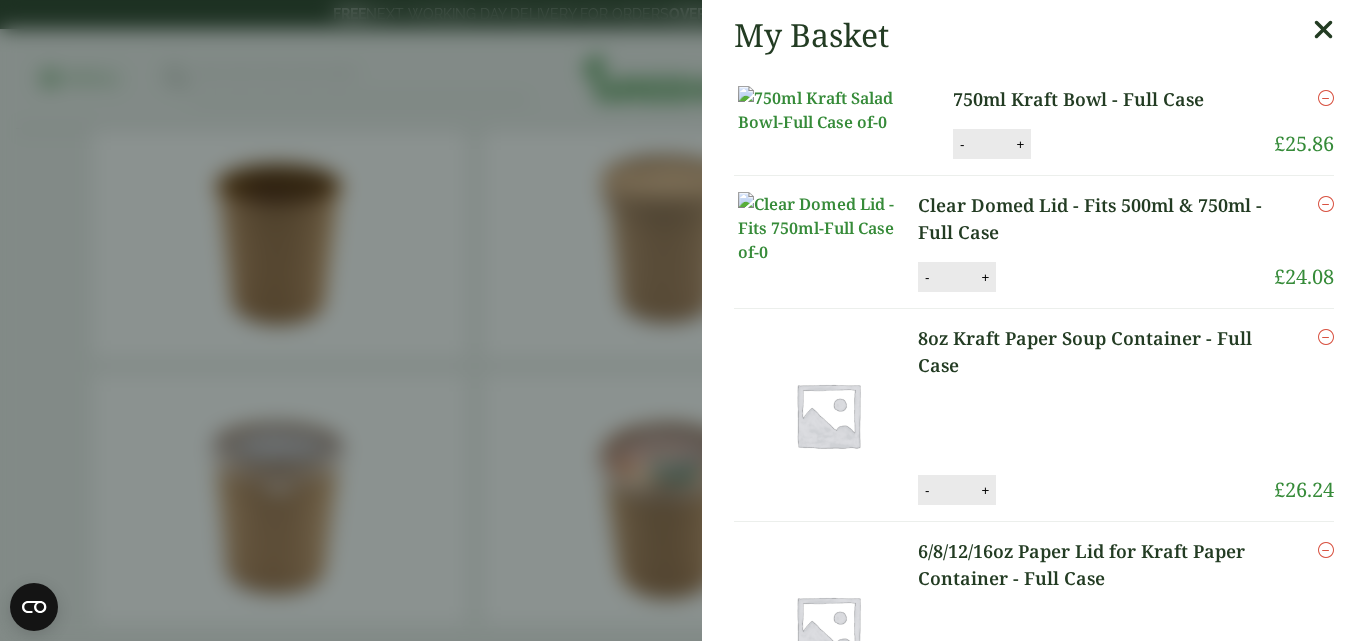 click at bounding box center (1323, 30) 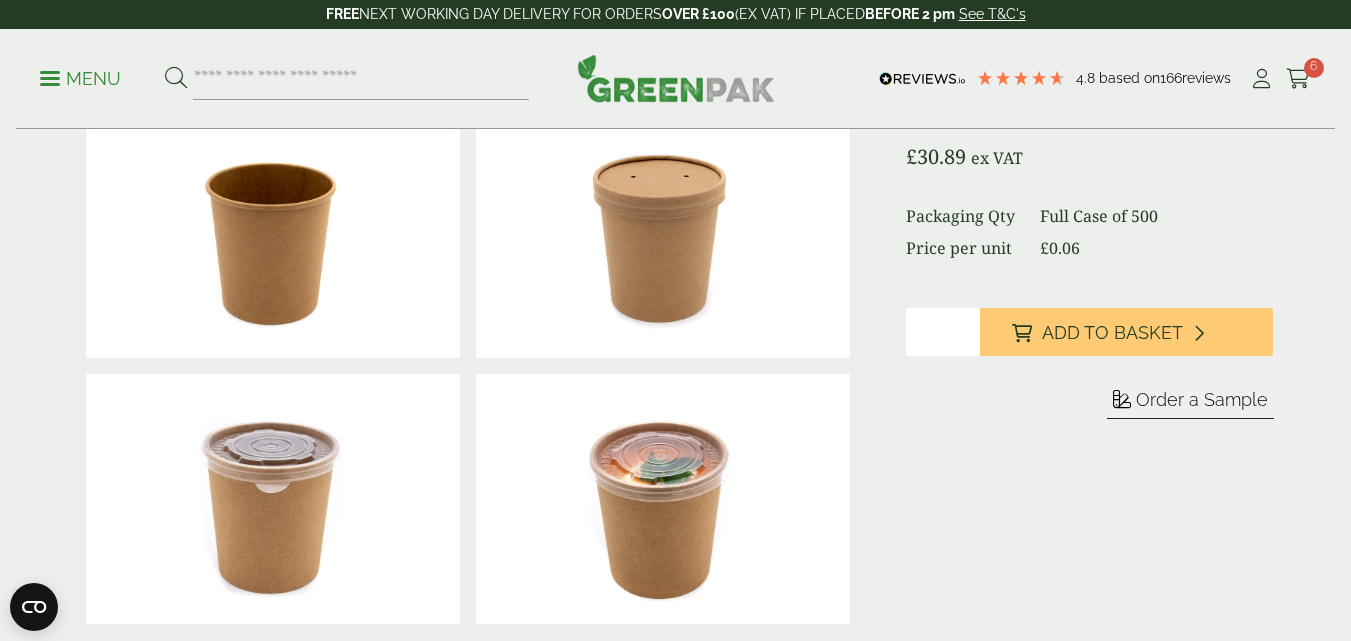 click on "Menu
4.8   Based on  166  reviews My Account 6" at bounding box center [675, 79] 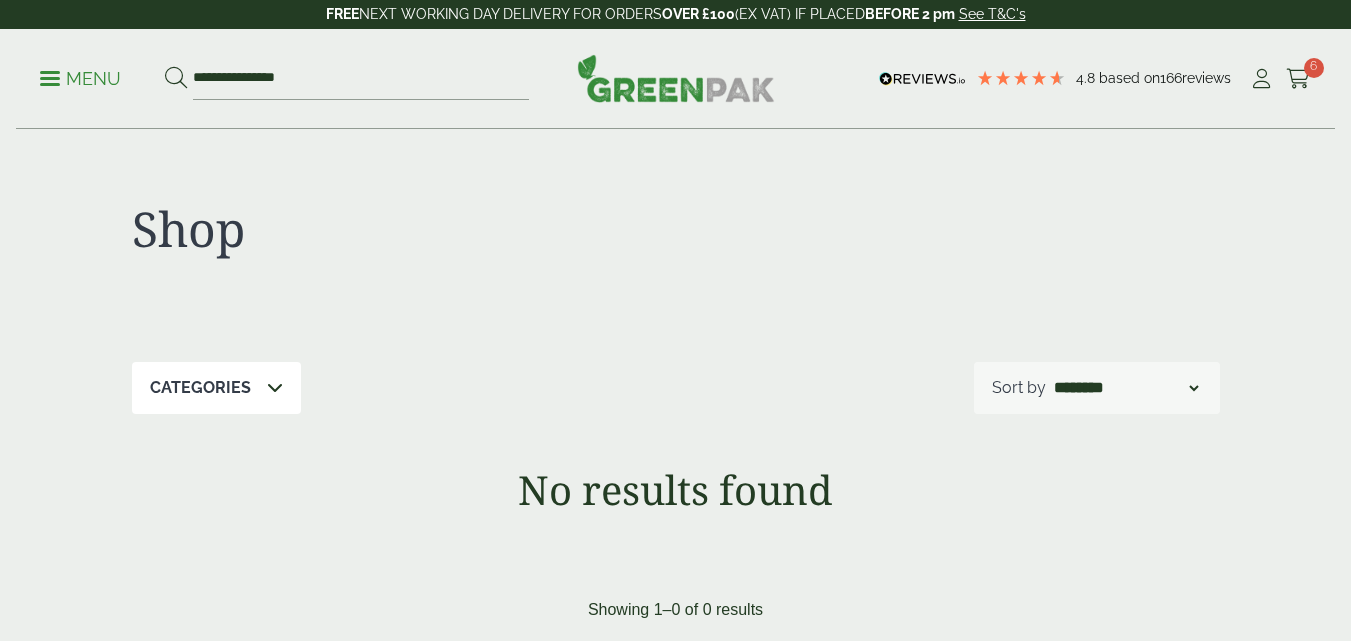 scroll, scrollTop: 0, scrollLeft: 0, axis: both 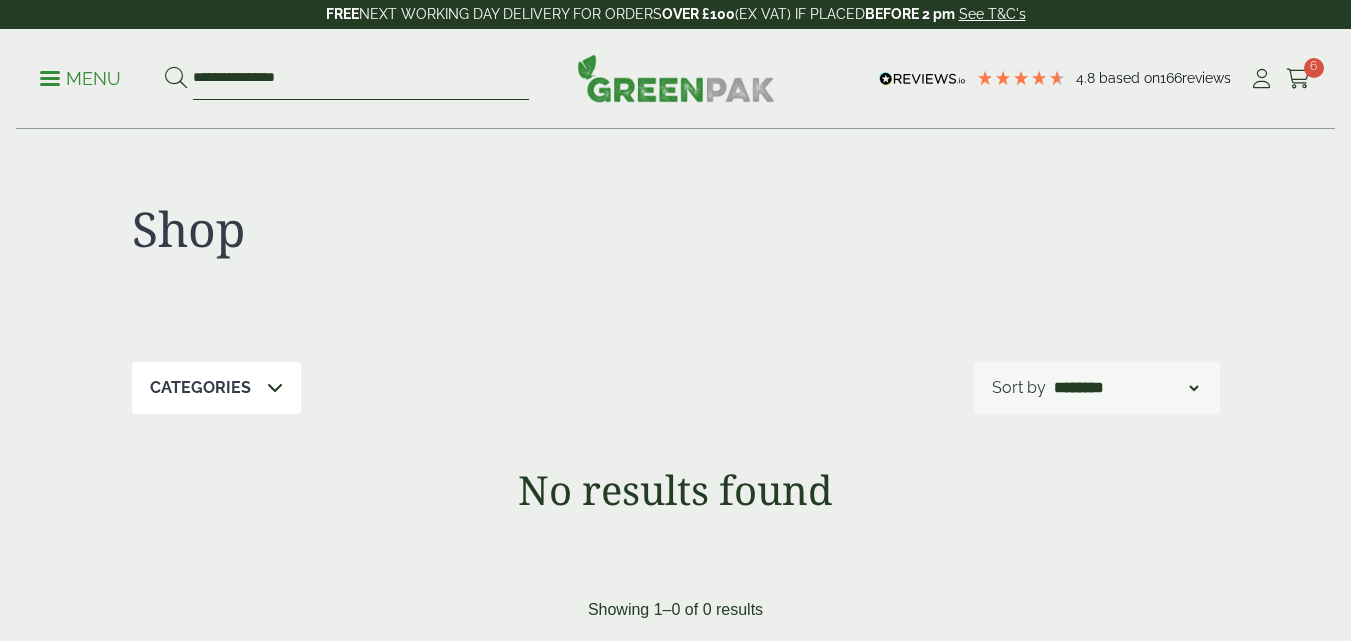 click on "**********" at bounding box center [361, 79] 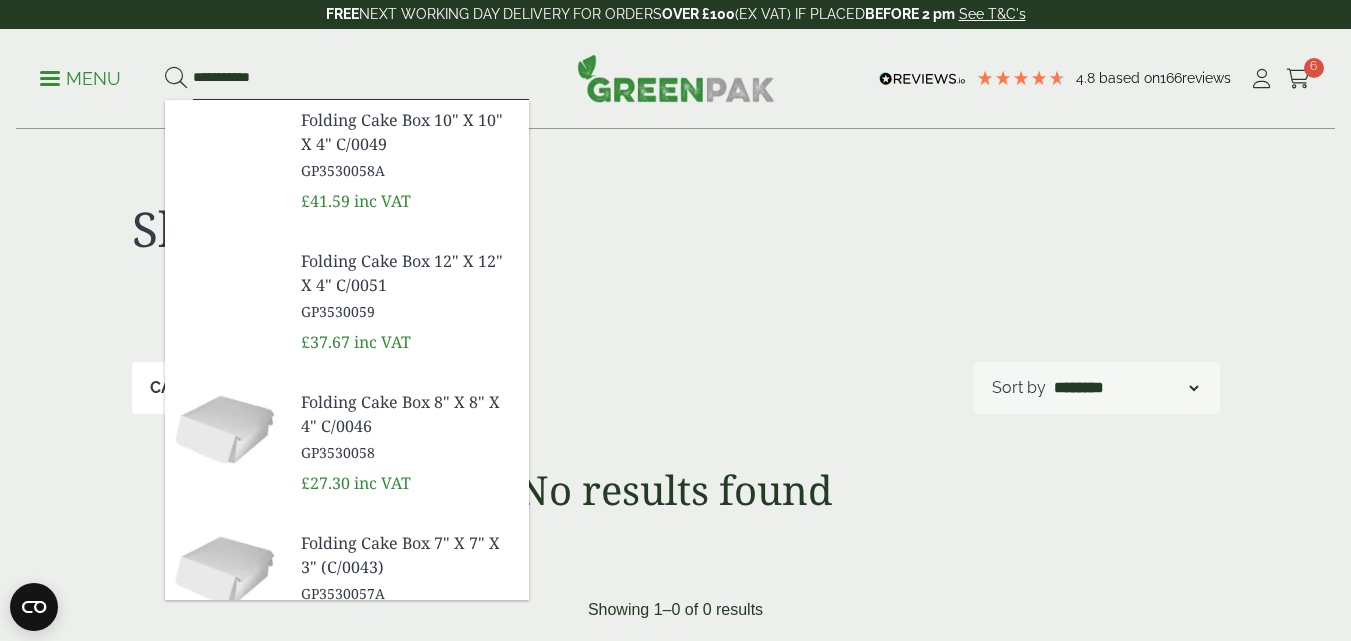 type on "**********" 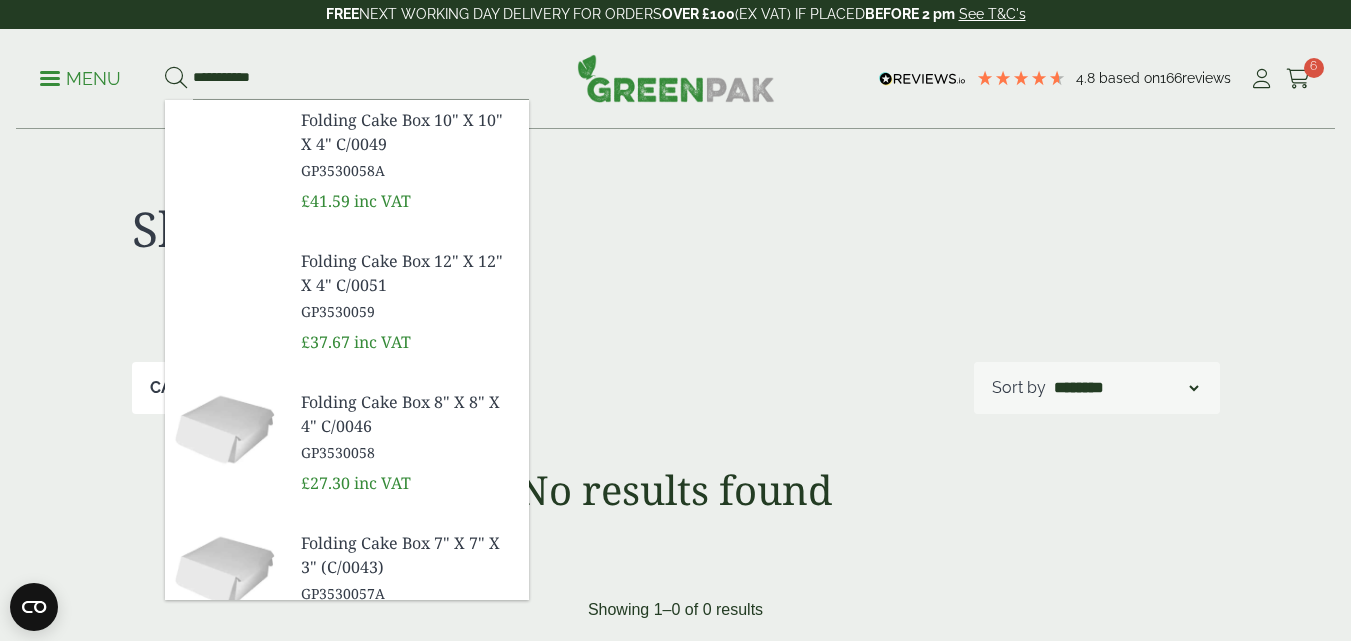 click on "Menu" at bounding box center [80, 79] 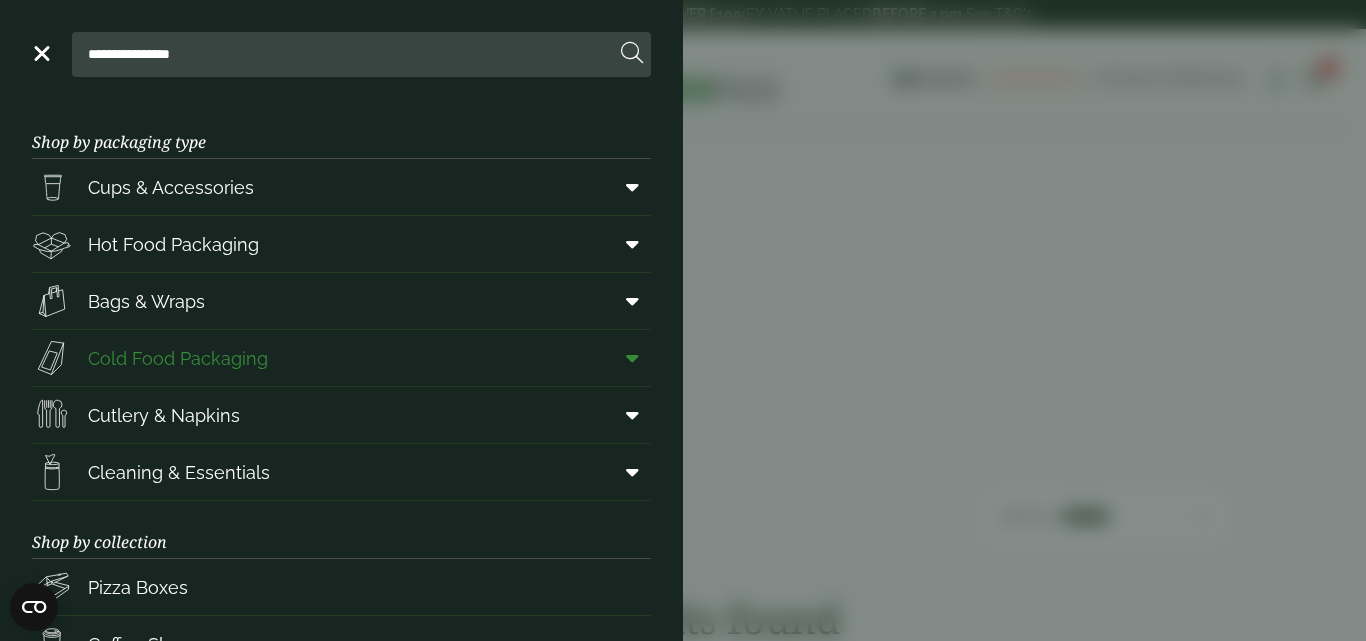 click on "Cold Food Packaging" at bounding box center [178, 358] 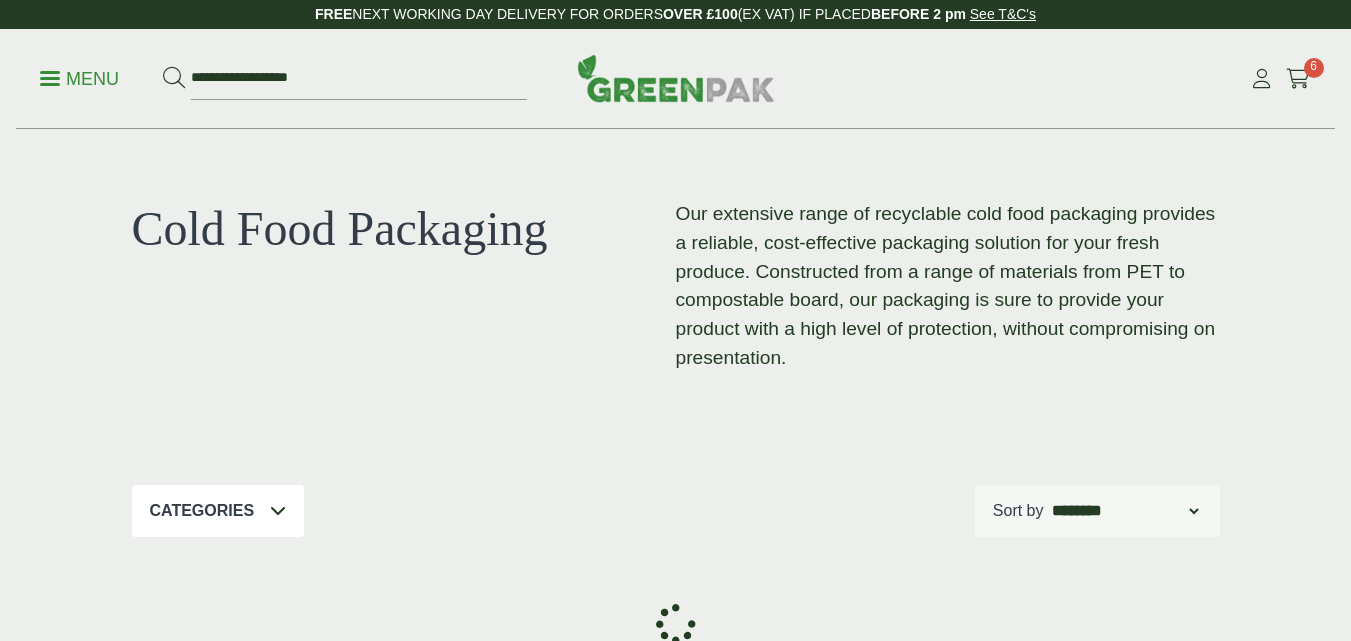 scroll, scrollTop: 0, scrollLeft: 0, axis: both 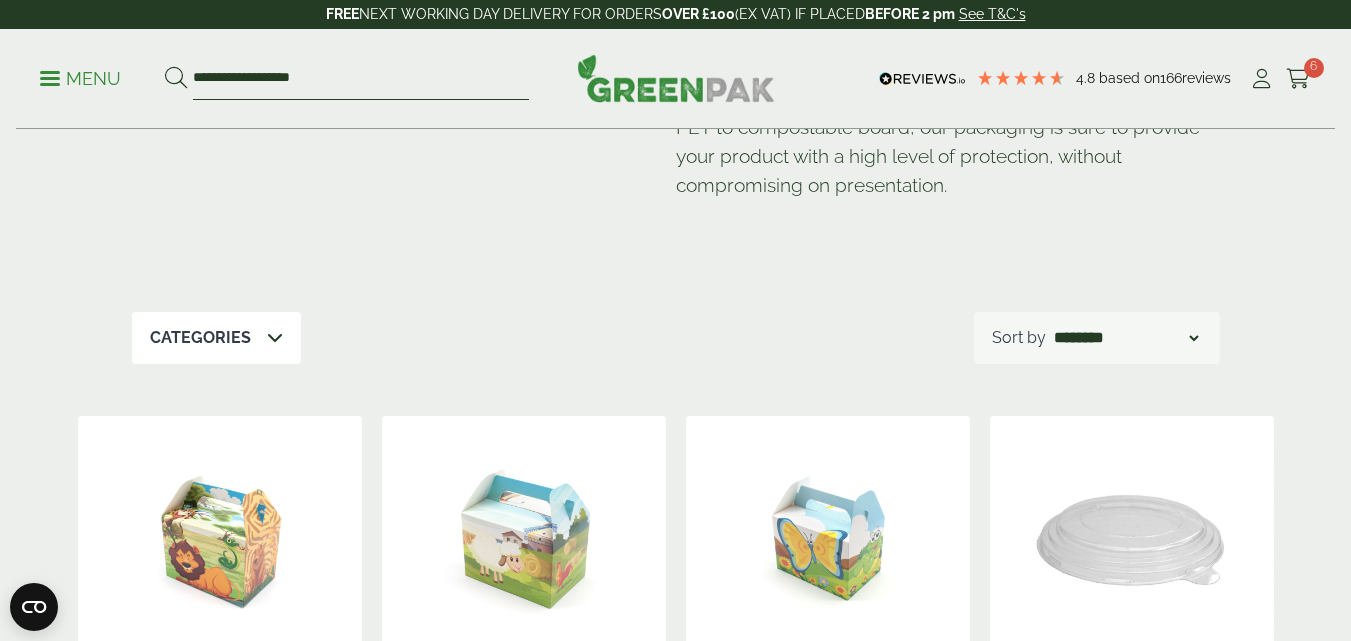 click on "**********" at bounding box center [361, 79] 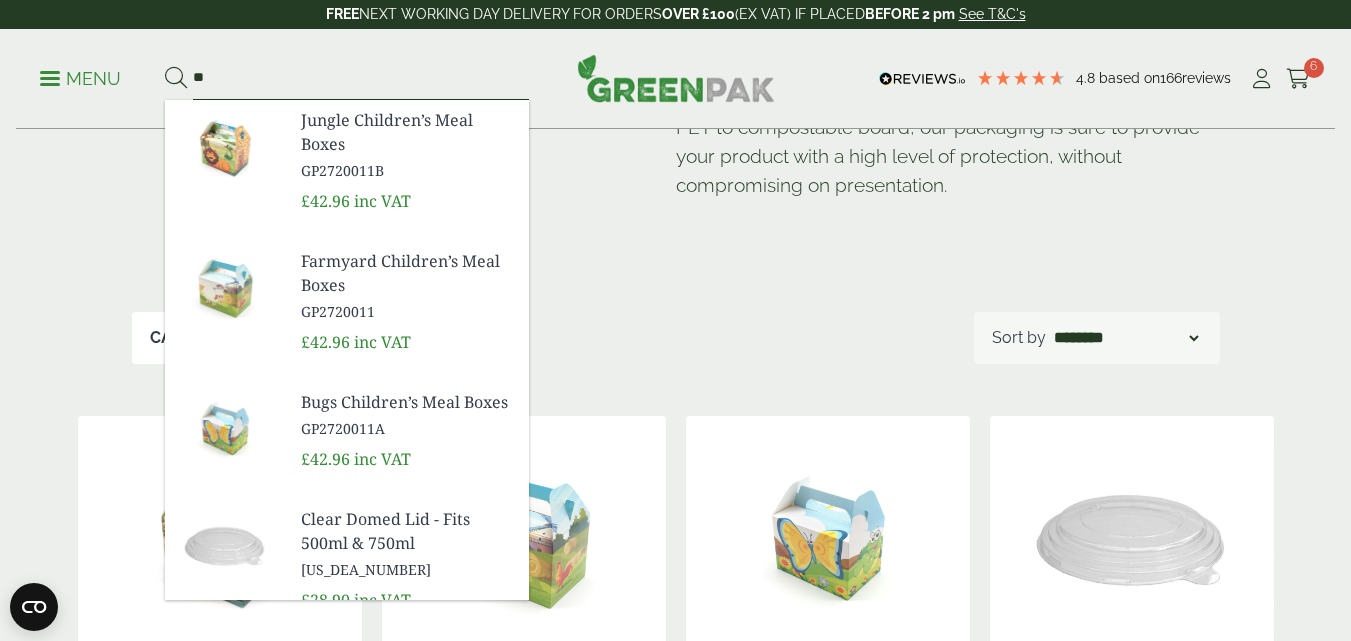 type on "*" 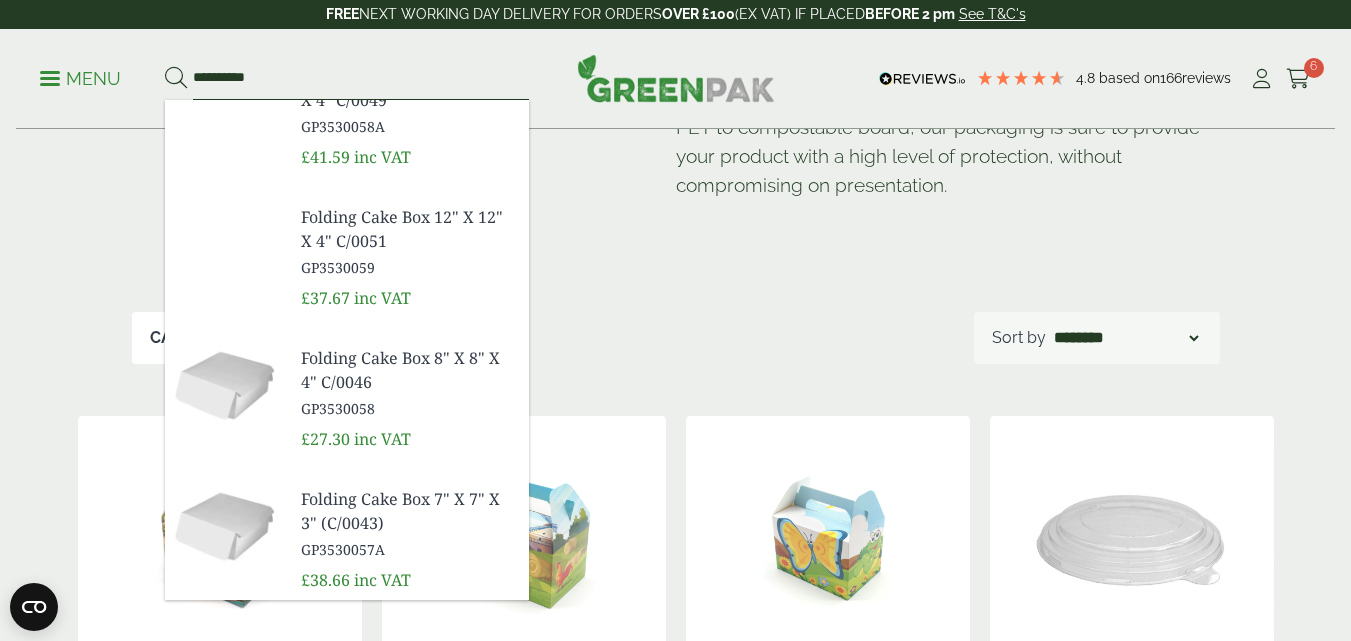 scroll, scrollTop: 0, scrollLeft: 0, axis: both 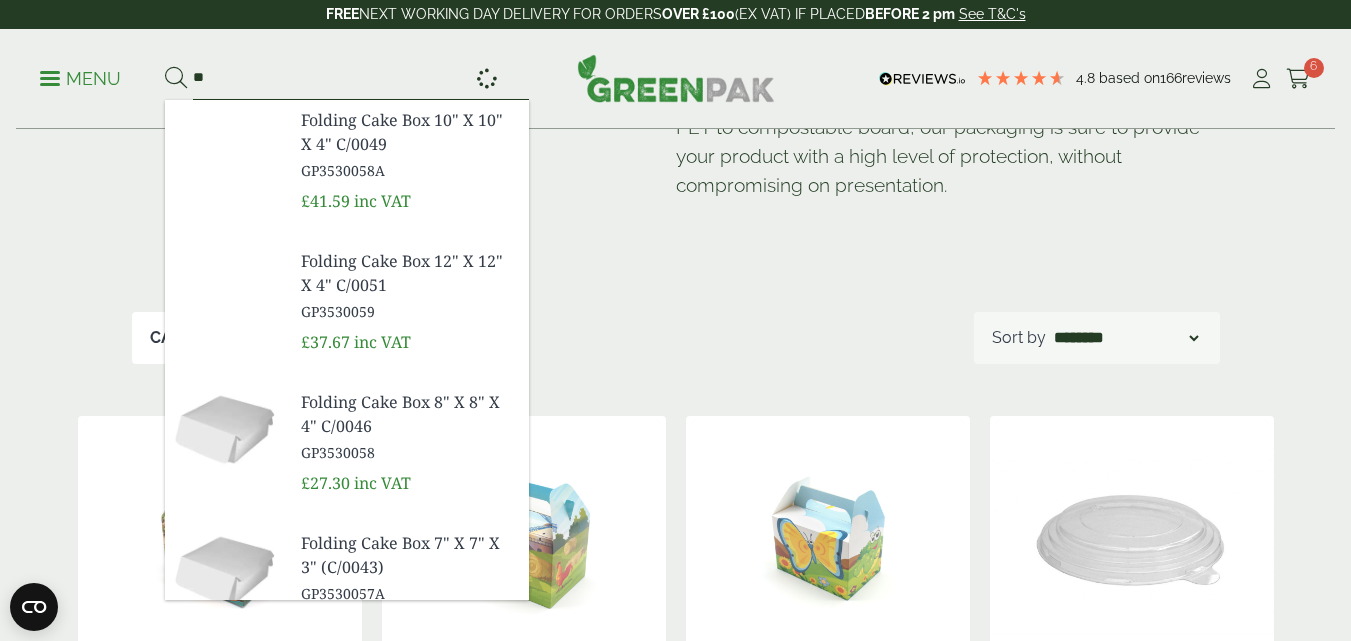 type on "*" 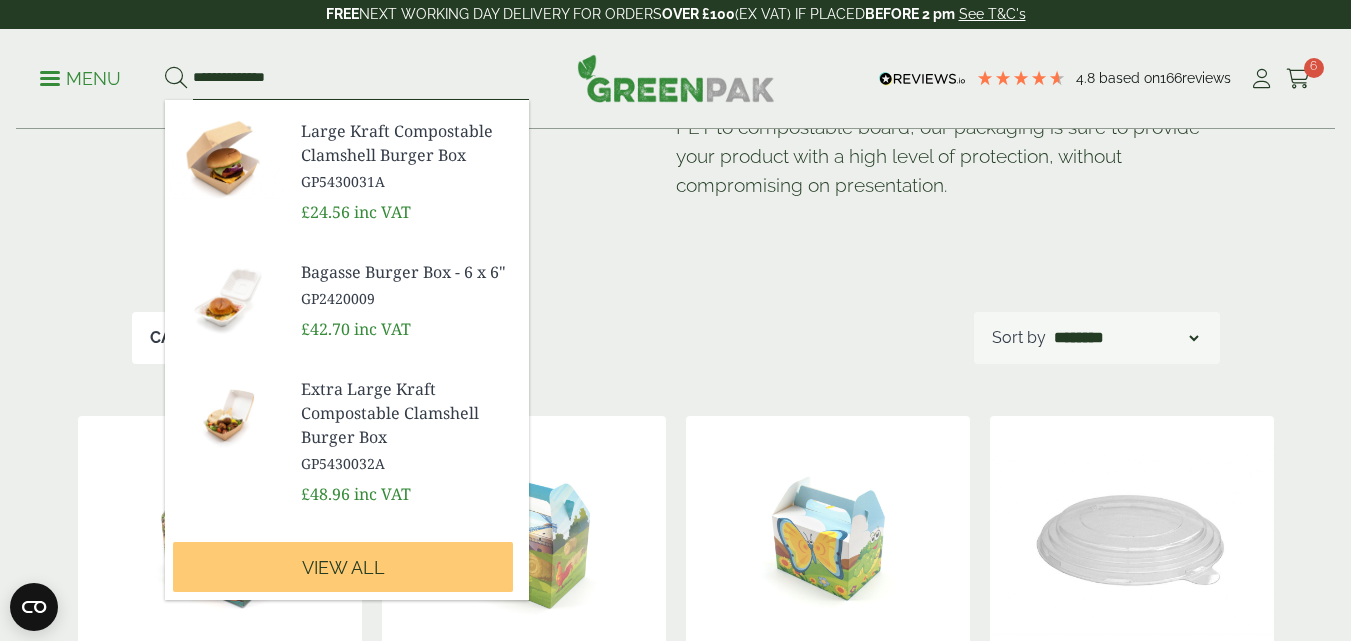scroll, scrollTop: 694, scrollLeft: 0, axis: vertical 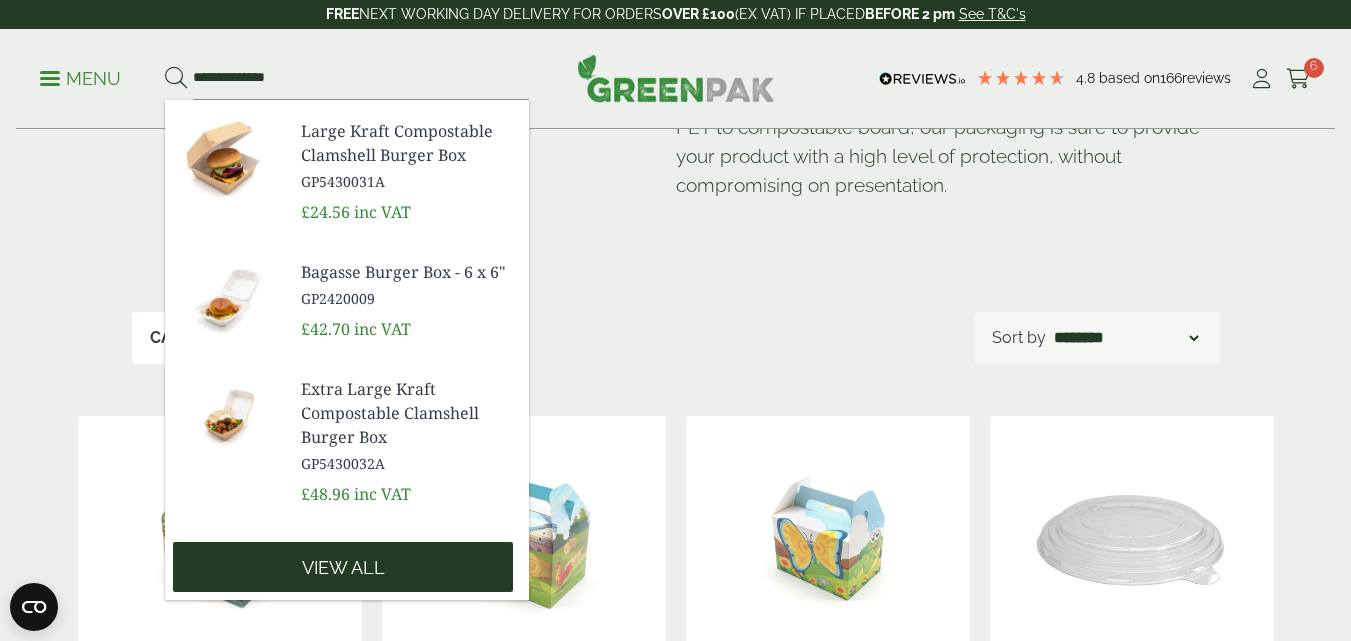 click on "4.8   Based on  166  reviews
FREE  NEXT WORKING DAY DELIVERY -  See T&C's
FREE  NEXT WORKING DAY DELIVERY FOR ORDERS  OVER £100  (EX VAT) IF PLACED  BEFORE 2 pm   See T&C's
Menu" at bounding box center [675, 1569] 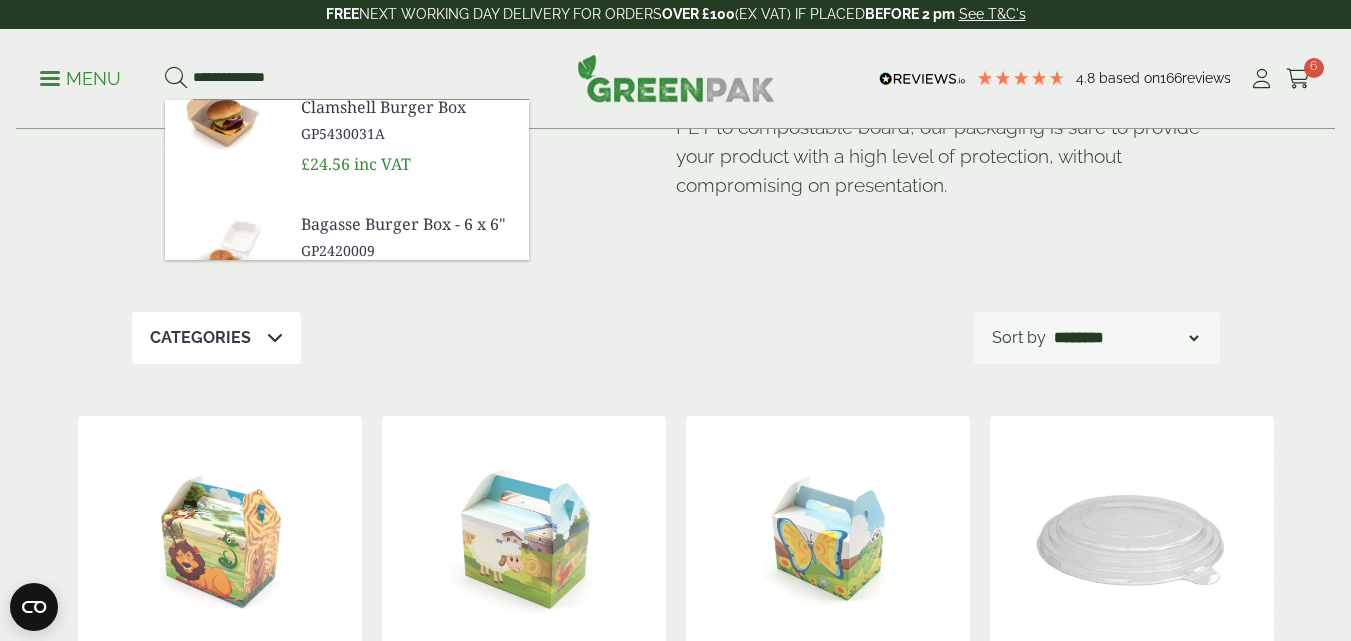 scroll, scrollTop: 670, scrollLeft: 0, axis: vertical 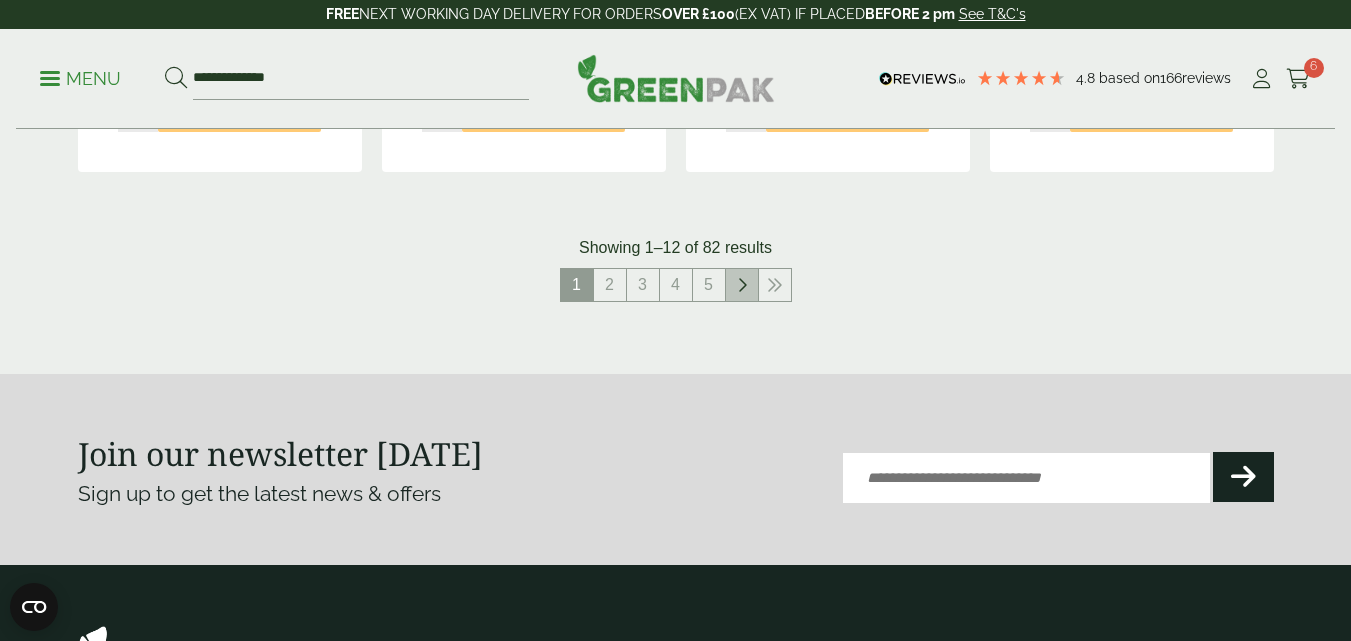 click at bounding box center [742, 285] 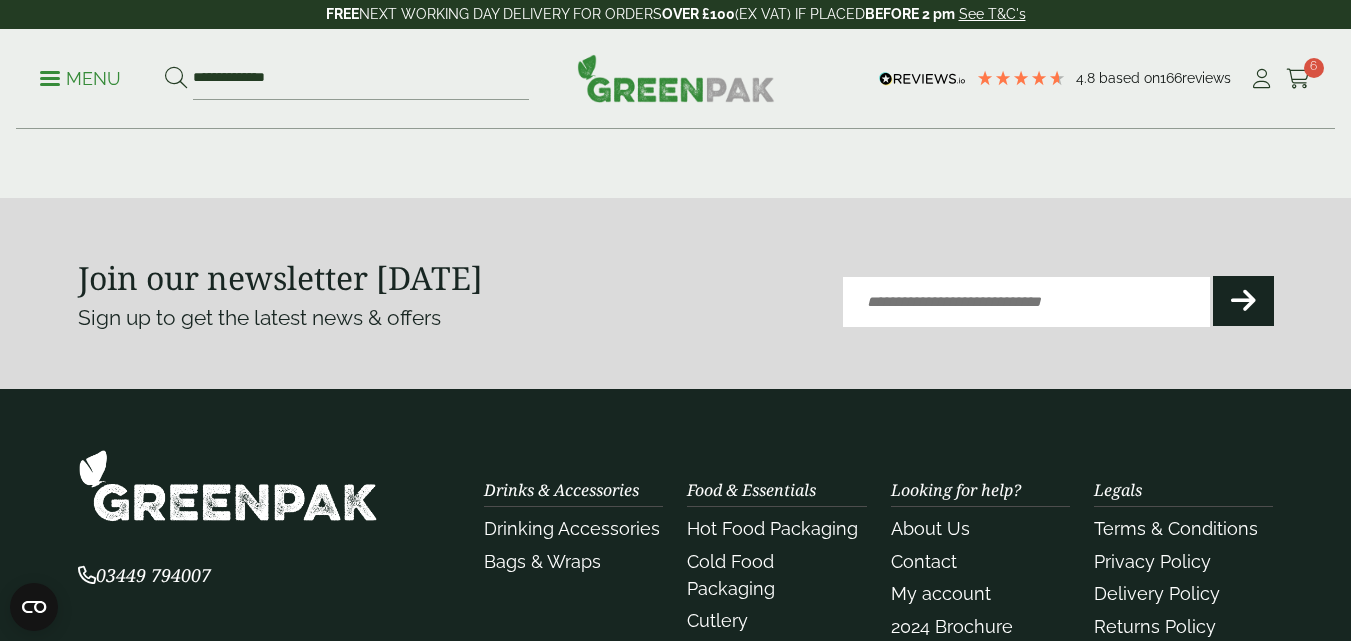 scroll, scrollTop: 2436, scrollLeft: 0, axis: vertical 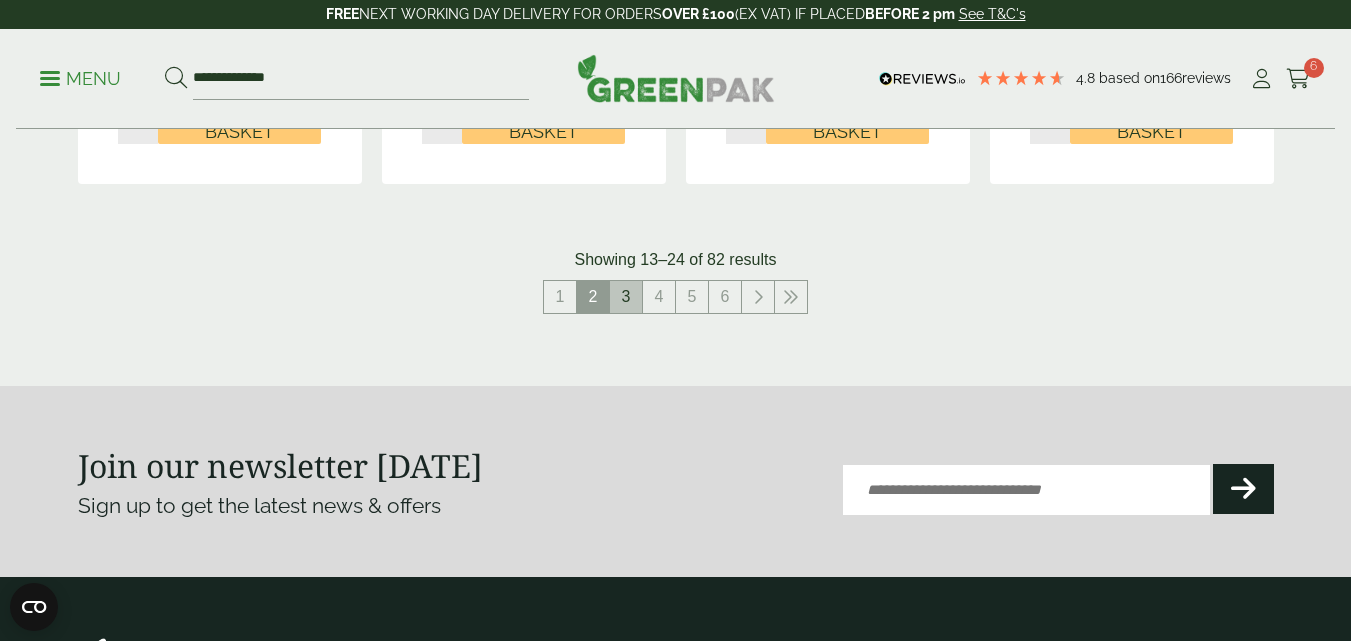 click on "3" at bounding box center [626, 297] 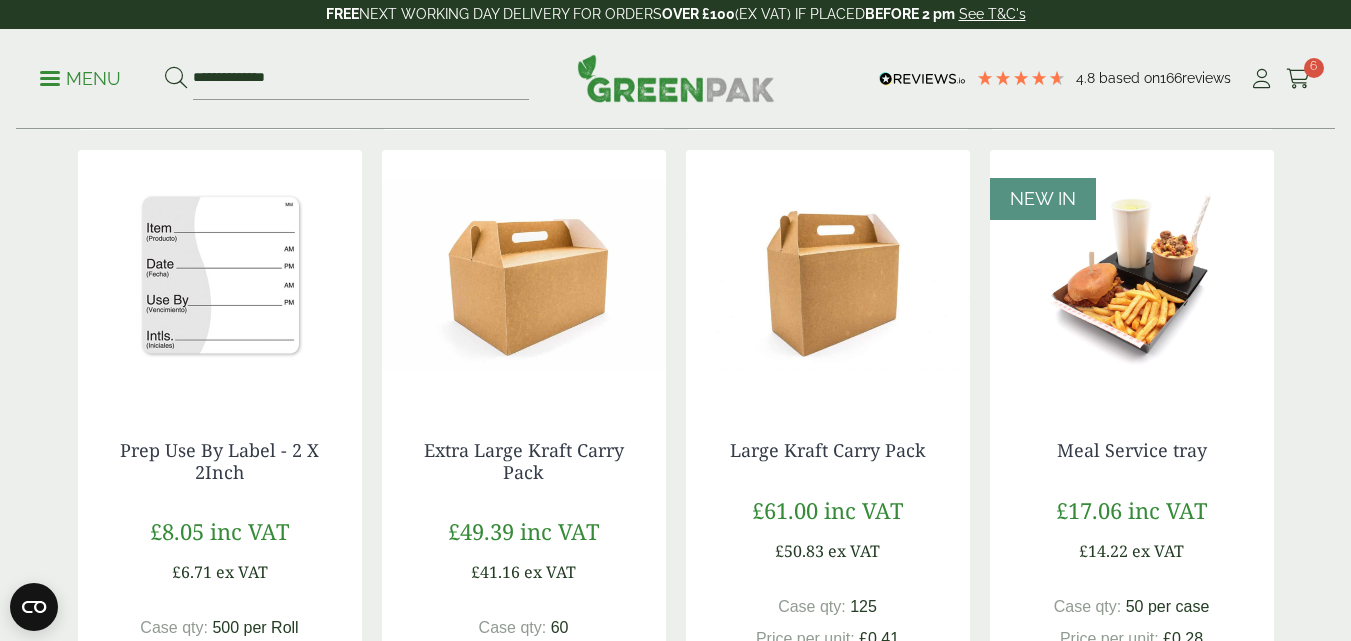 scroll, scrollTop: 1769, scrollLeft: 0, axis: vertical 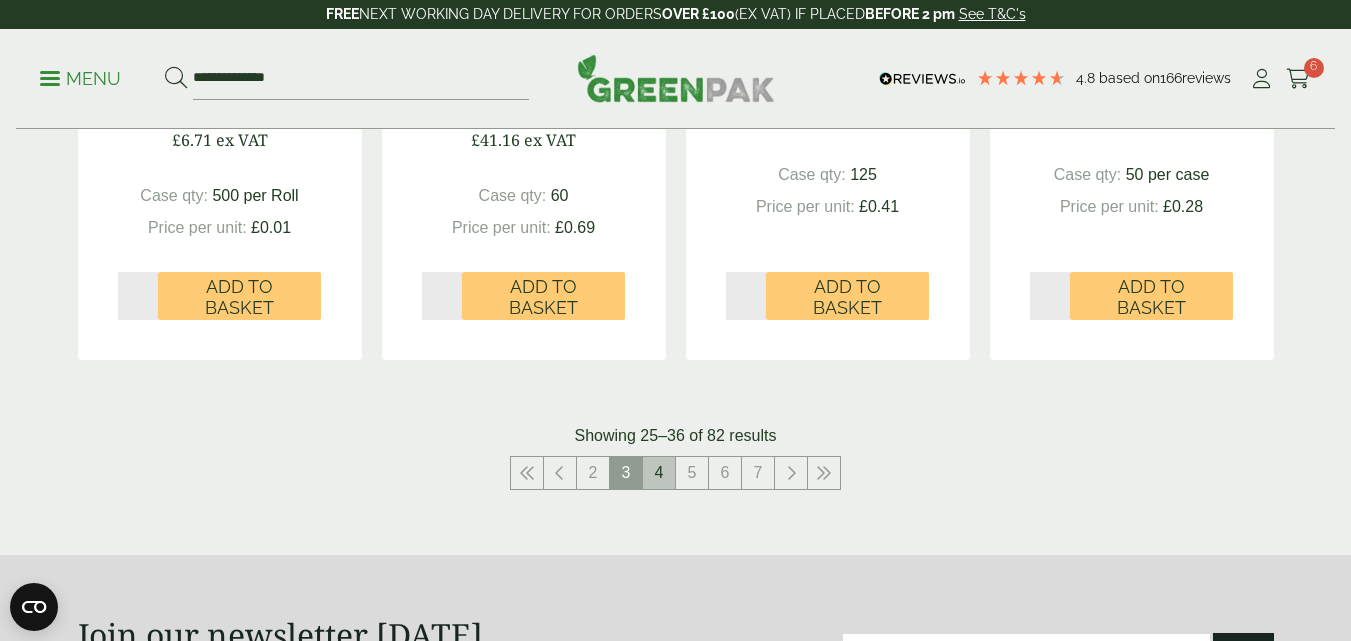 click on "4" at bounding box center [659, 473] 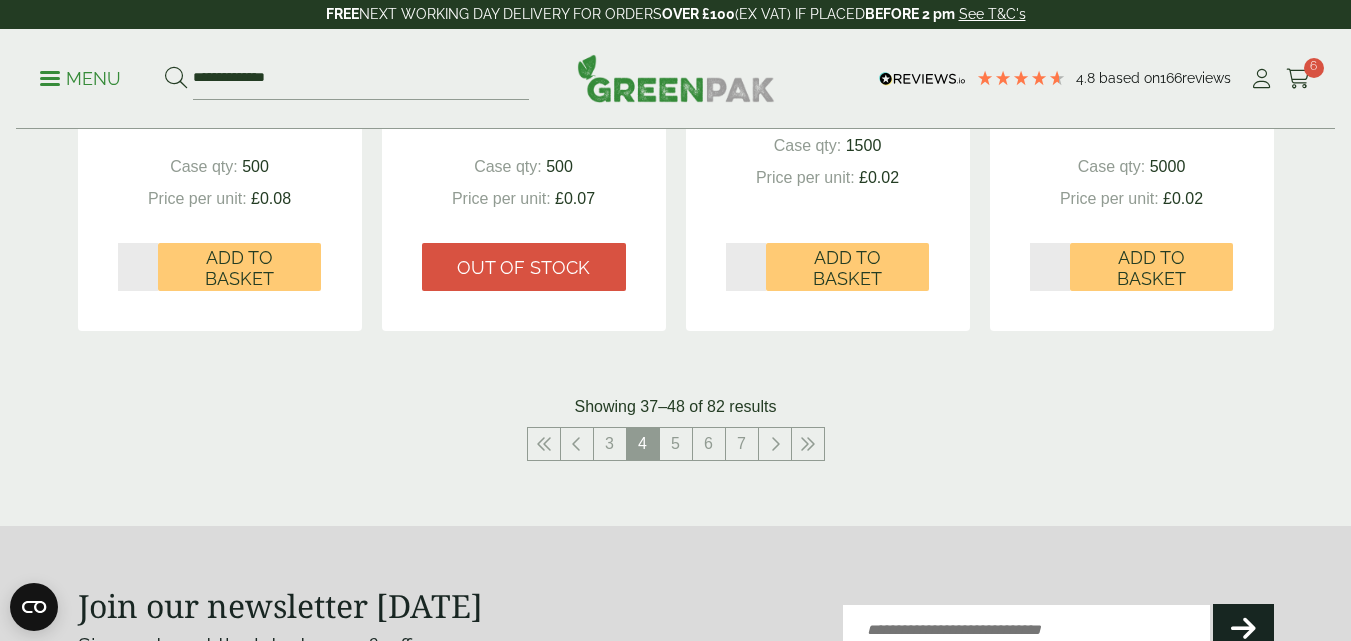 scroll, scrollTop: 2426, scrollLeft: 0, axis: vertical 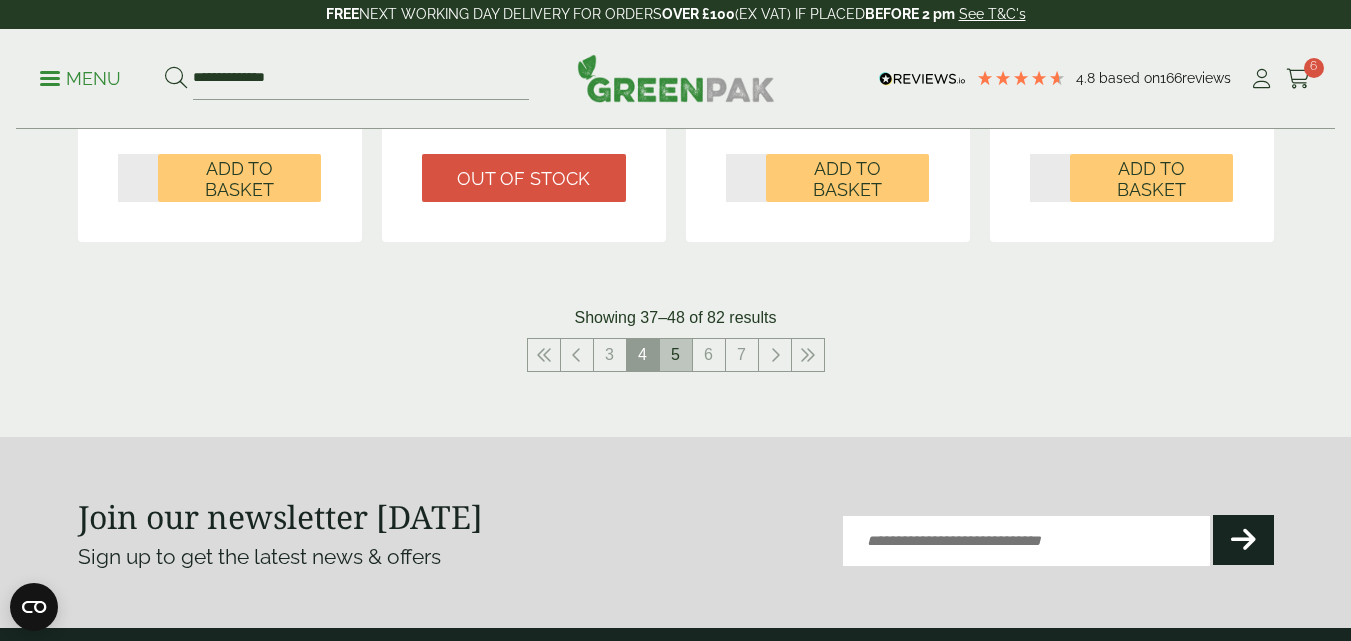 click on "5" at bounding box center [676, 355] 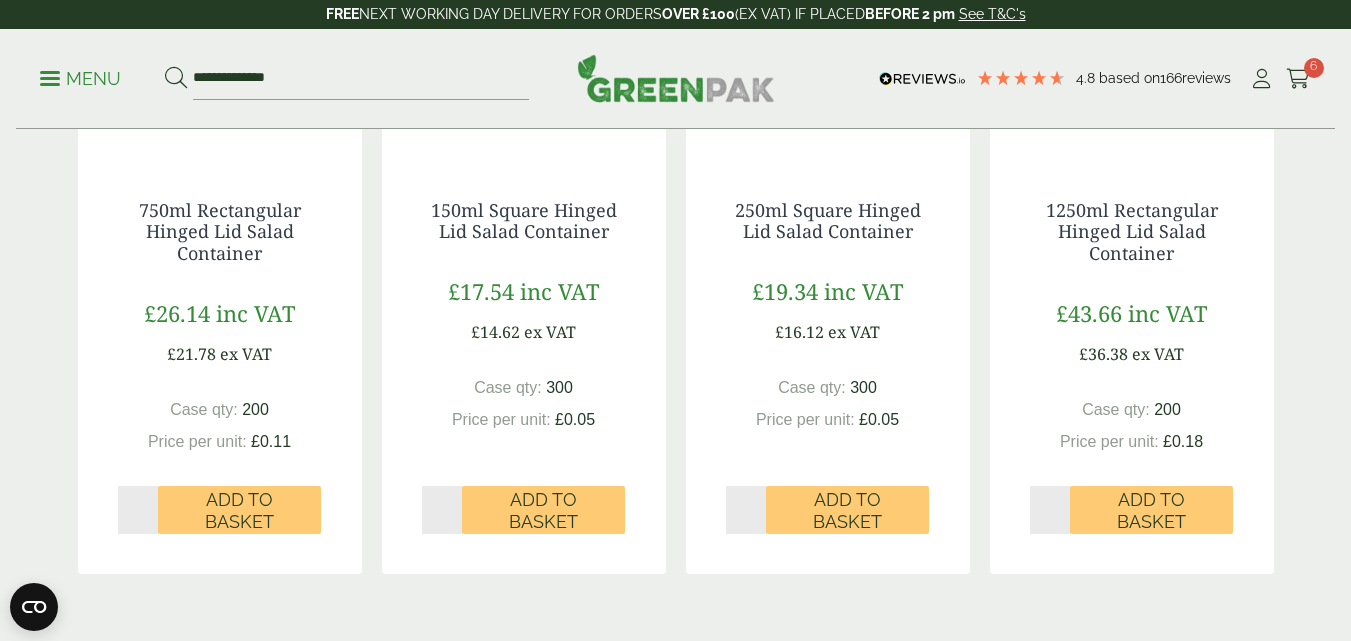 scroll, scrollTop: 2880, scrollLeft: 0, axis: vertical 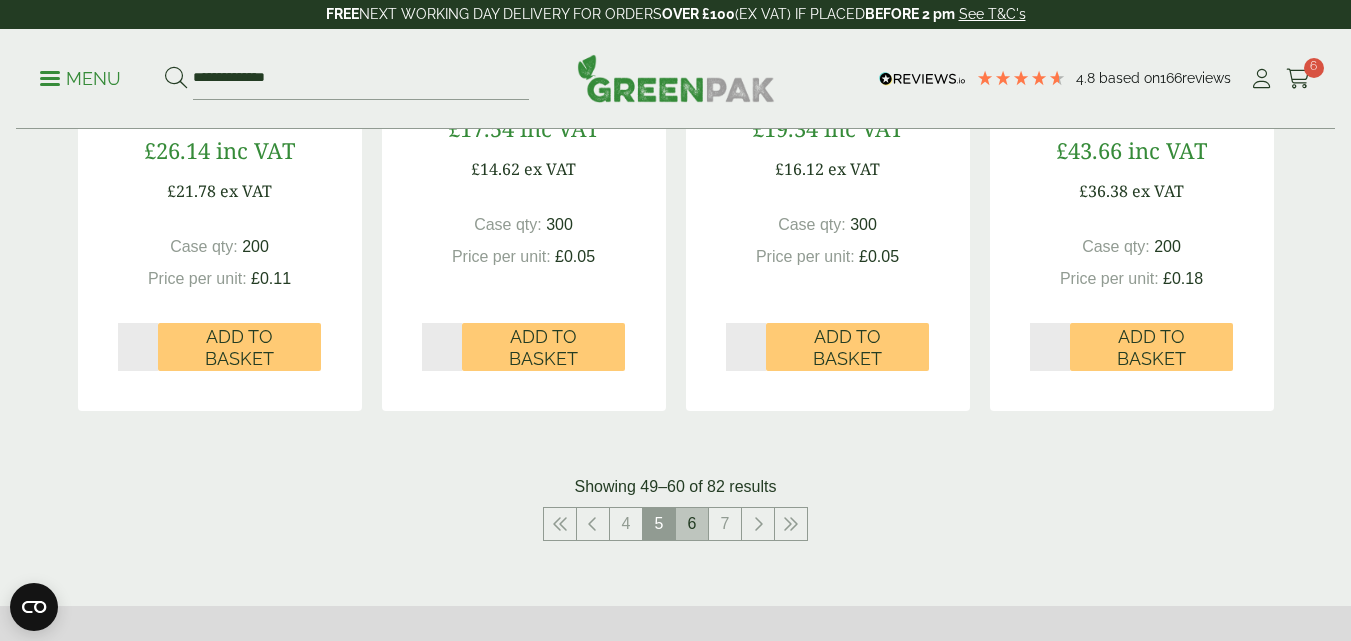 click on "6" at bounding box center [692, 524] 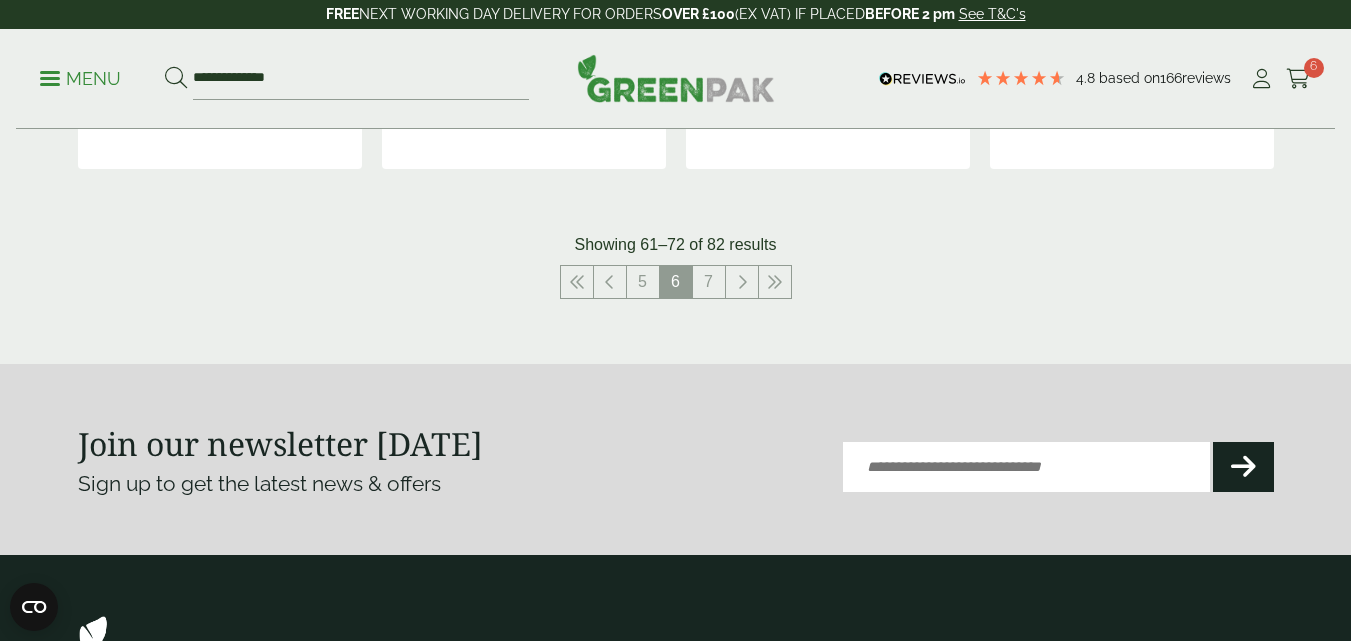scroll, scrollTop: 2425, scrollLeft: 0, axis: vertical 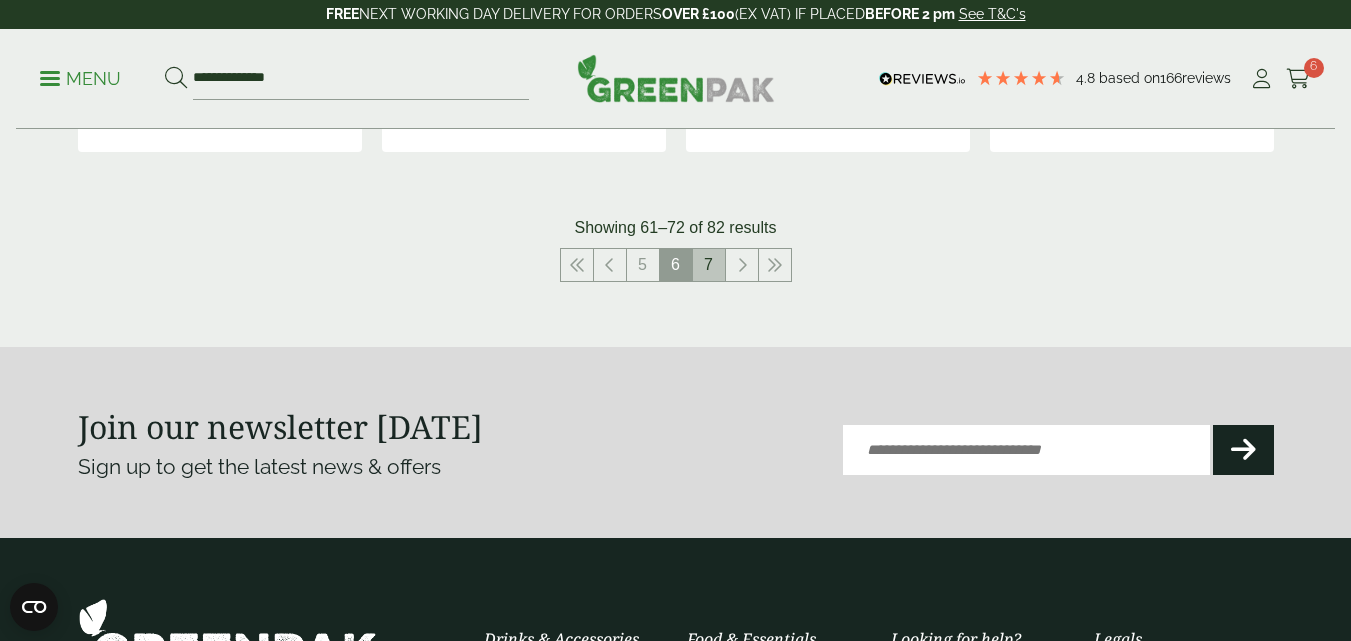 click on "7" at bounding box center (709, 265) 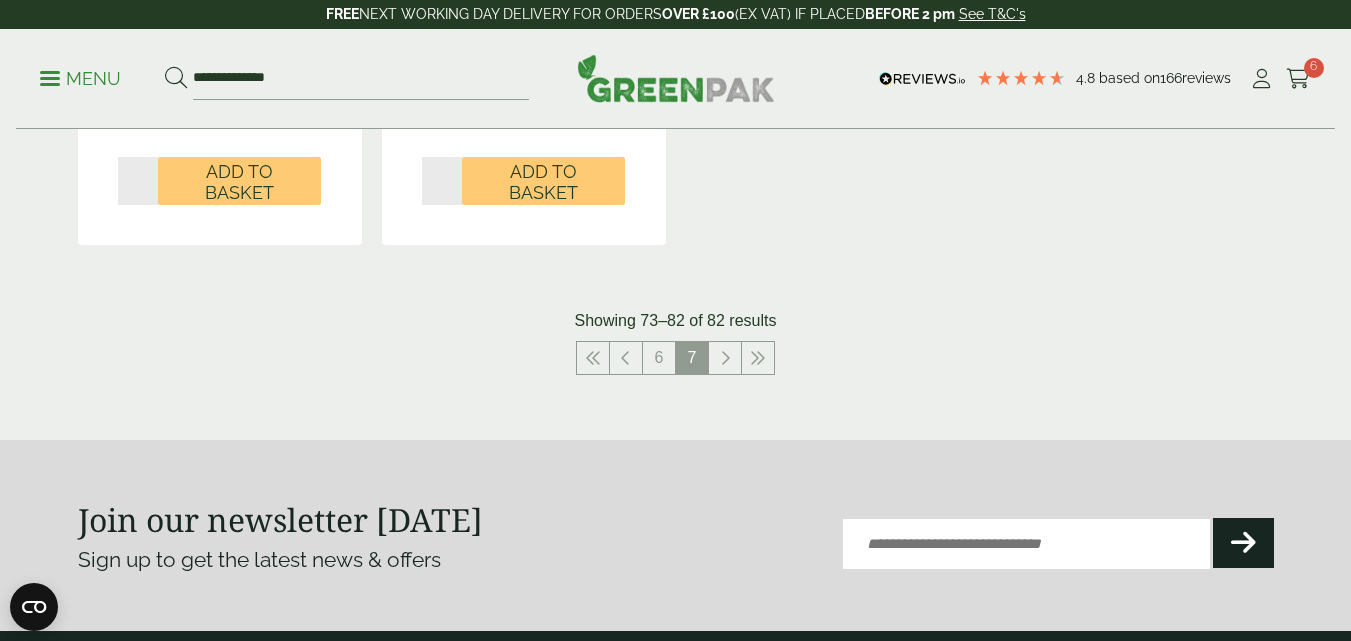 scroll, scrollTop: 2356, scrollLeft: 0, axis: vertical 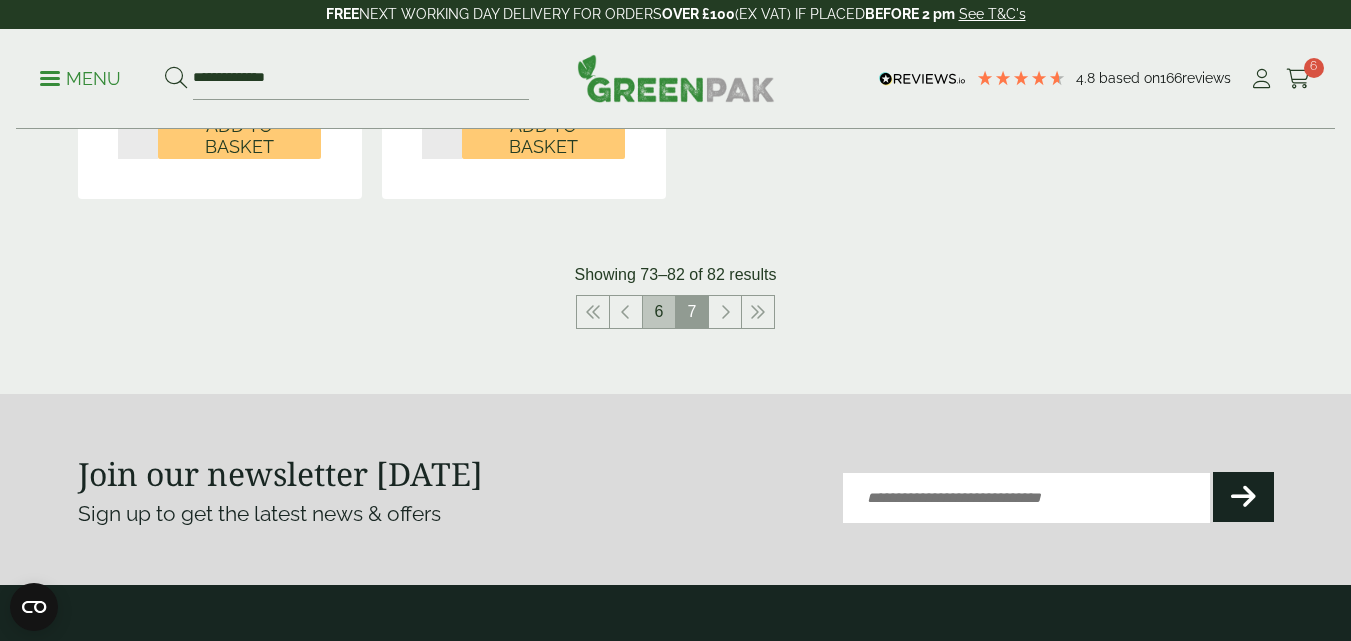 click on "6" at bounding box center [659, 312] 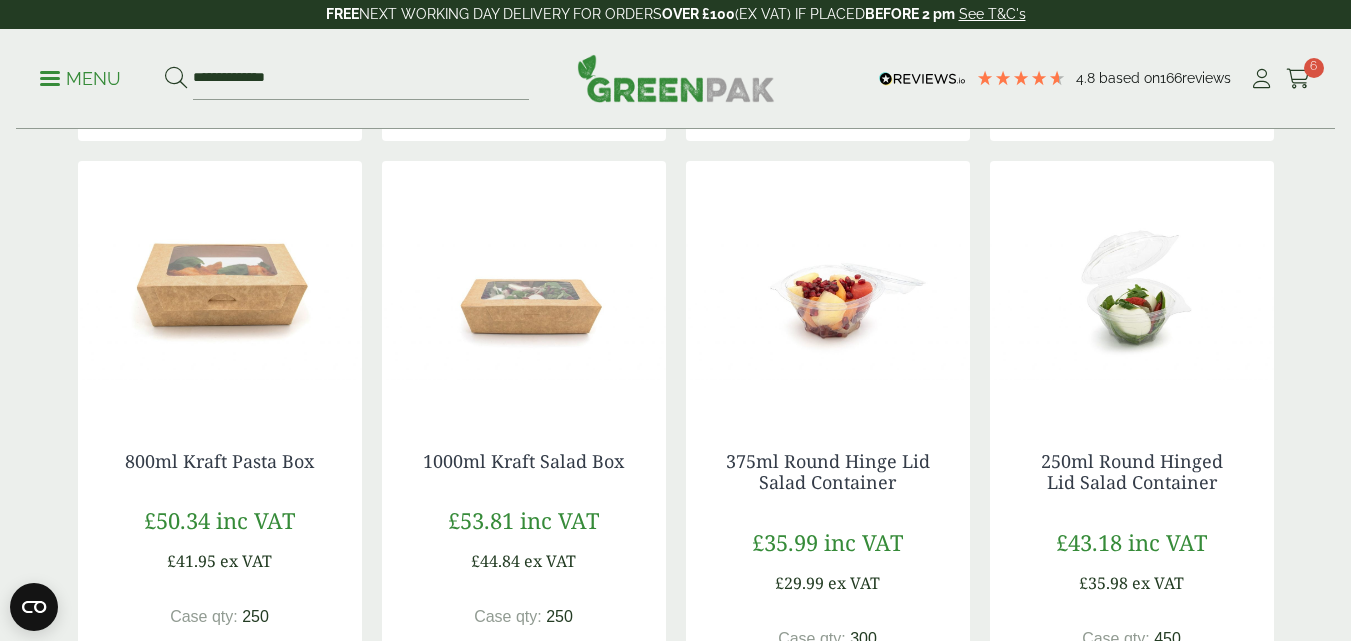 scroll, scrollTop: 1117, scrollLeft: 0, axis: vertical 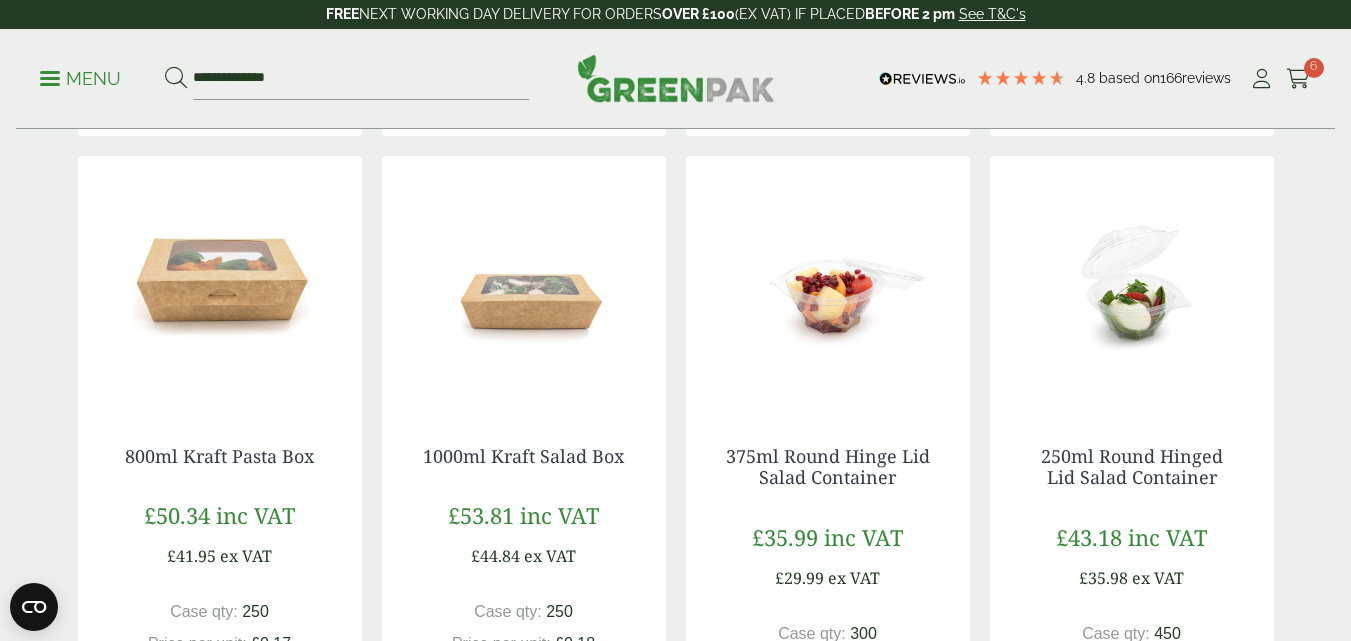 click at bounding box center (220, 281) 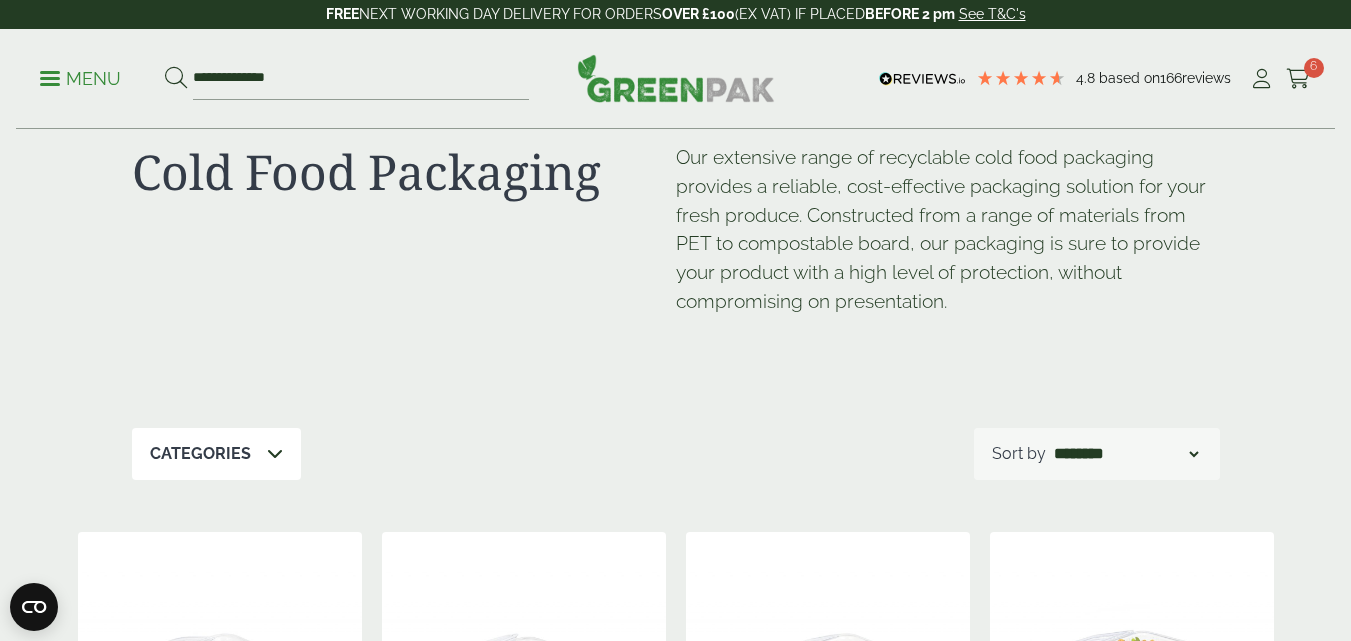 scroll, scrollTop: 0, scrollLeft: 0, axis: both 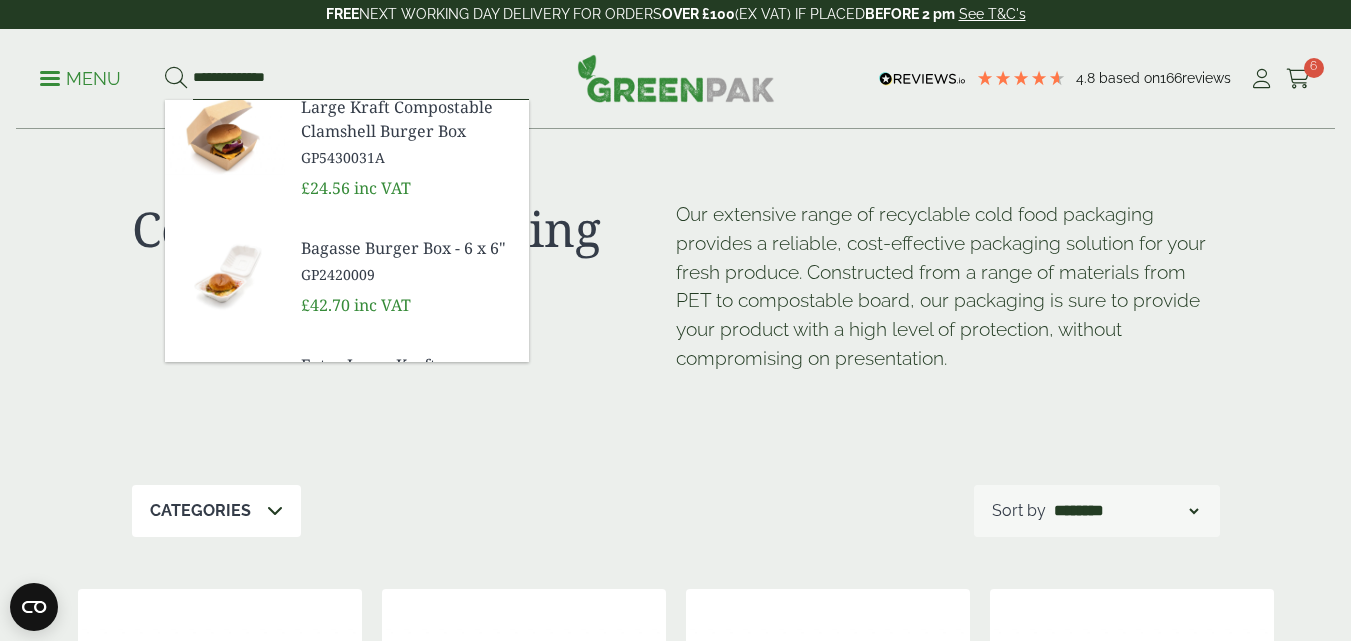 click on "**********" at bounding box center (361, 79) 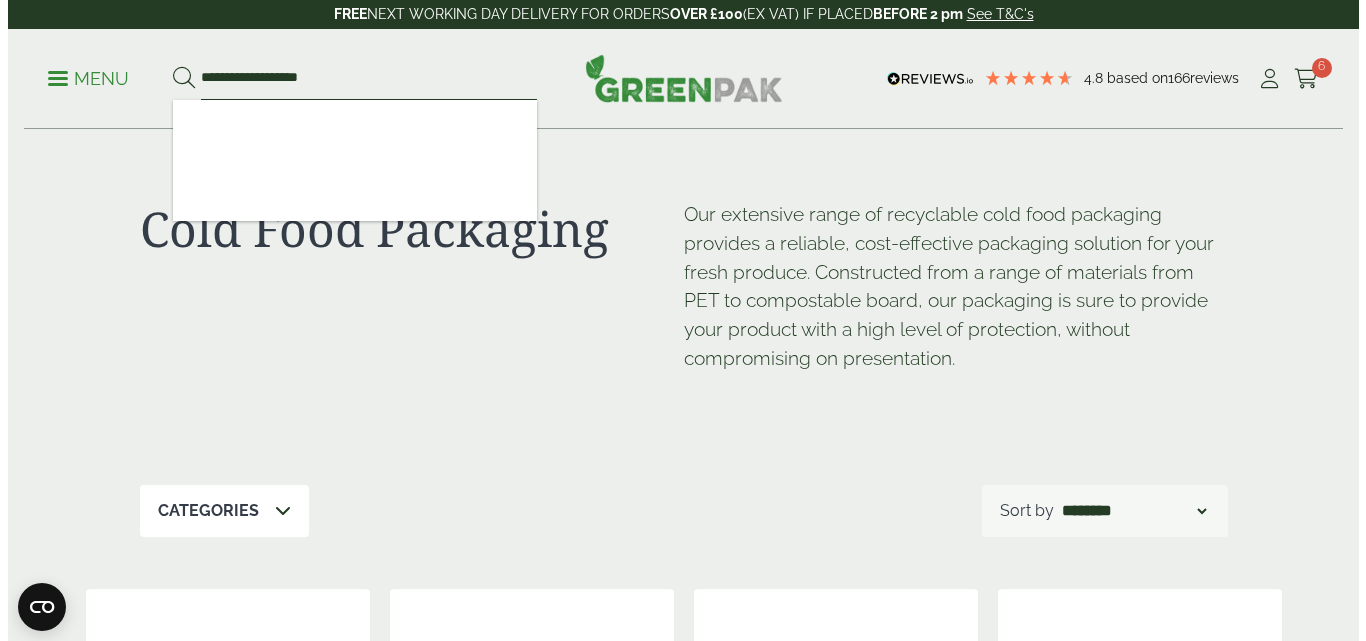 scroll, scrollTop: 0, scrollLeft: 0, axis: both 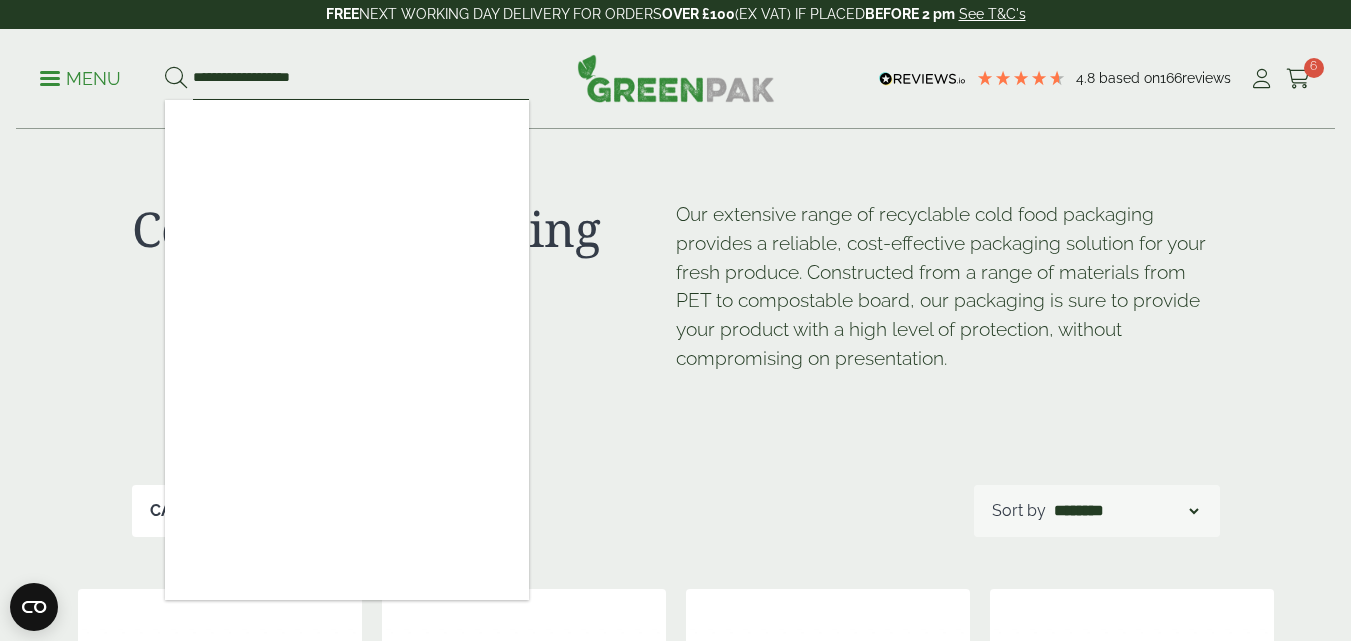 click on "**********" at bounding box center (361, 79) 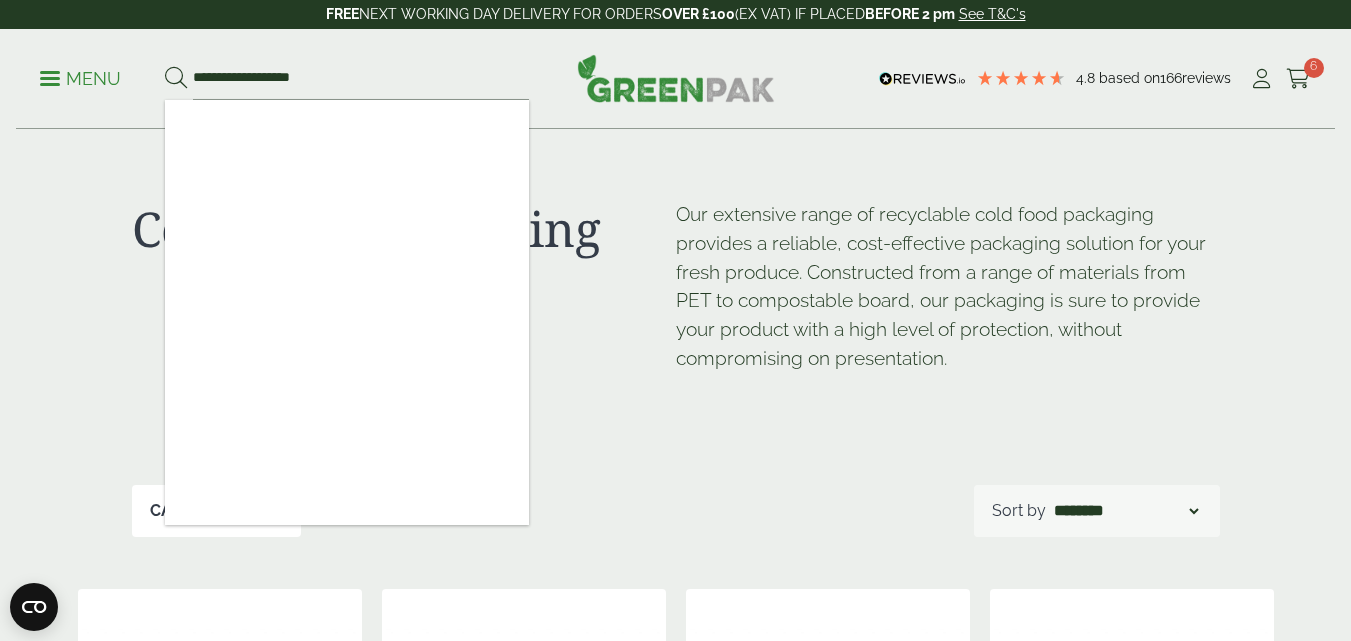 click on "Menu" at bounding box center [80, 79] 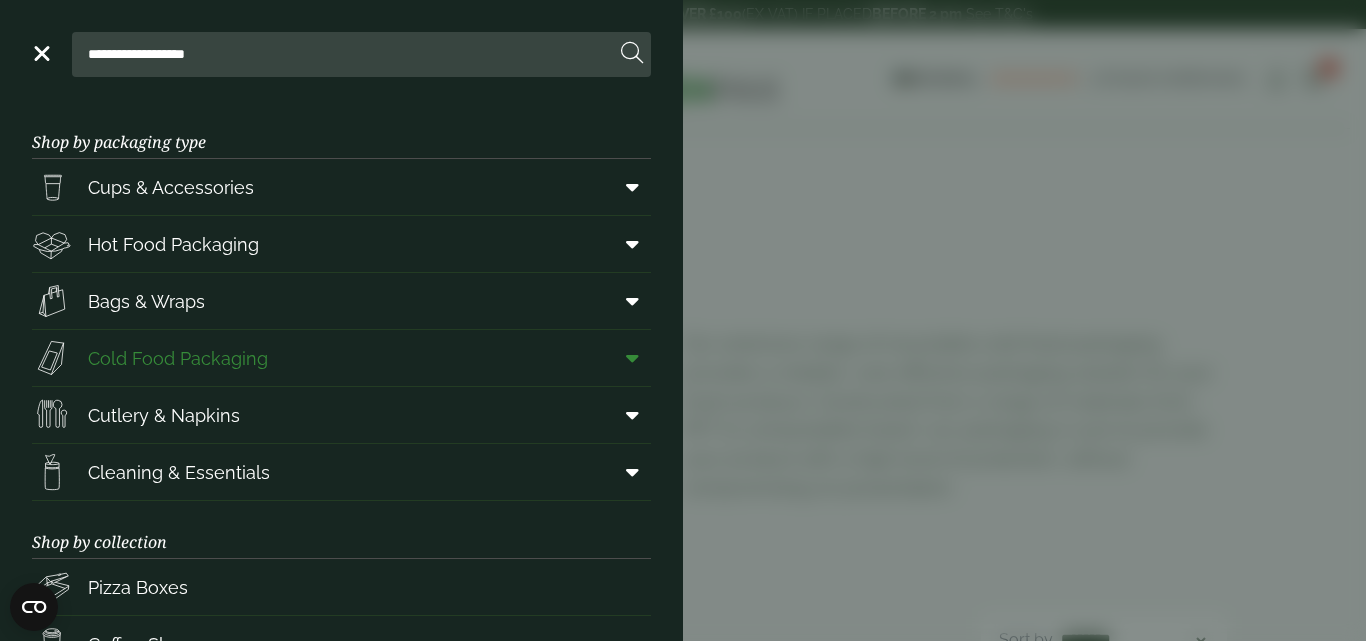click on "Cold Food Packaging" at bounding box center [178, 358] 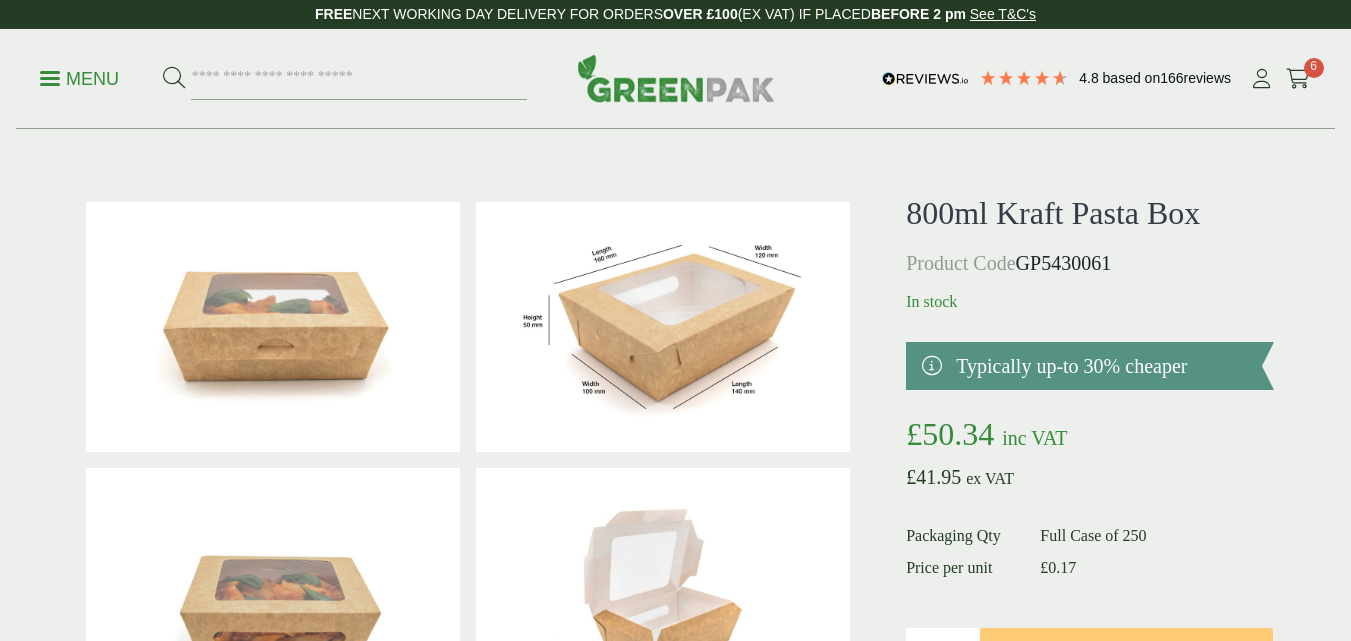 scroll, scrollTop: 0, scrollLeft: 0, axis: both 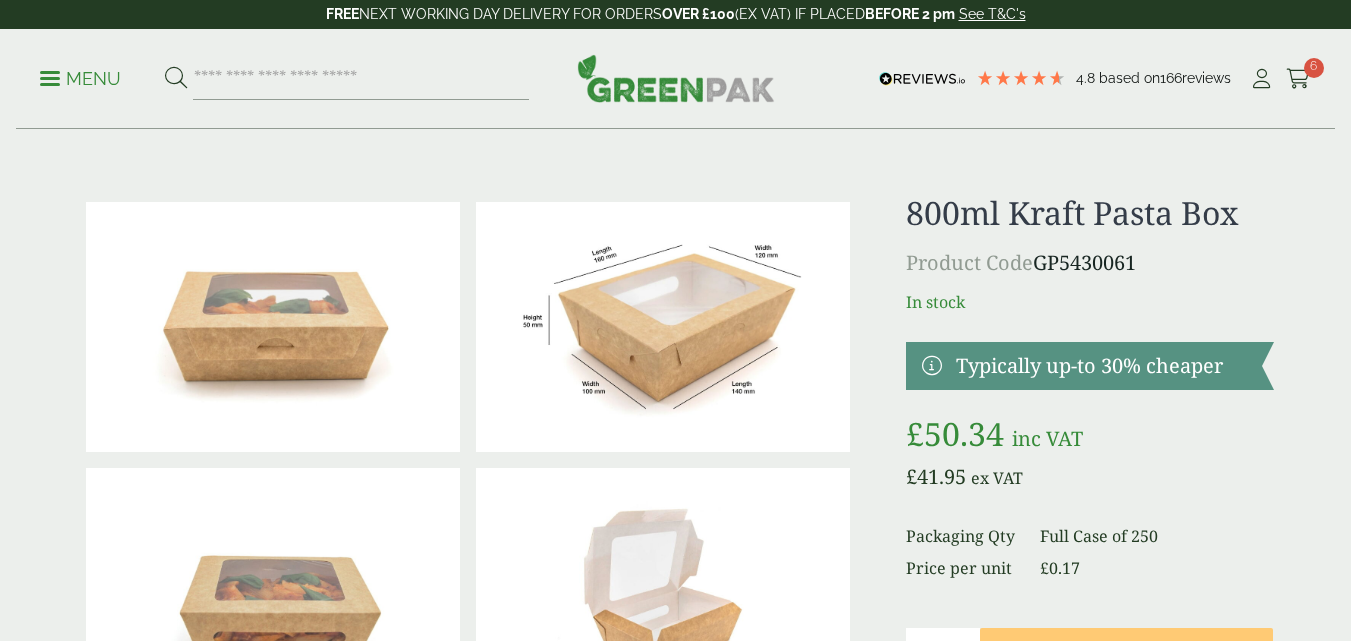 click at bounding box center [663, 327] 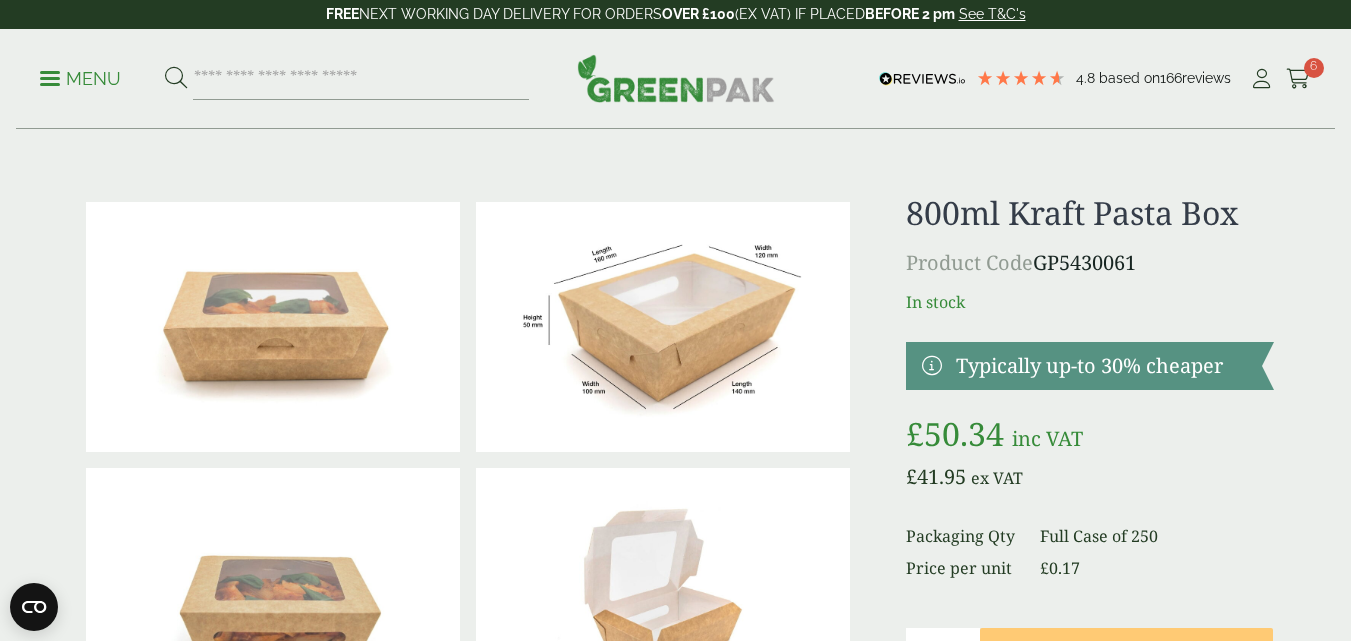 scroll, scrollTop: 0, scrollLeft: 0, axis: both 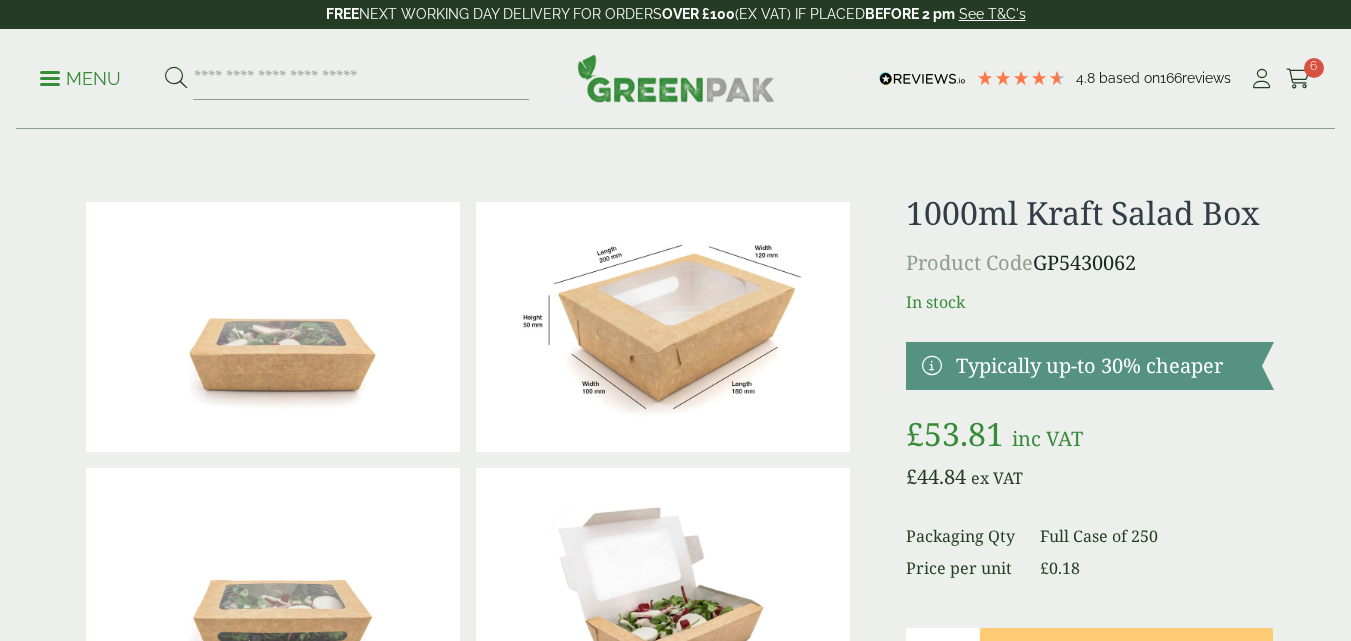 click at bounding box center (663, 327) 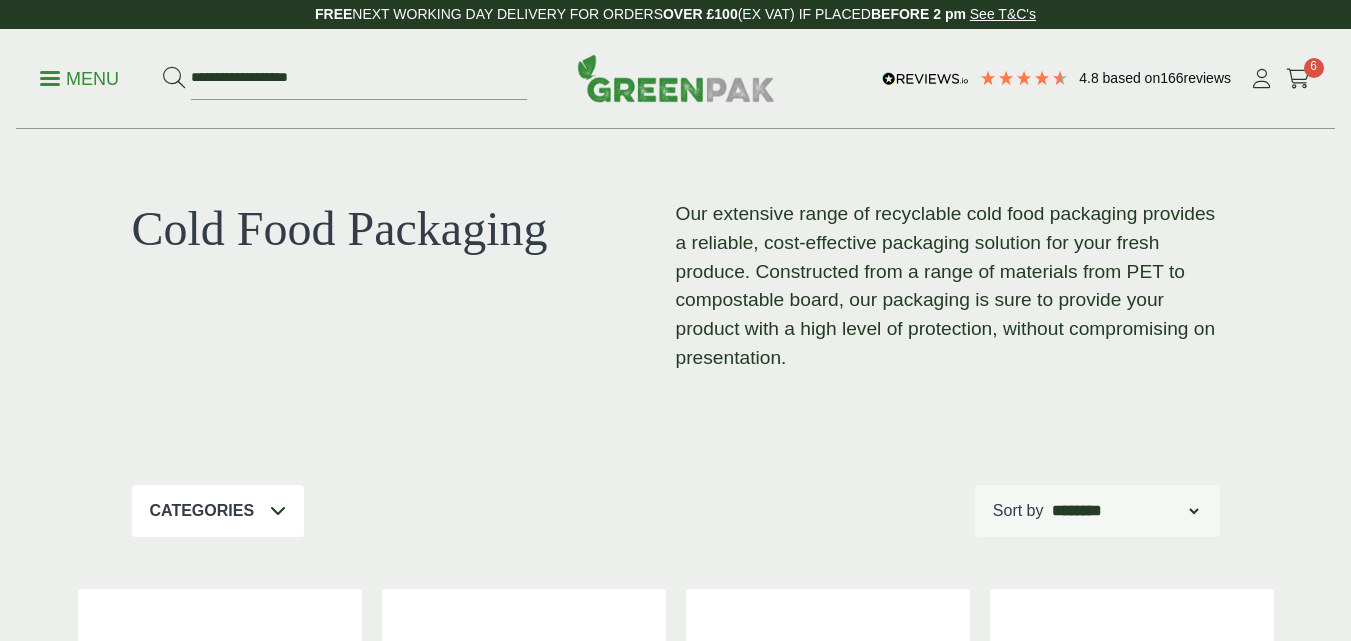 scroll, scrollTop: 0, scrollLeft: 0, axis: both 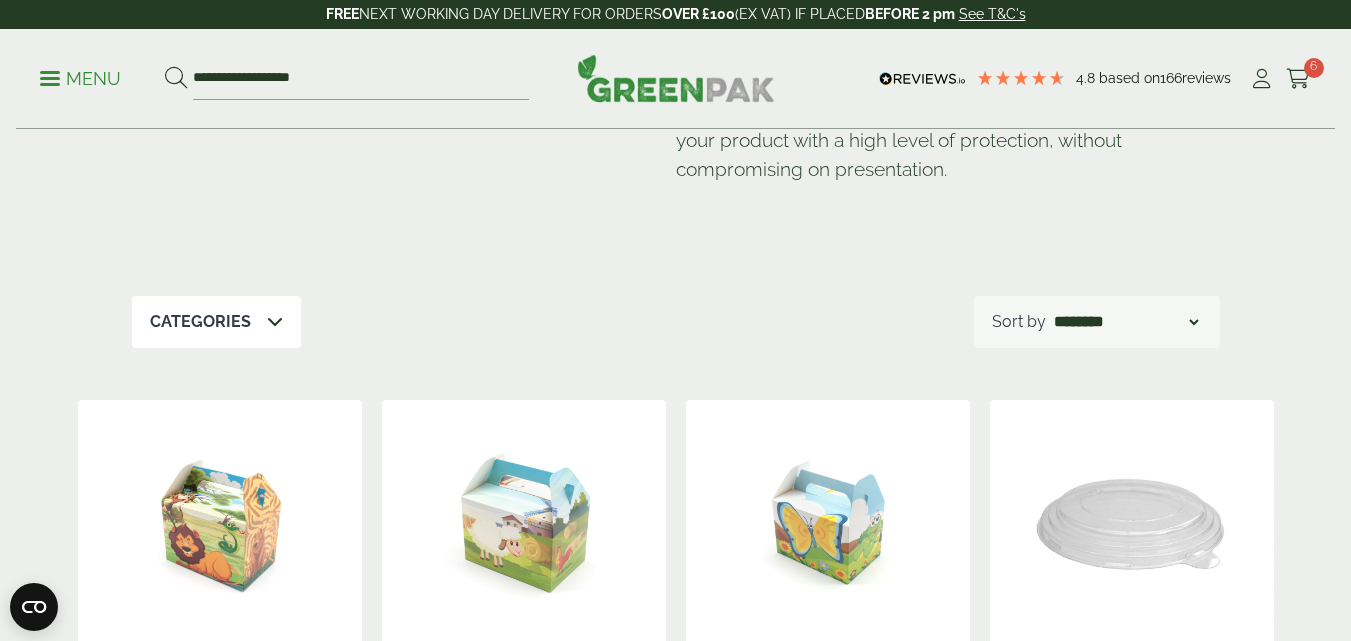 click on "Menu" at bounding box center (80, 77) 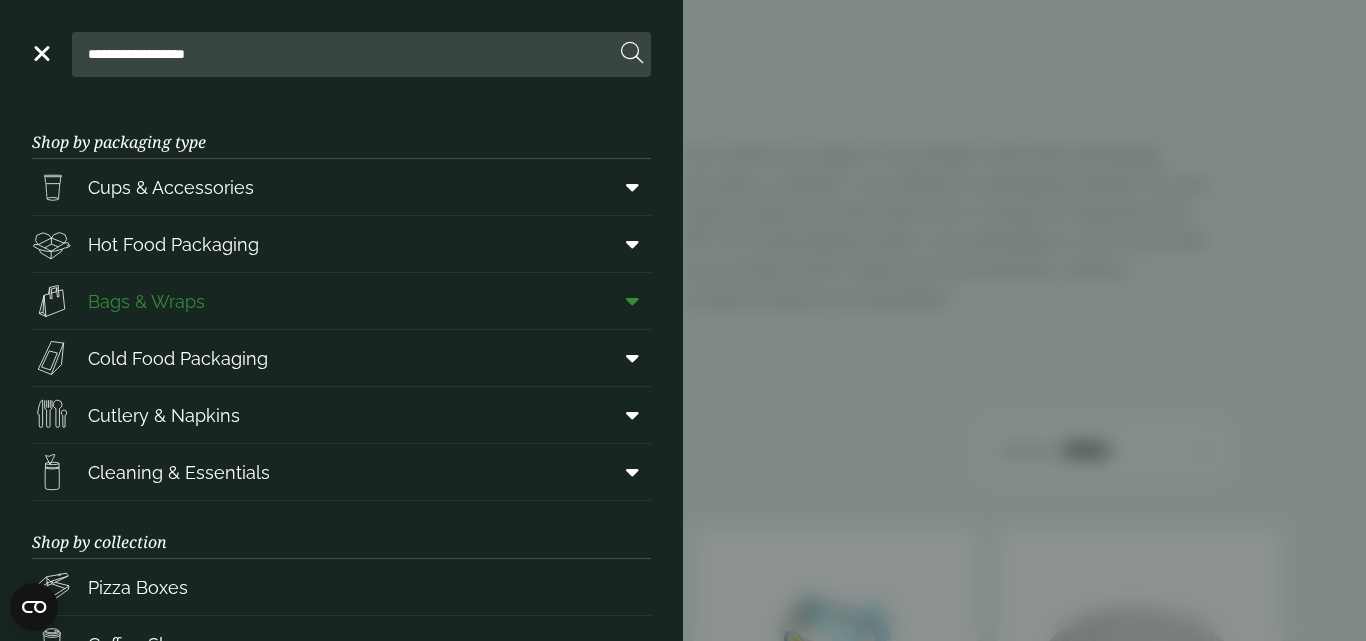 click on "Bags & Wraps" at bounding box center (146, 301) 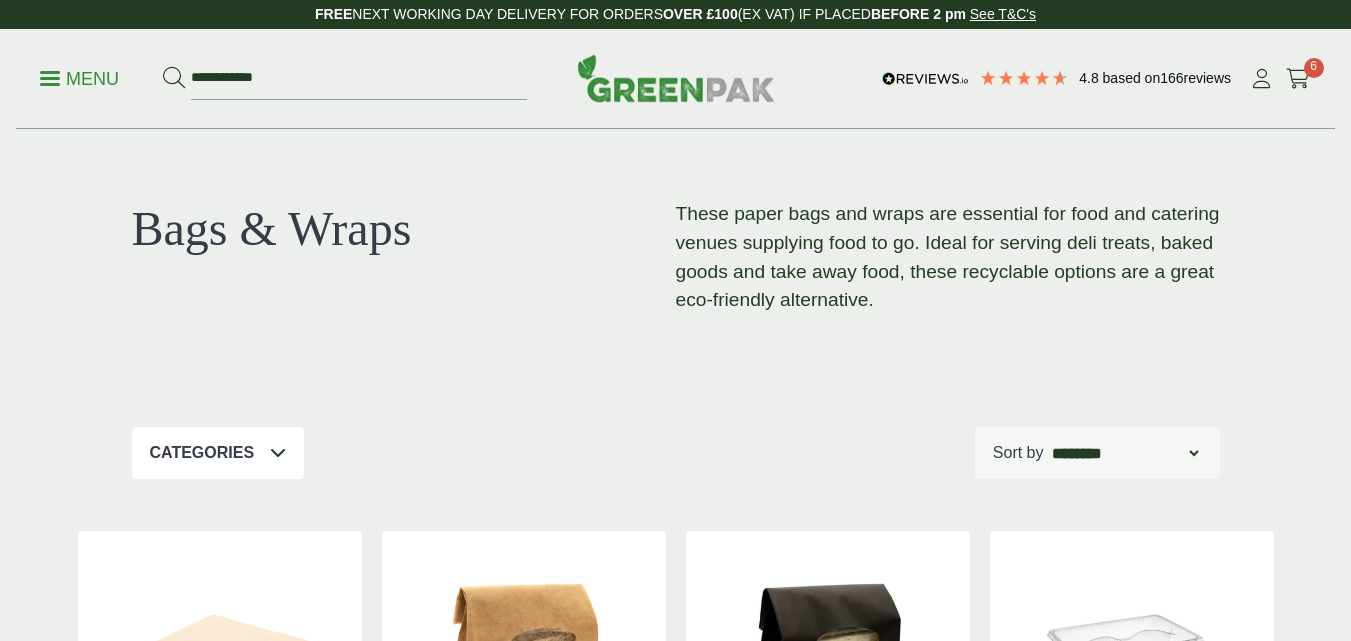 scroll, scrollTop: 0, scrollLeft: 0, axis: both 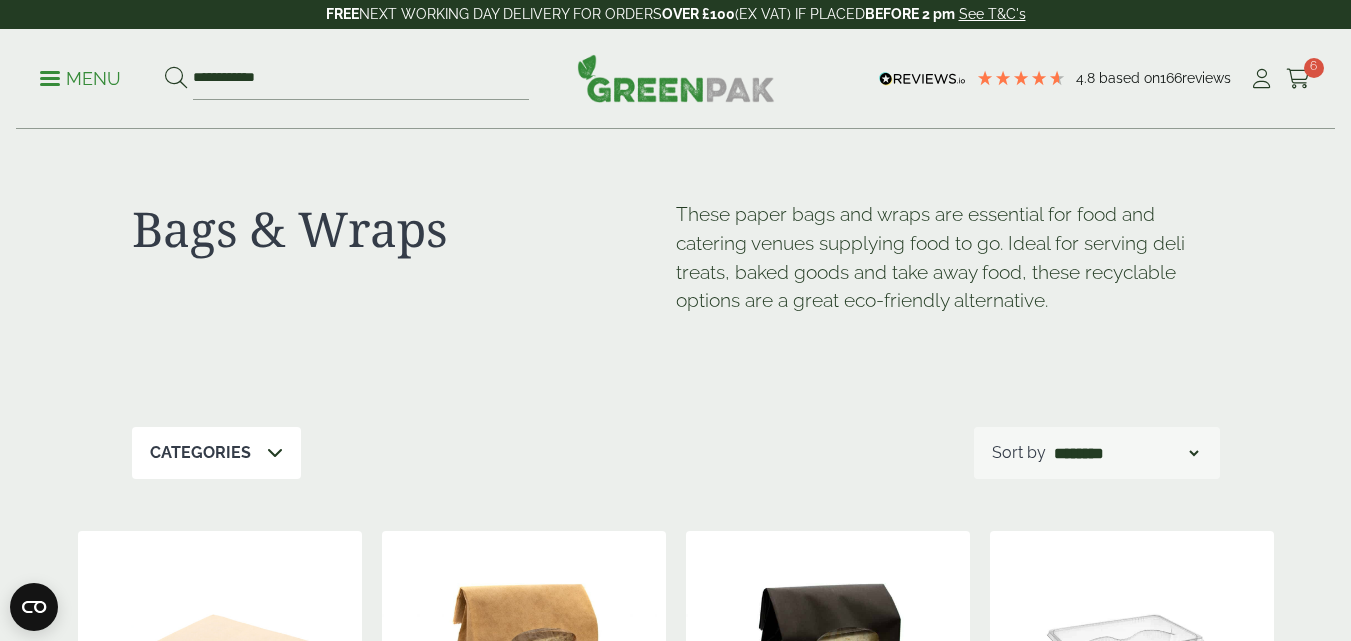 drag, startPoint x: 1355, startPoint y: 100, endPoint x: 1360, endPoint y: -7, distance: 107.11676 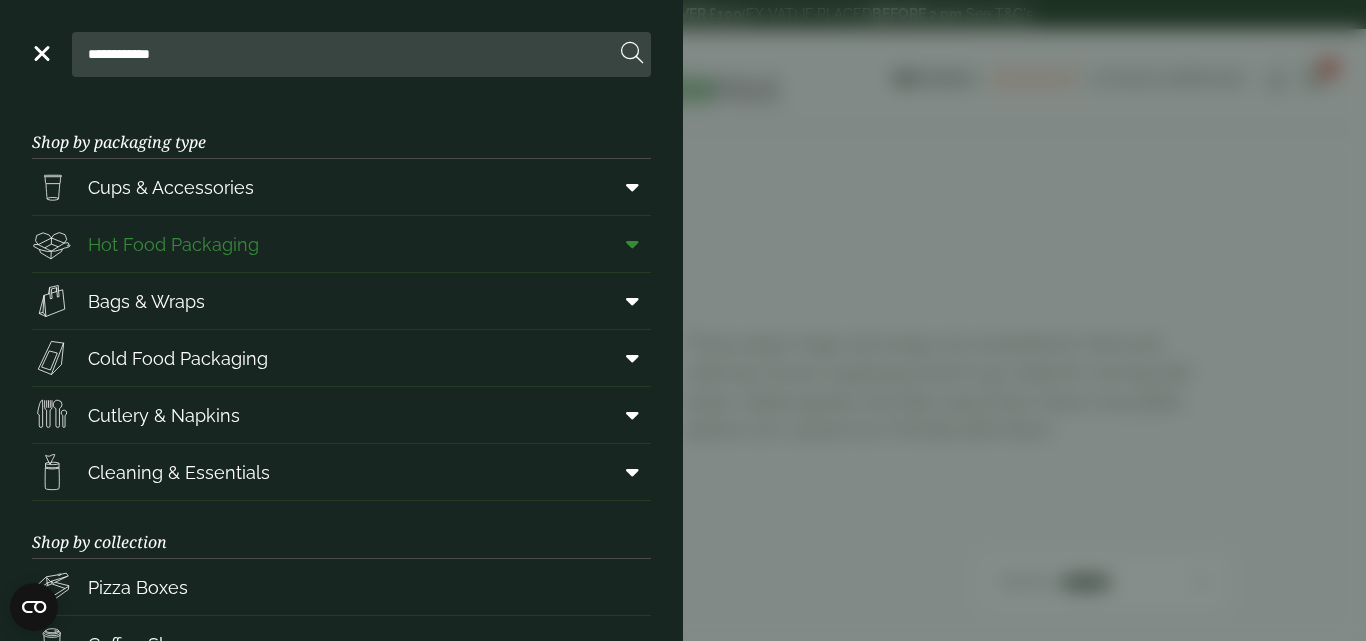 click at bounding box center [632, 244] 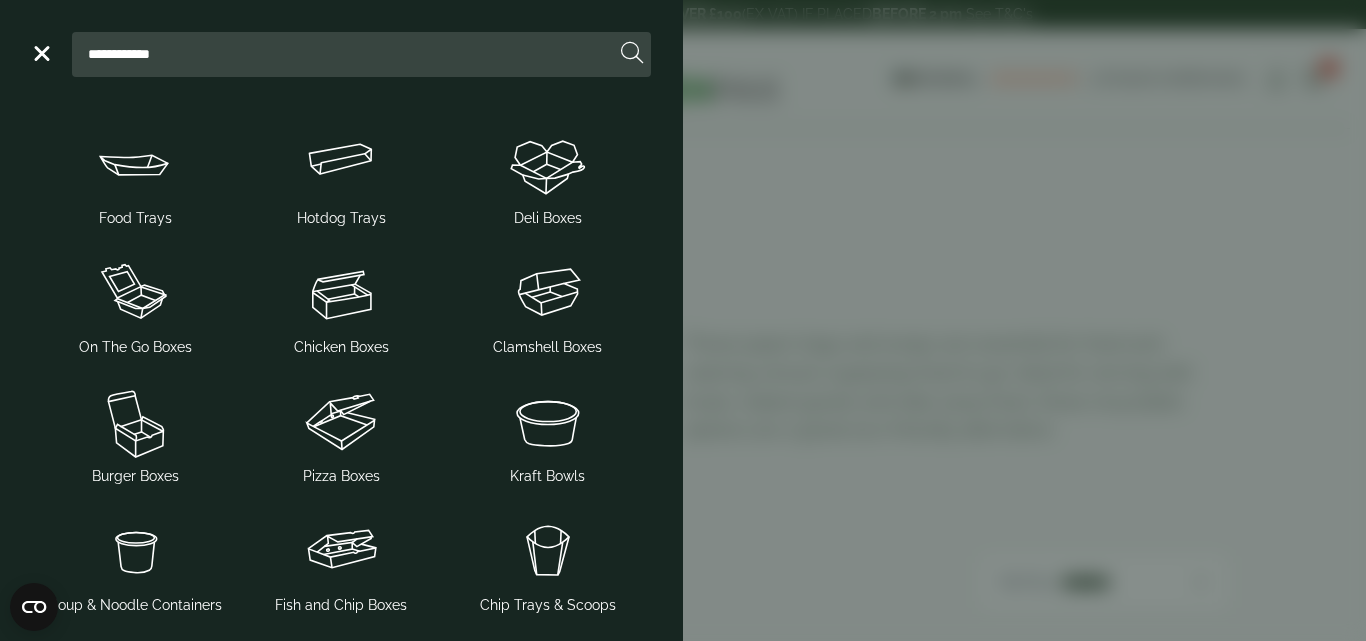 scroll, scrollTop: 185, scrollLeft: 0, axis: vertical 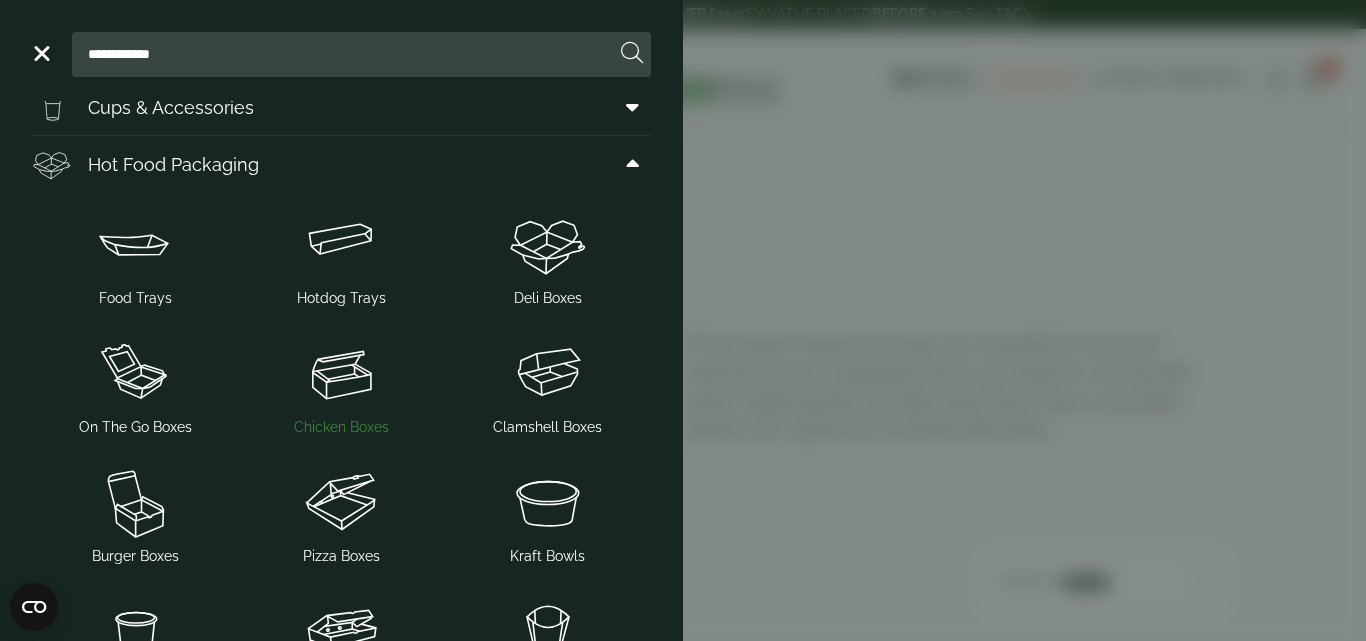 click at bounding box center (341, 373) 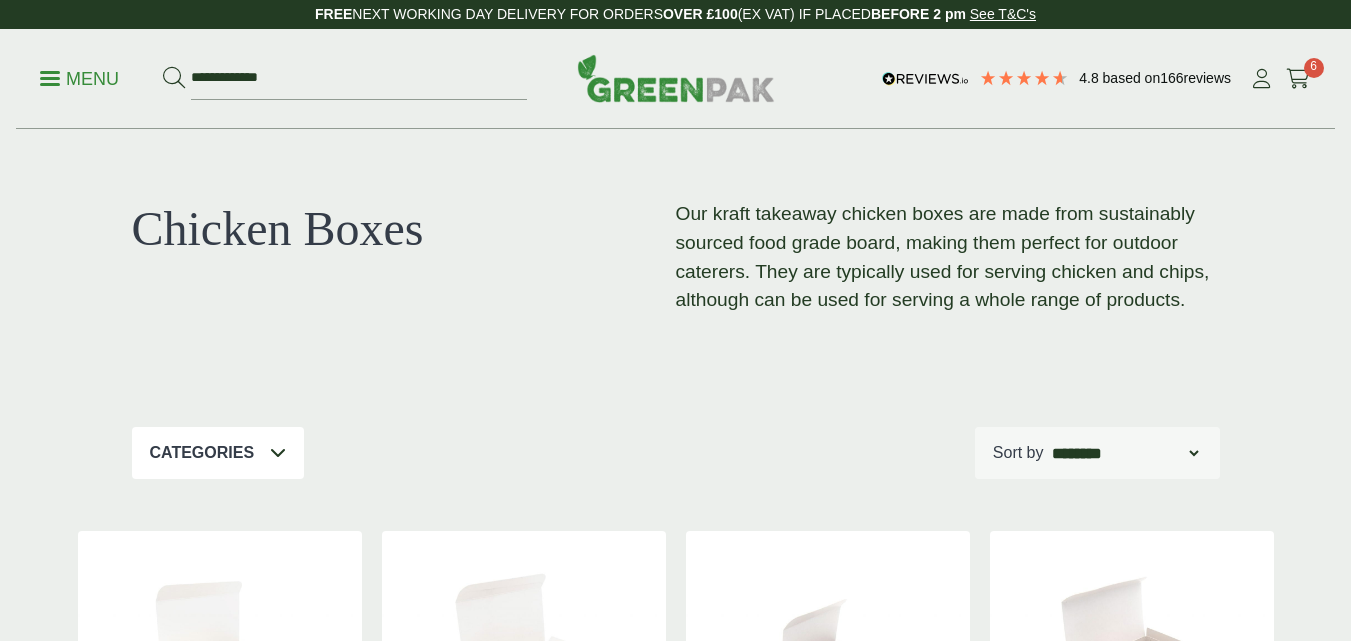 scroll, scrollTop: 0, scrollLeft: 0, axis: both 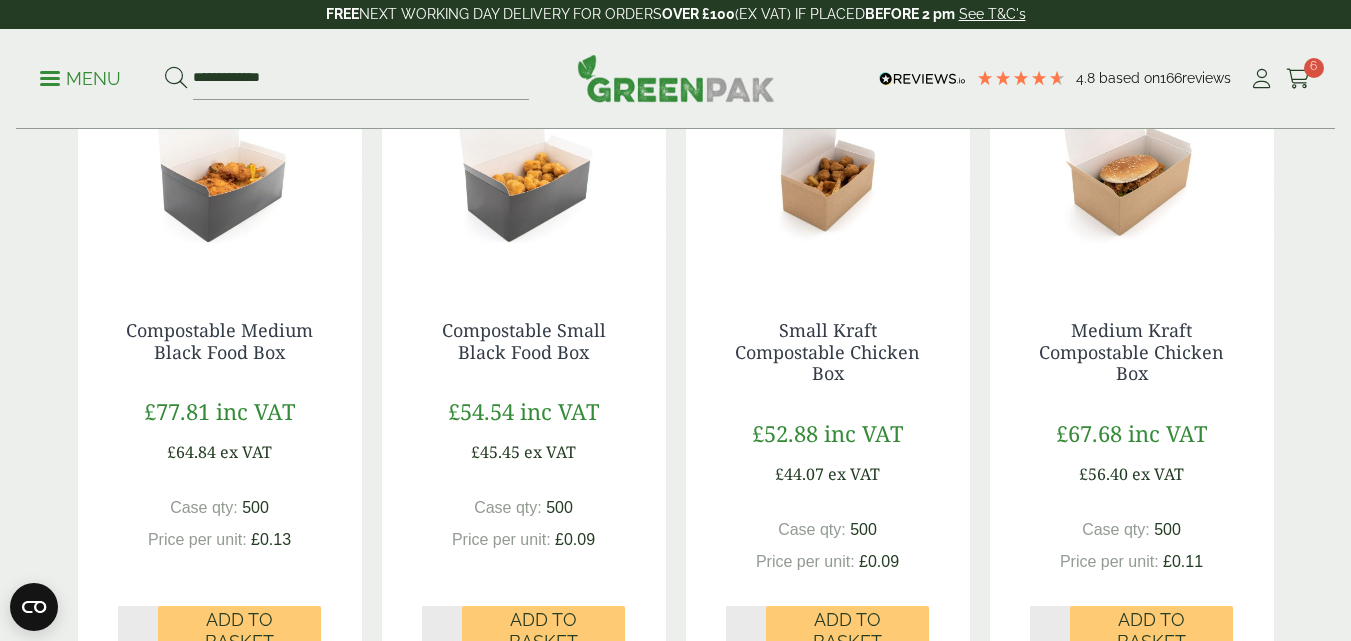 click at bounding box center (1132, 155) 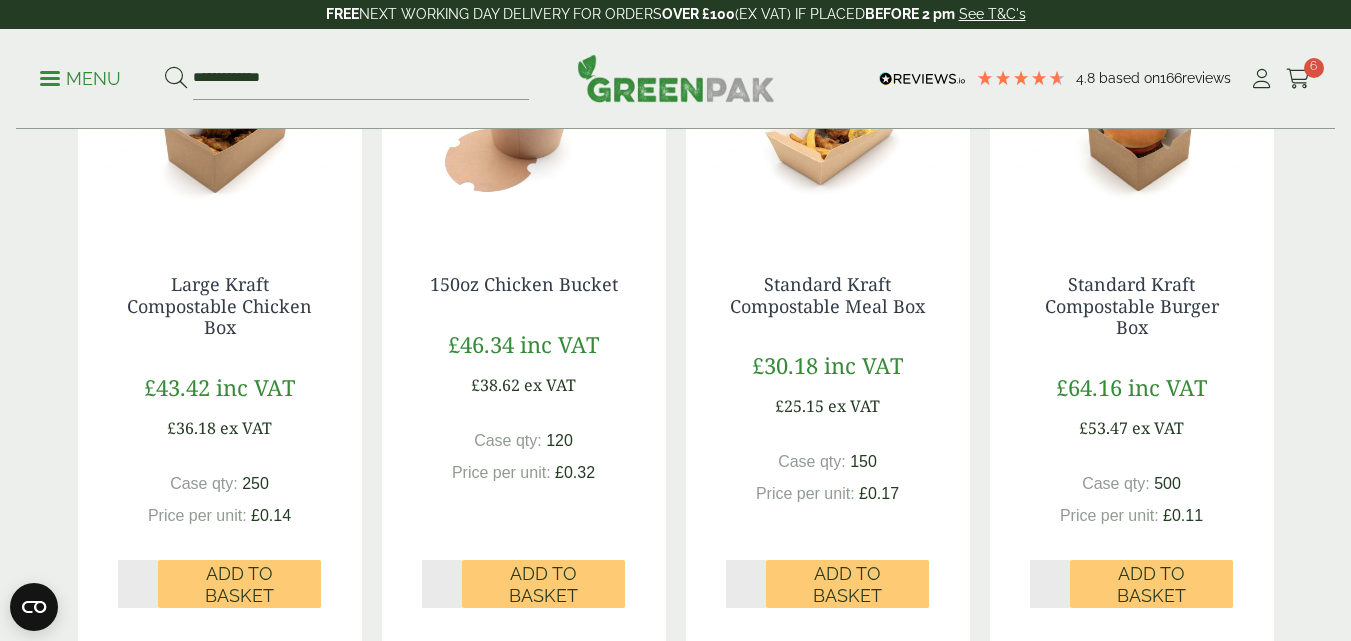 scroll, scrollTop: 1248, scrollLeft: 0, axis: vertical 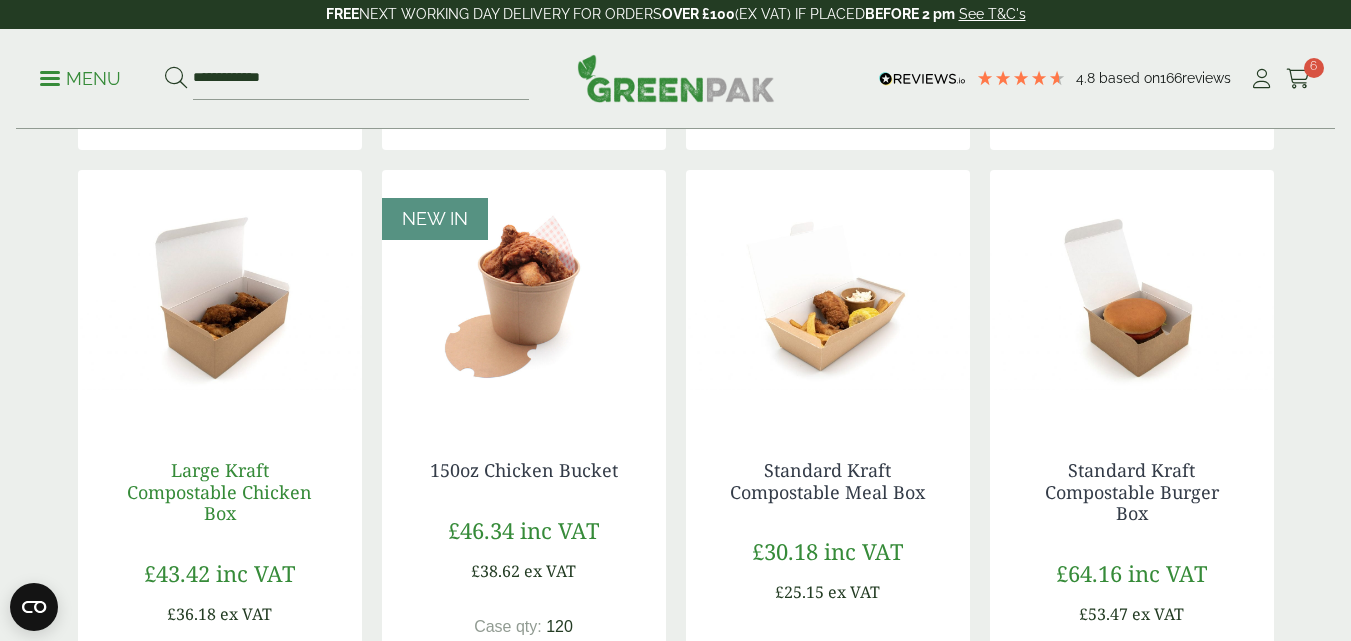 click on "Large Kraft Compostable Chicken Box" at bounding box center (219, 491) 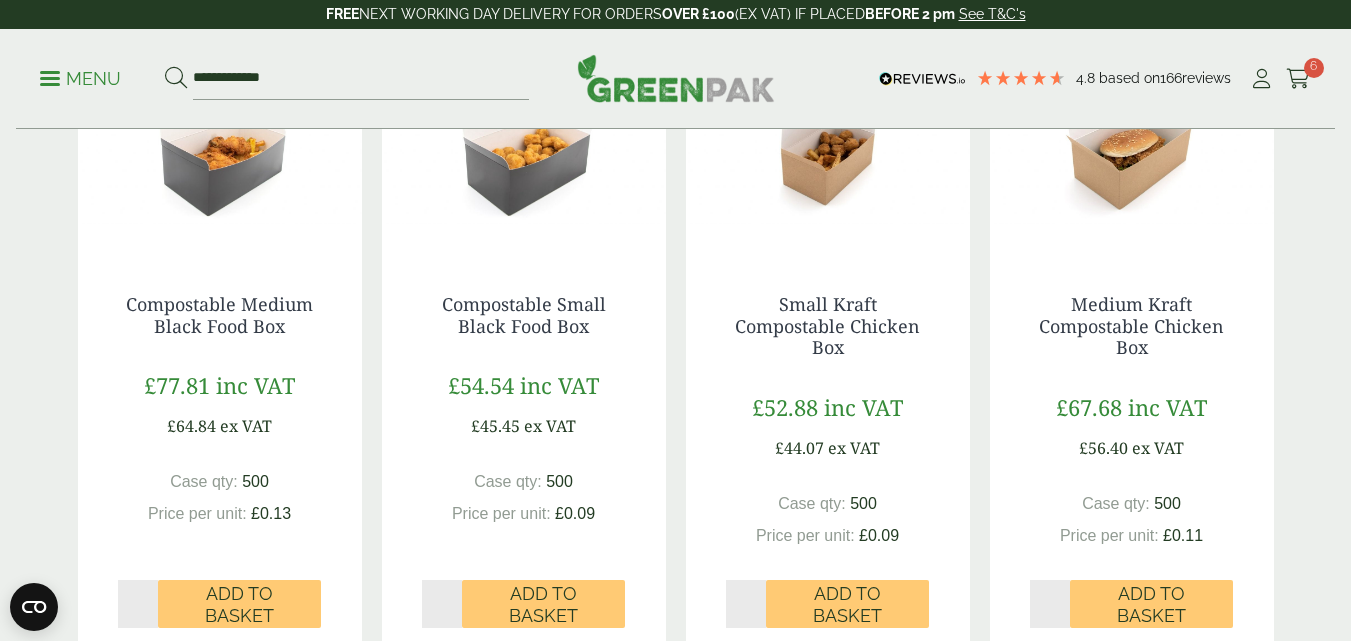 scroll, scrollTop: 545, scrollLeft: 0, axis: vertical 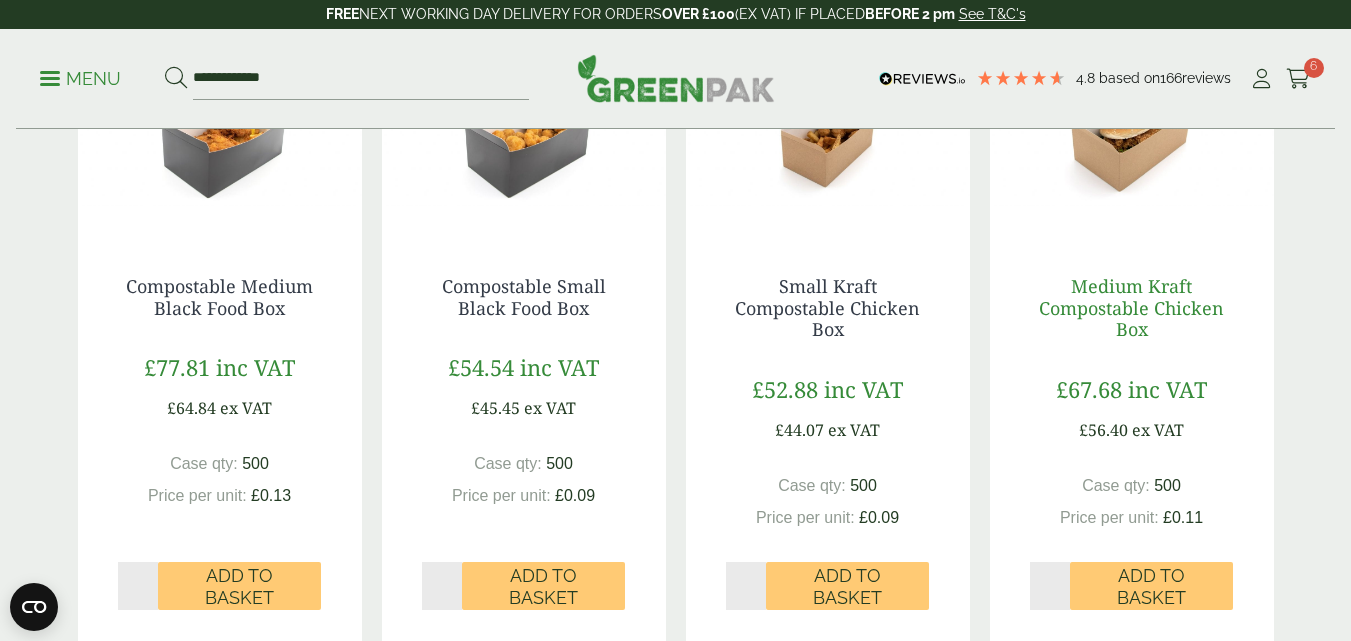 click on "Medium Kraft Compostable Chicken Box" at bounding box center [1131, 307] 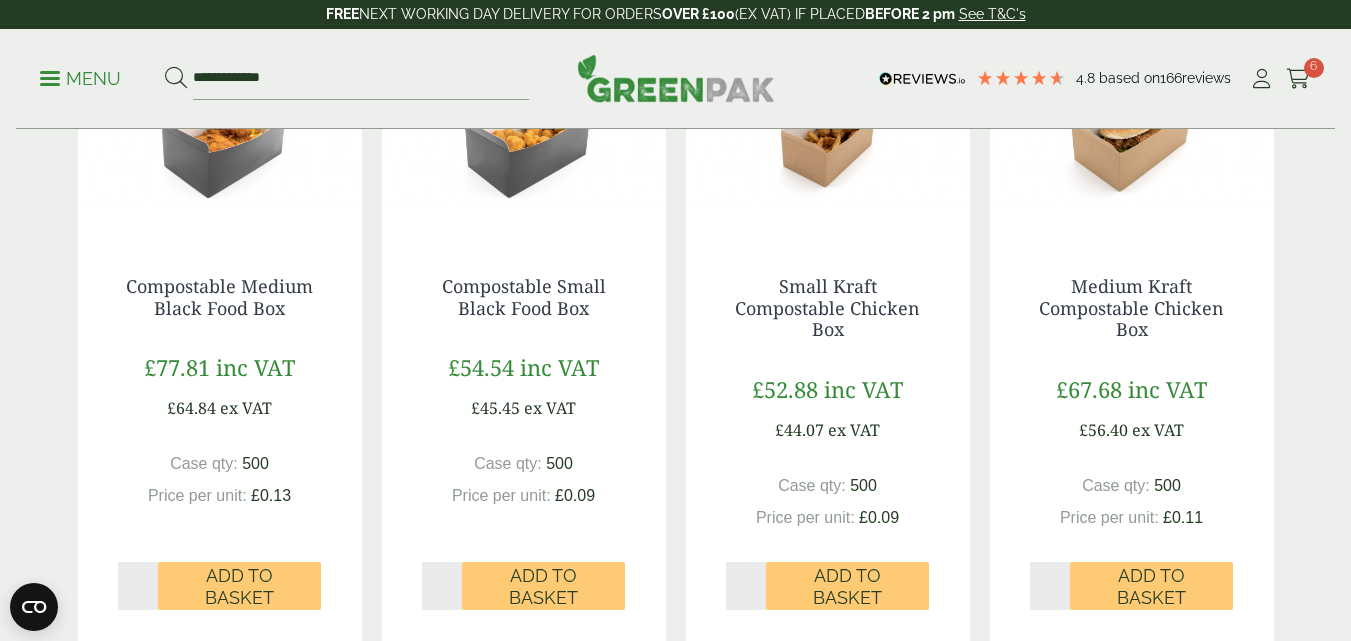 click on "£67.68" at bounding box center (1089, 389) 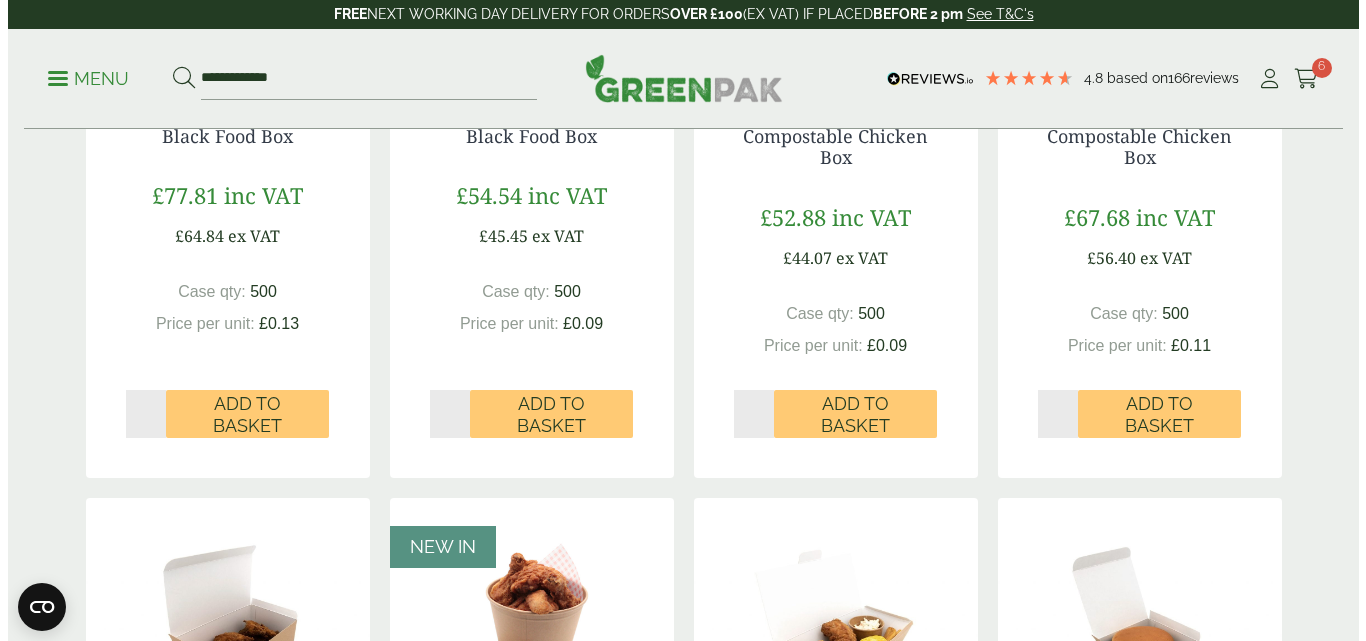scroll, scrollTop: 721, scrollLeft: 0, axis: vertical 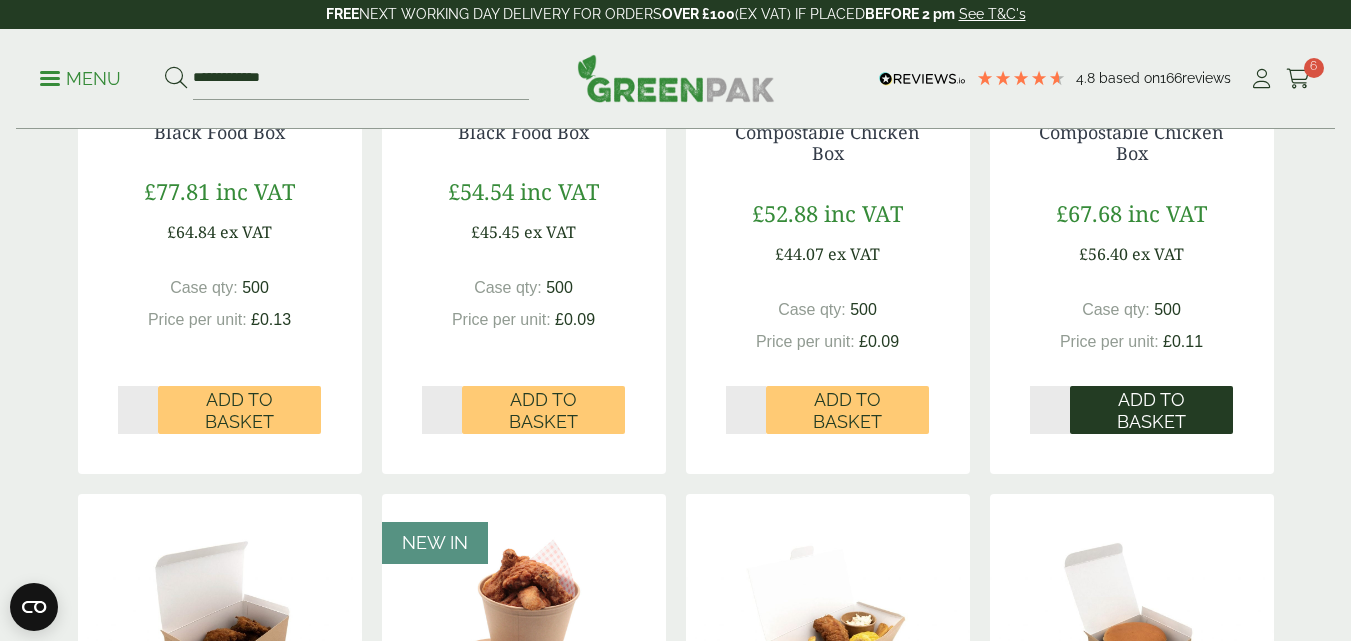 click on "Add to Basket" at bounding box center [1151, 410] 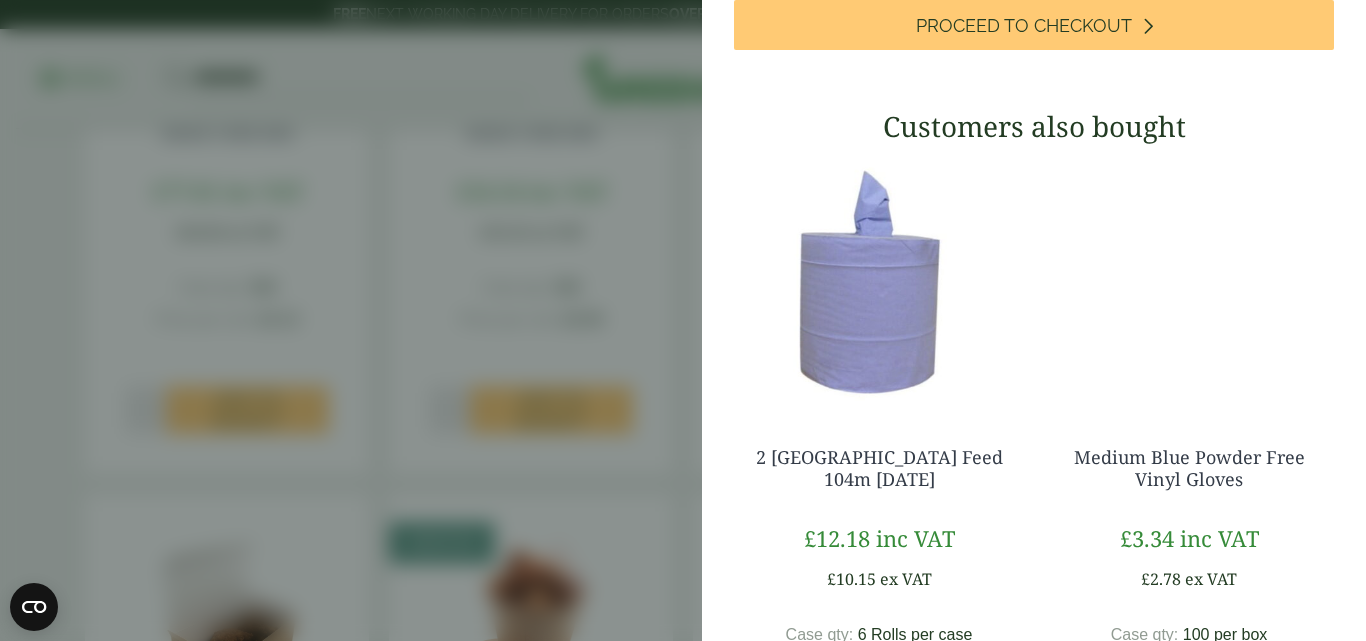 scroll, scrollTop: 1344, scrollLeft: 0, axis: vertical 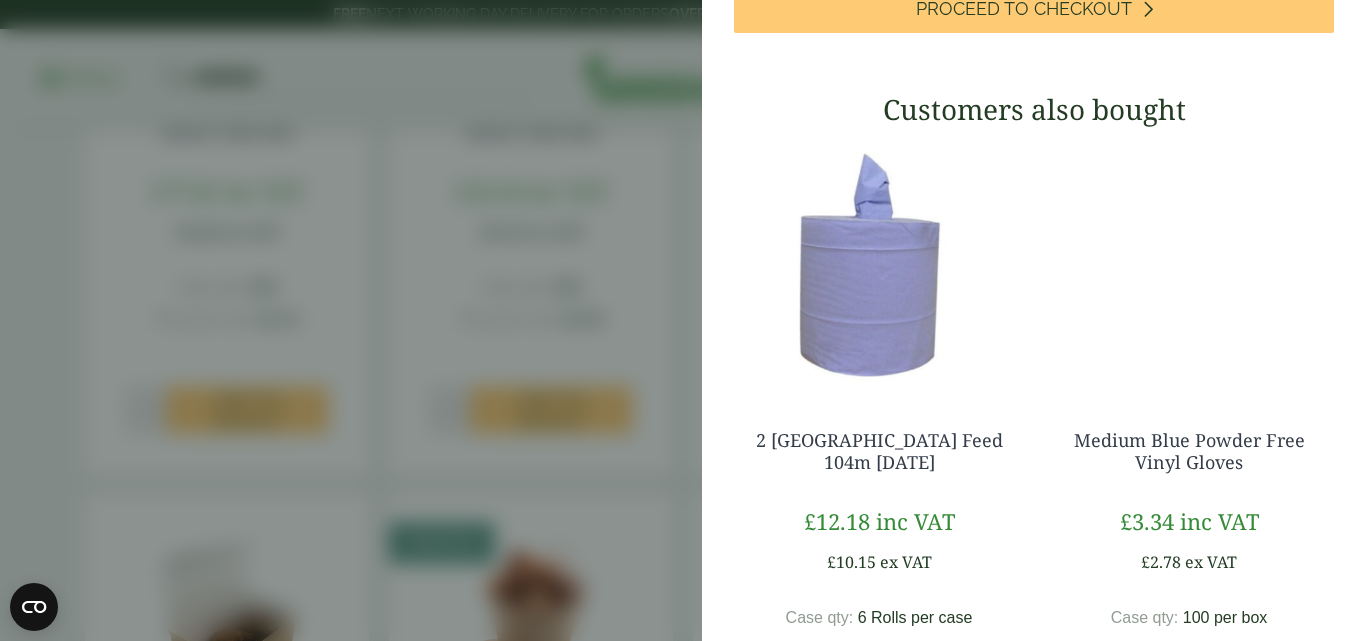 click at bounding box center [1189, 265] 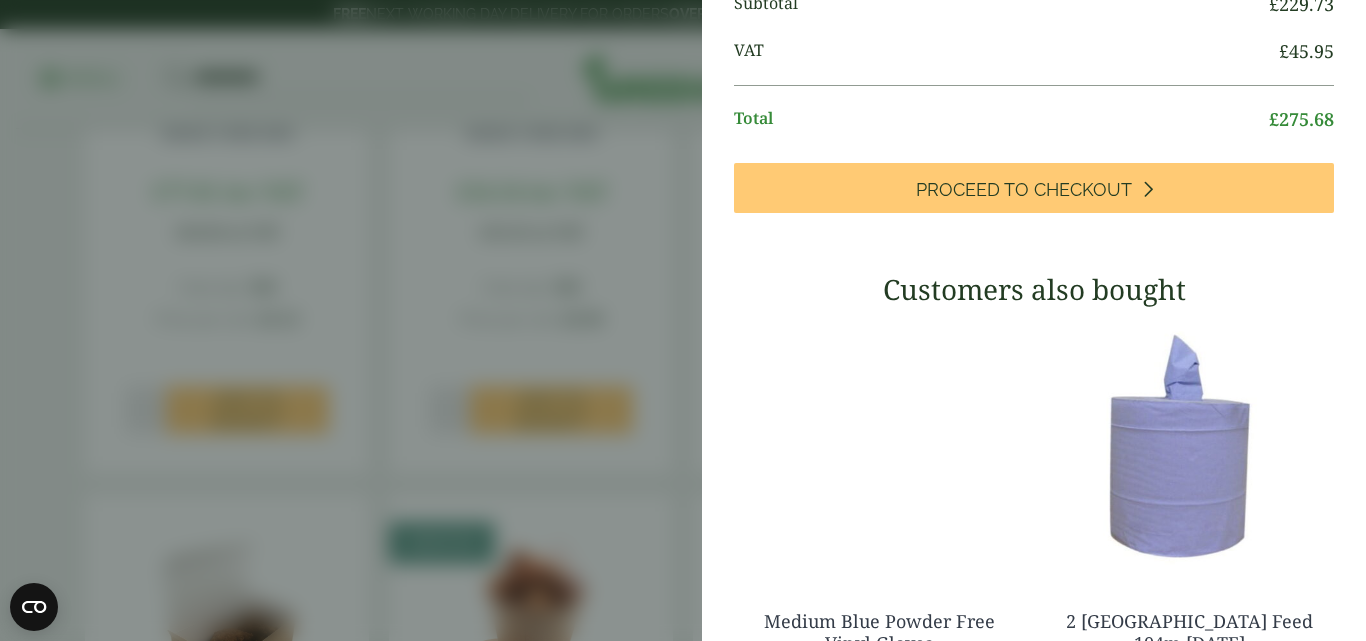 scroll, scrollTop: 1150, scrollLeft: 0, axis: vertical 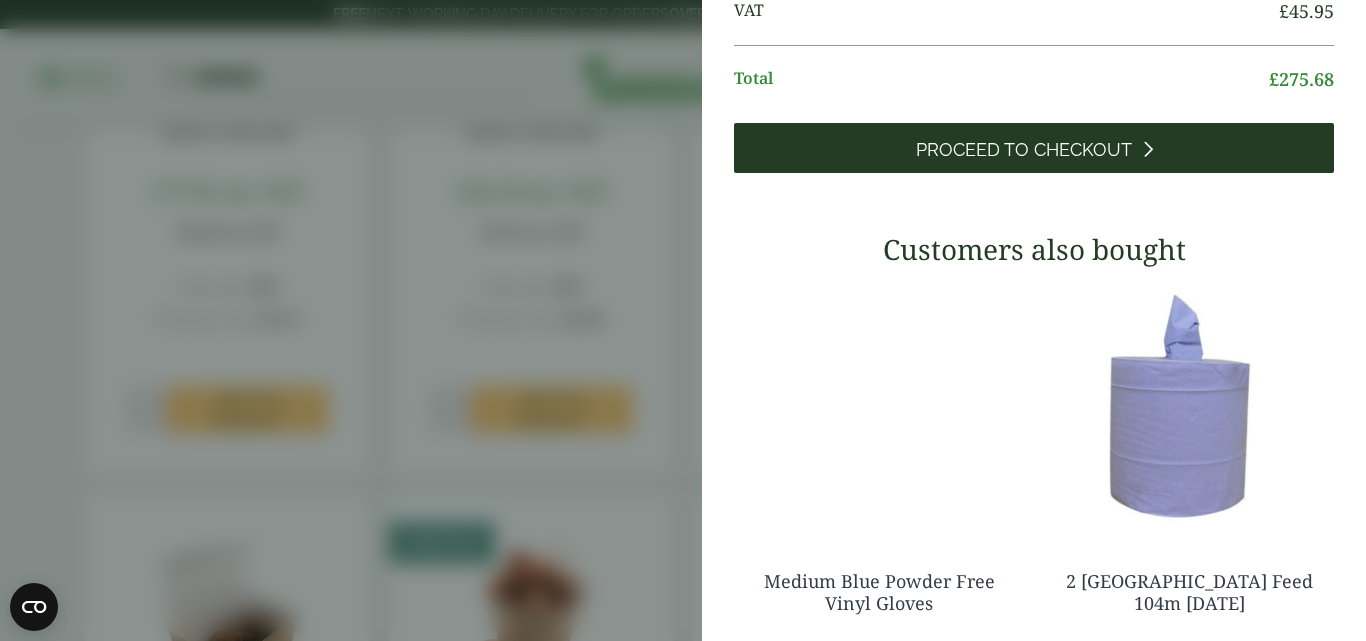 click on "Proceed to Checkout" at bounding box center (1024, 150) 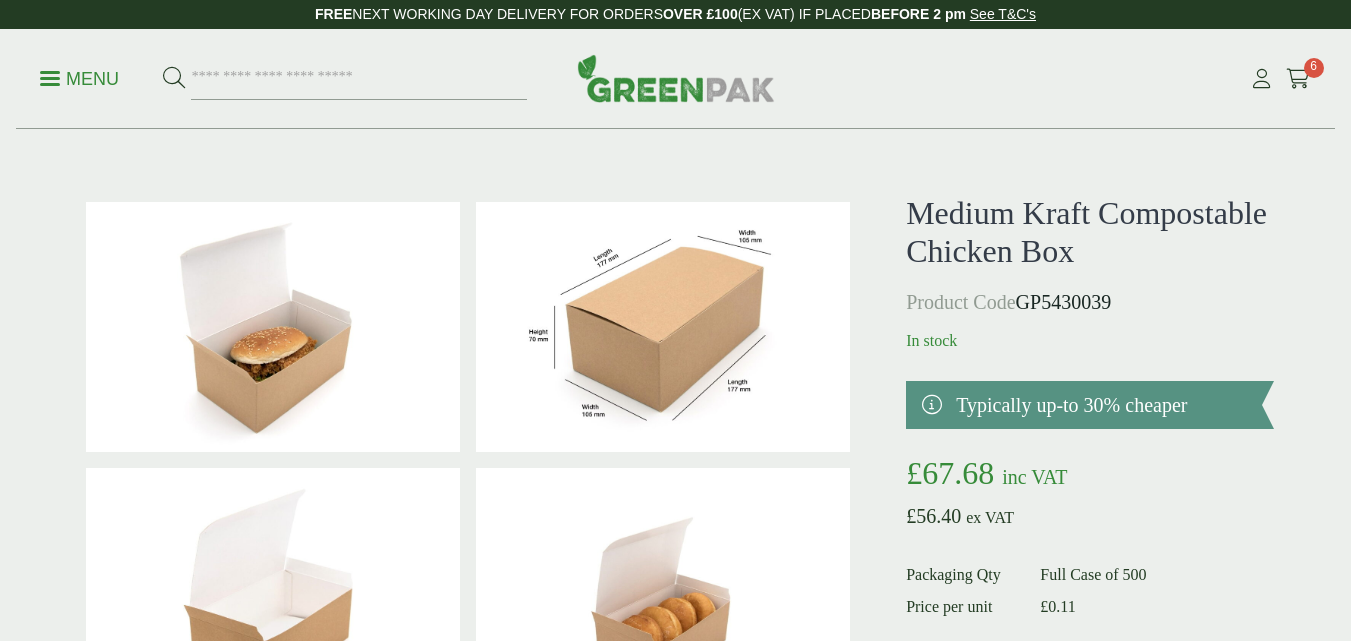 scroll, scrollTop: 0, scrollLeft: 0, axis: both 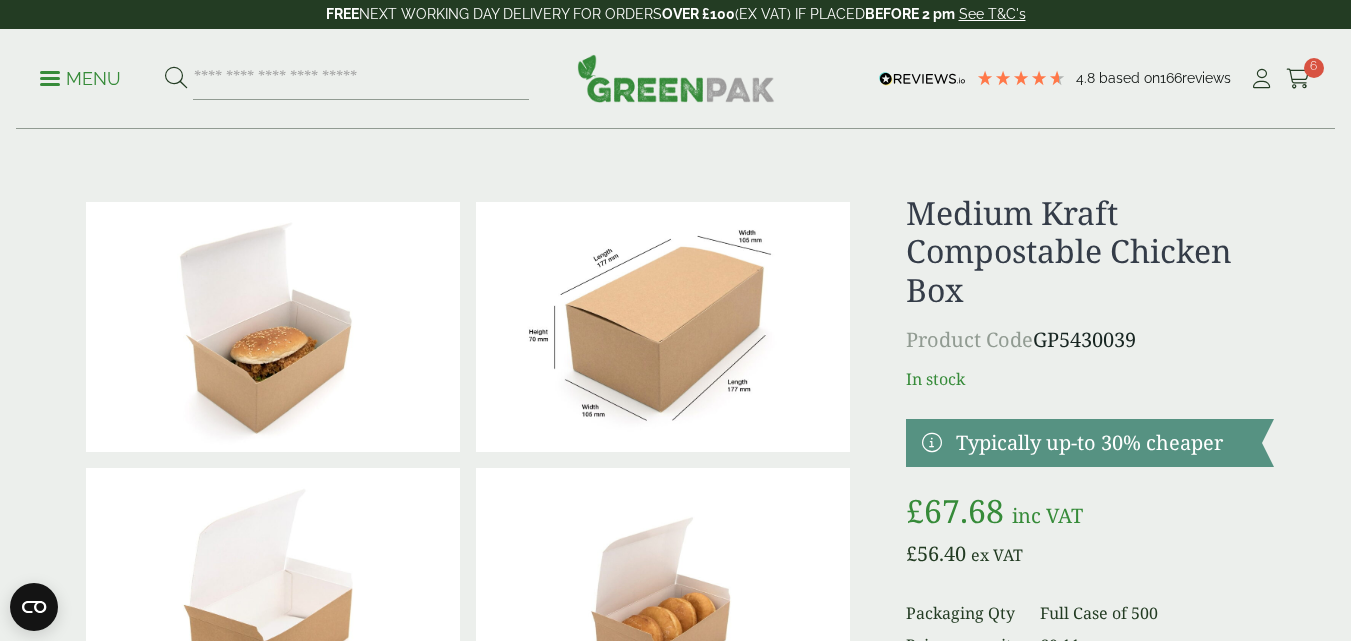 click at bounding box center (663, 327) 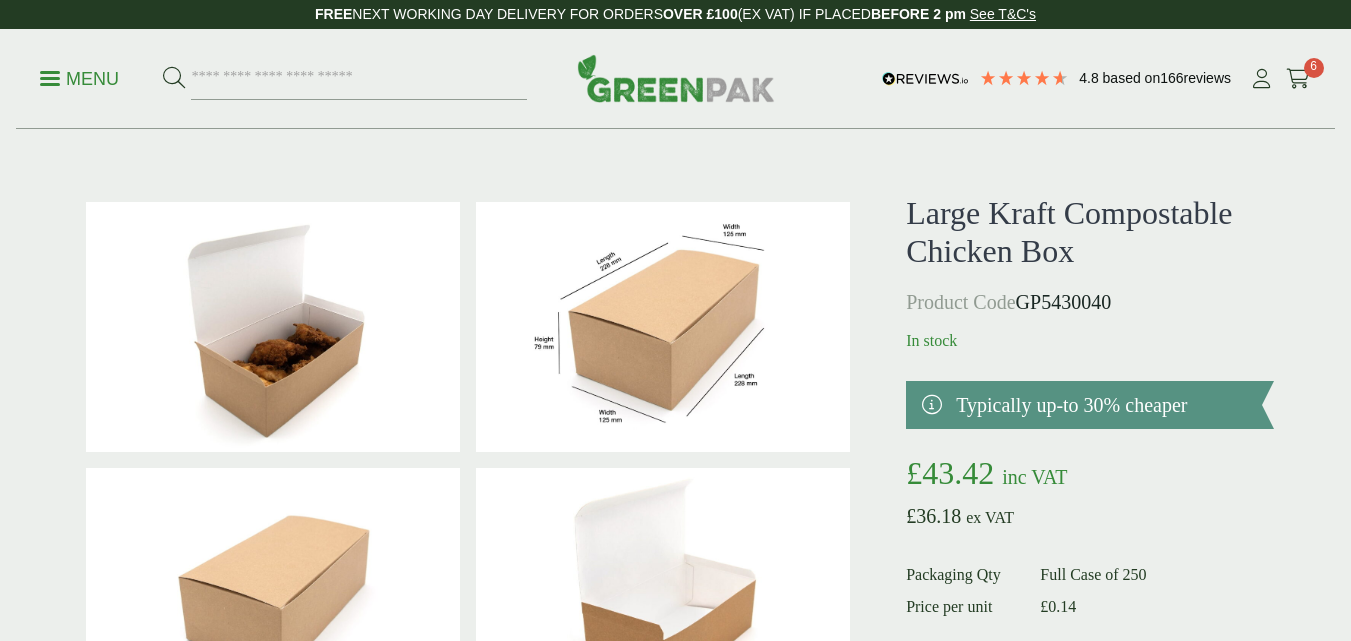 scroll, scrollTop: 0, scrollLeft: 0, axis: both 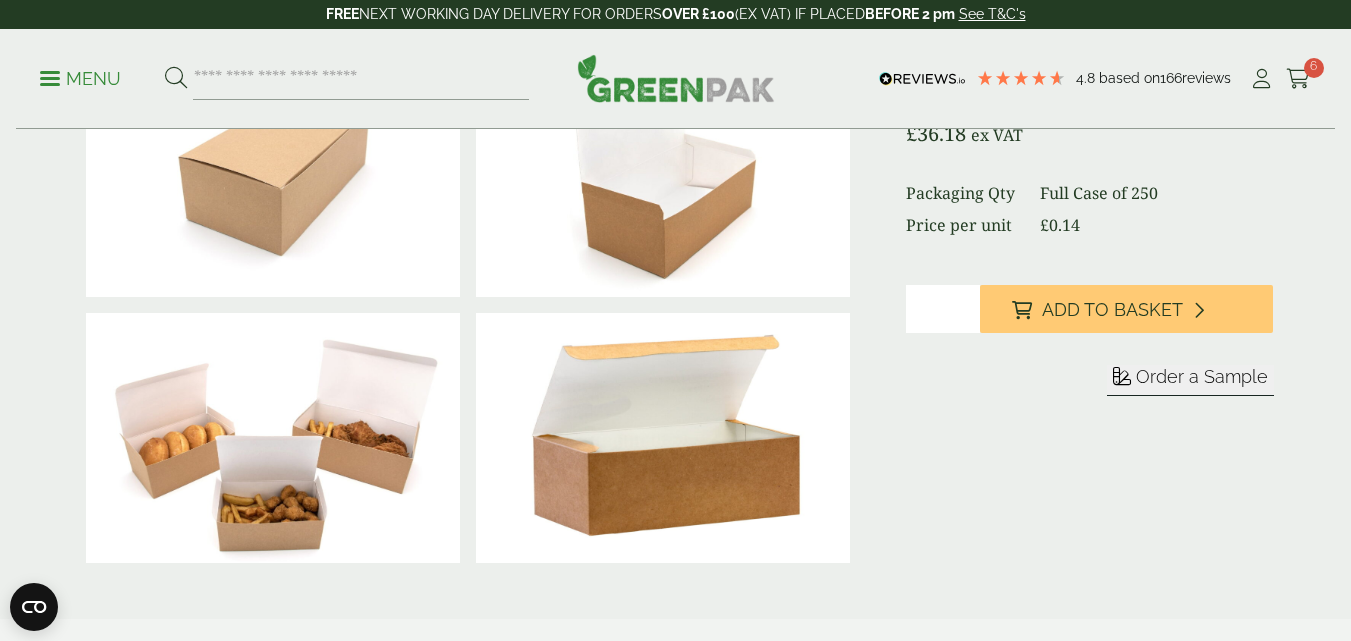 click at bounding box center (273, 438) 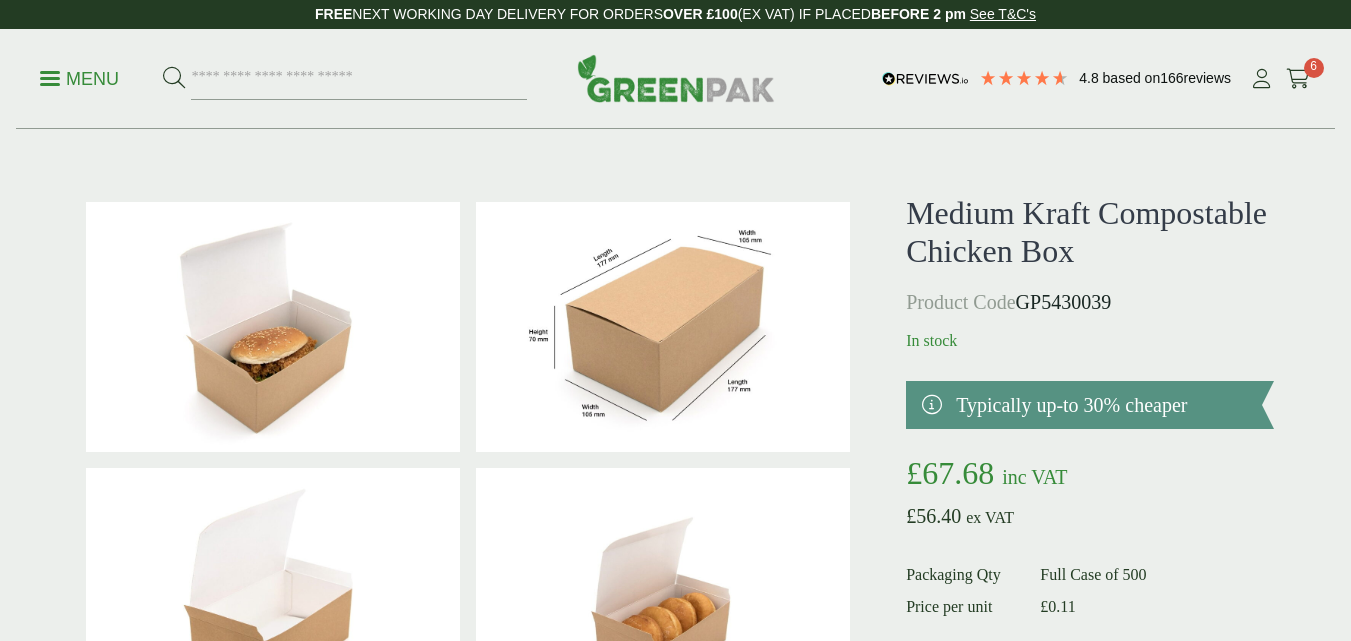 scroll, scrollTop: 0, scrollLeft: 0, axis: both 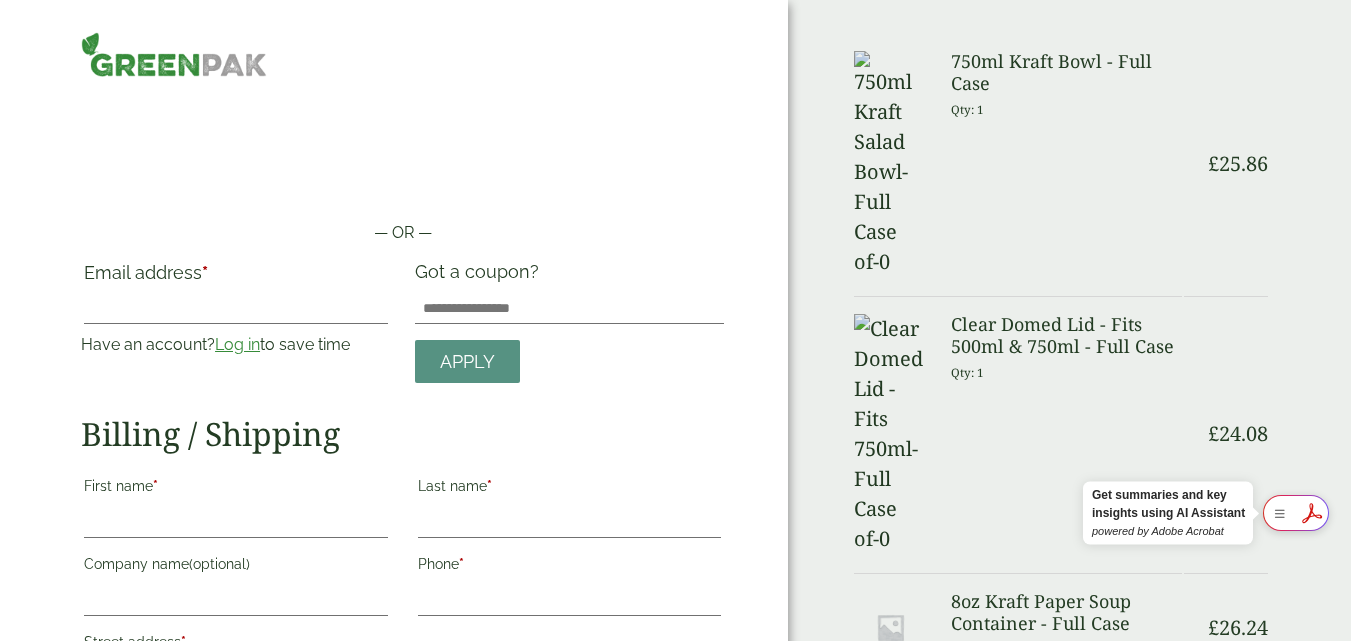 click on "— OR —
Email address  *
Have an account?  Log in  to save time
Username or email address  * Password  *
Apply" at bounding box center [394, 982] 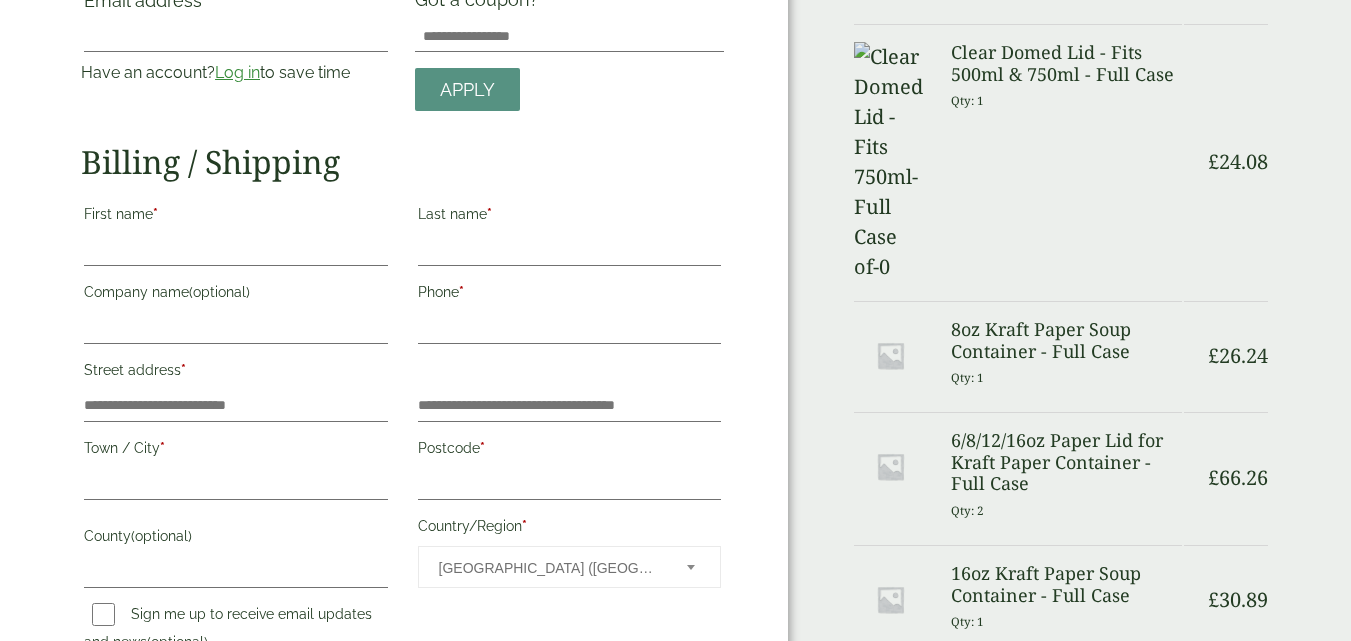 scroll, scrollTop: 262, scrollLeft: 0, axis: vertical 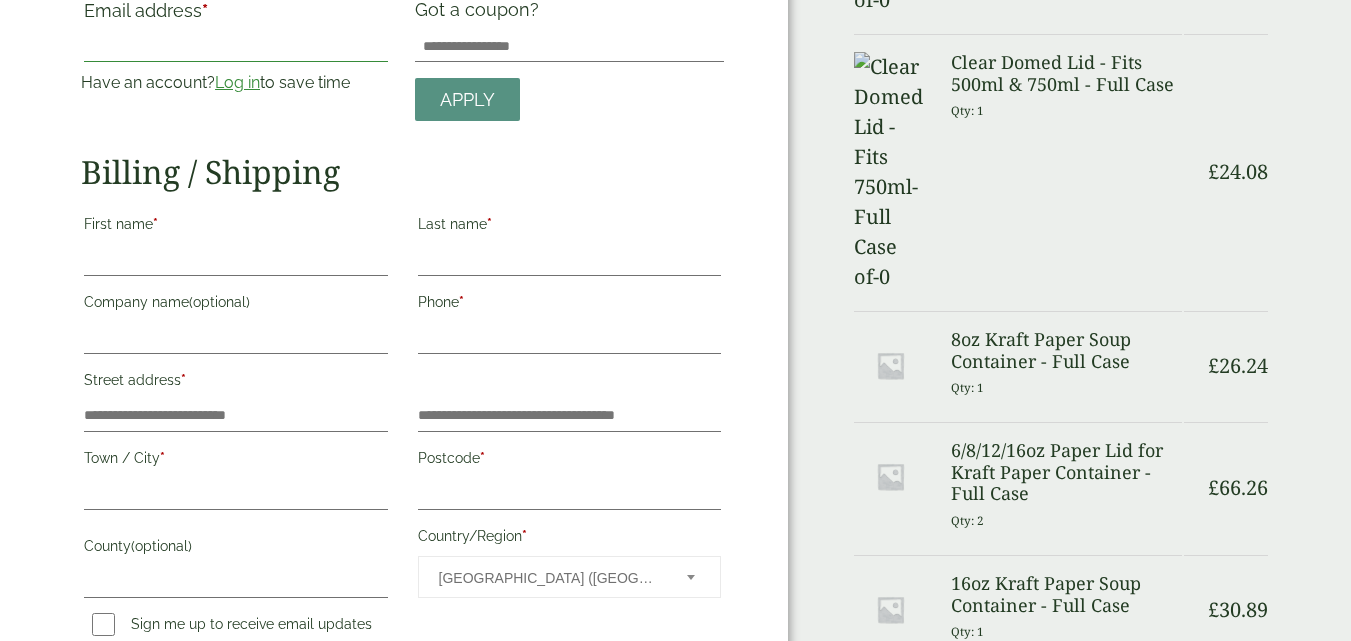 click on "Email address  *" at bounding box center (236, 46) 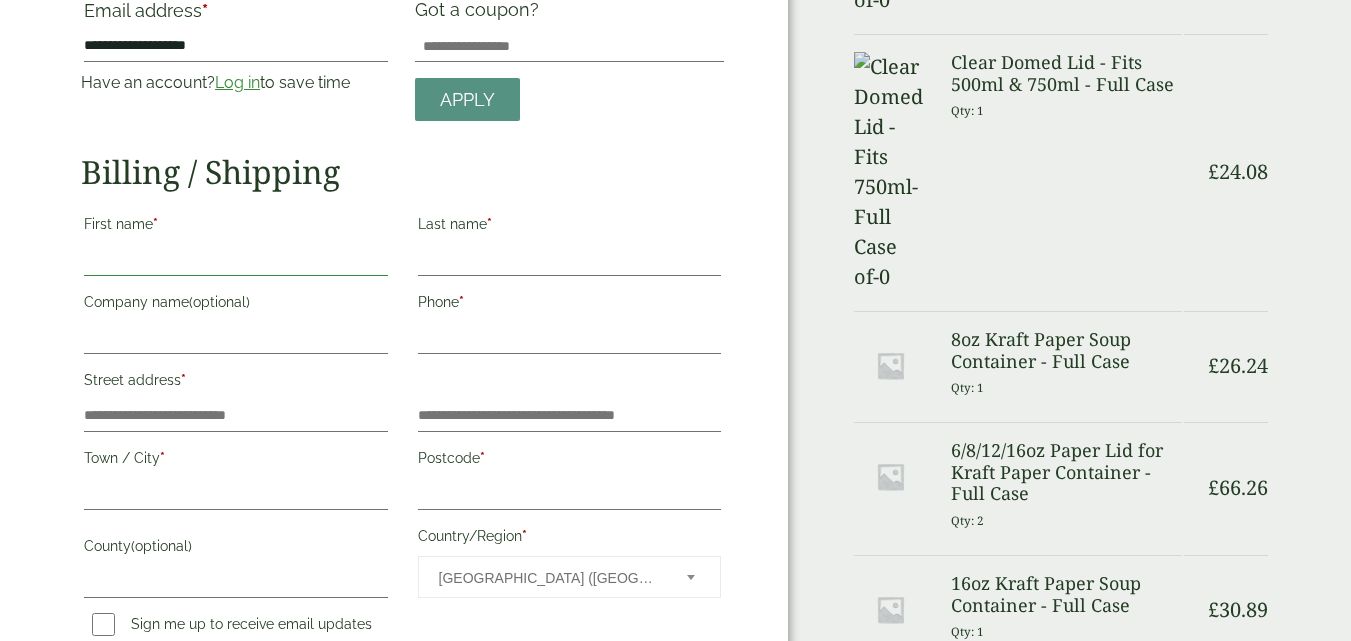 type on "*******" 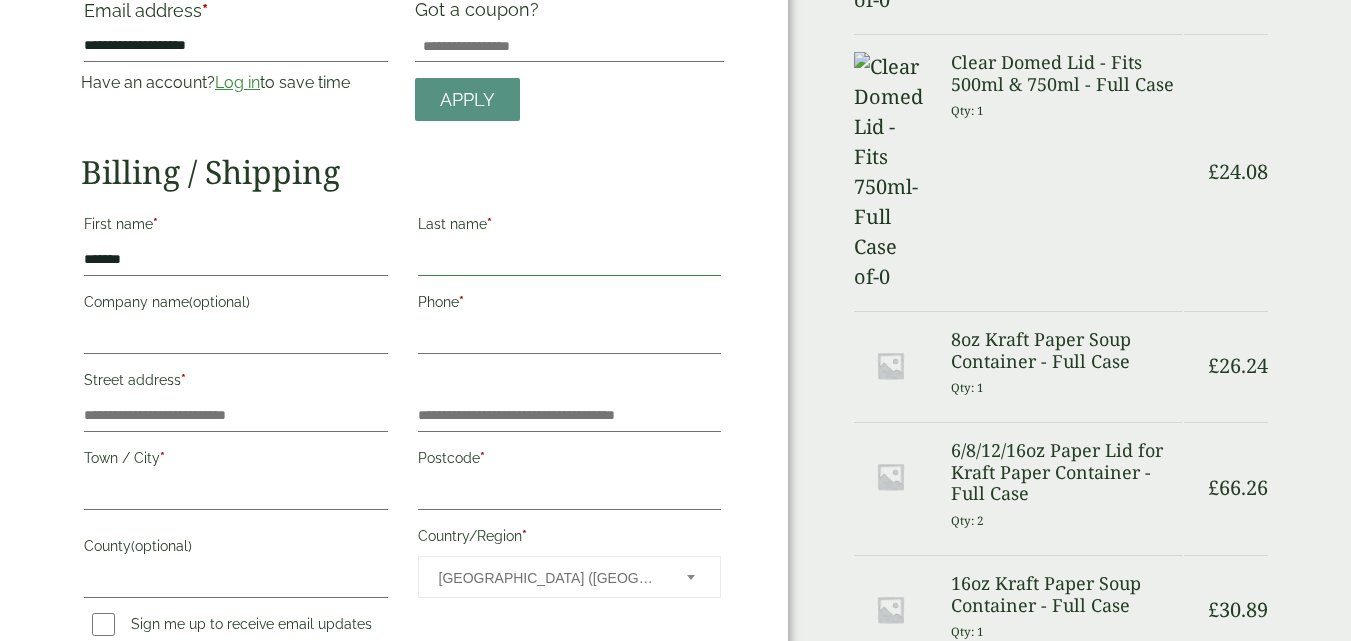 type on "******" 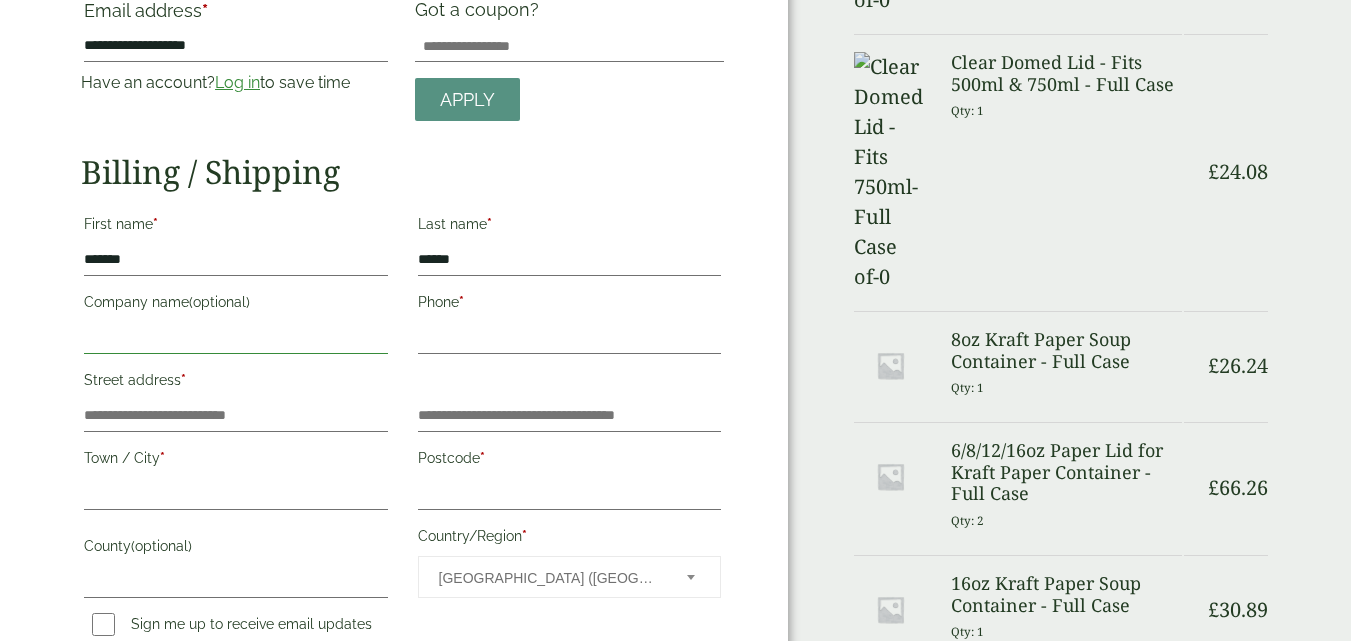 type on "**********" 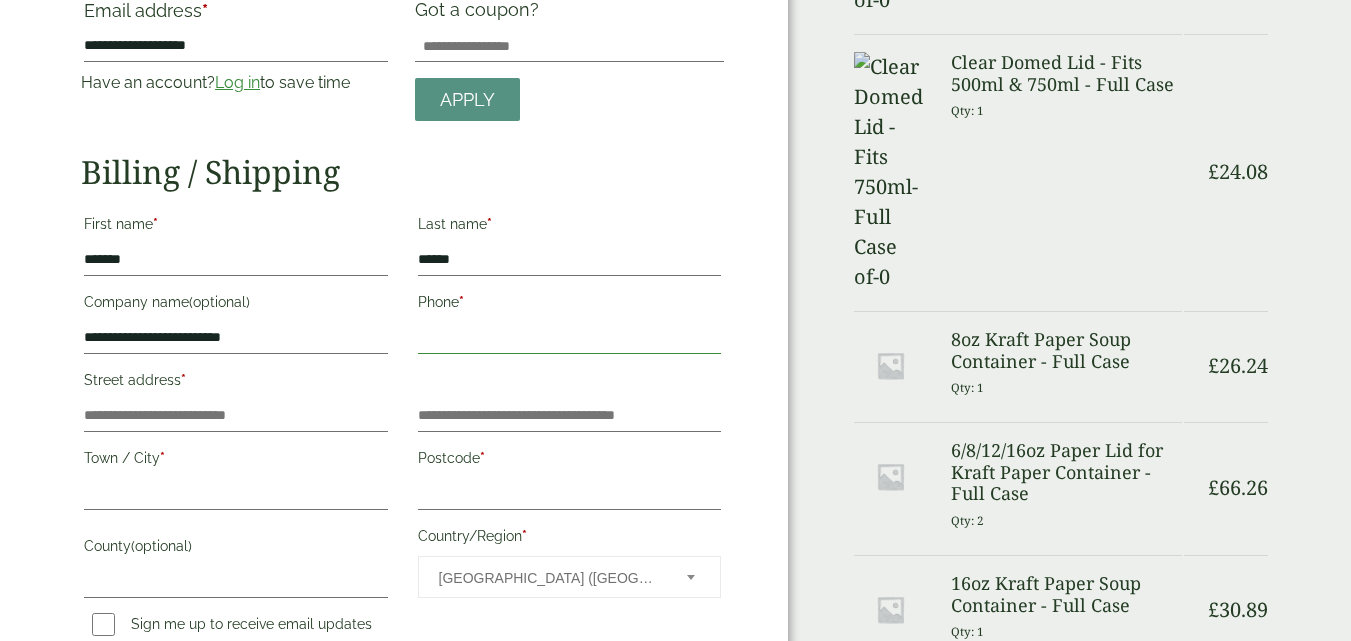 type on "**********" 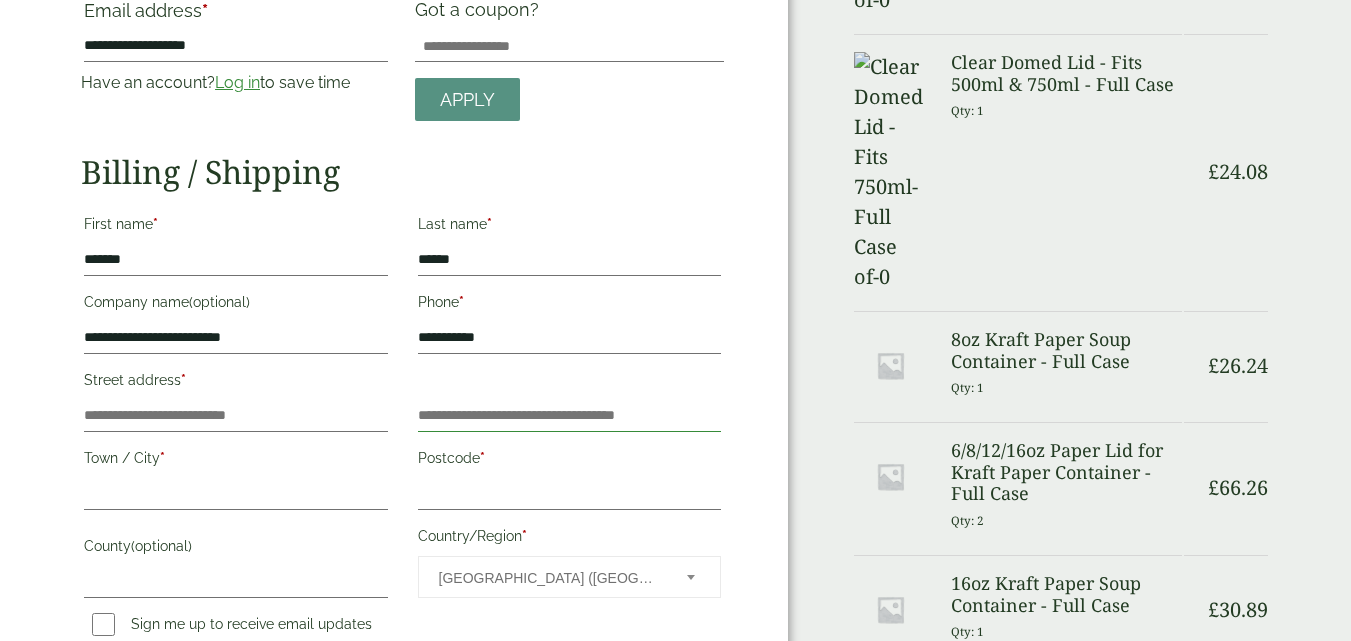 type on "**********" 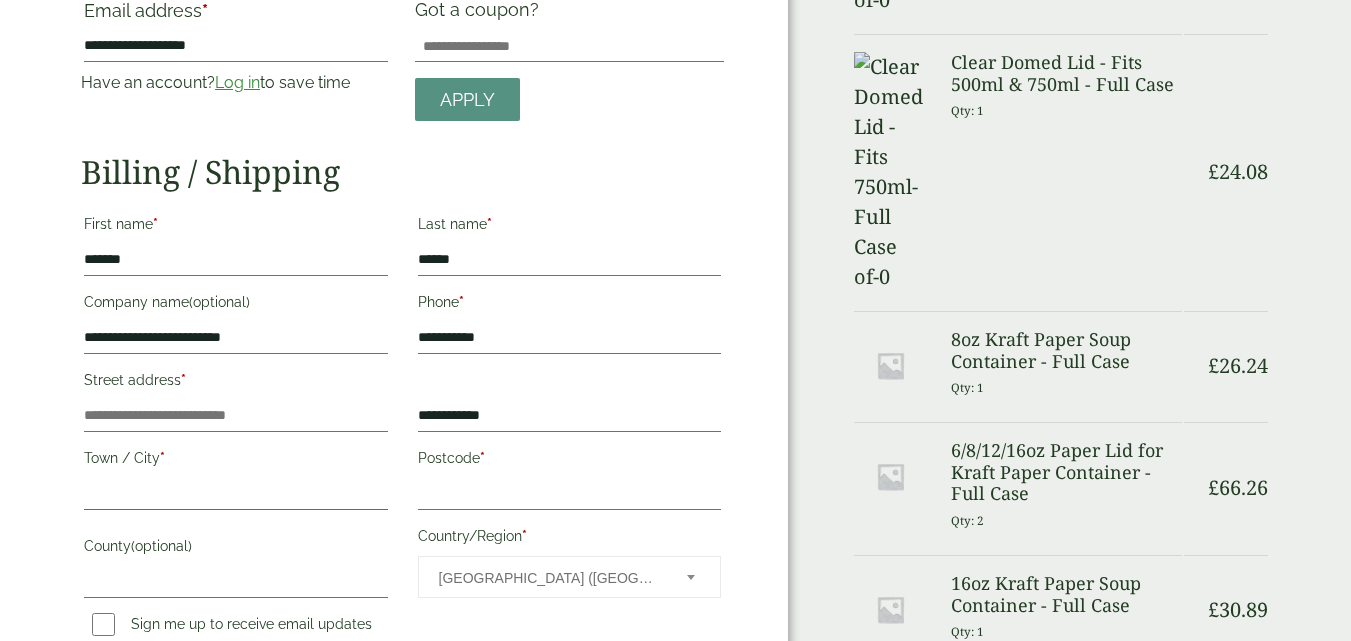 type on "**********" 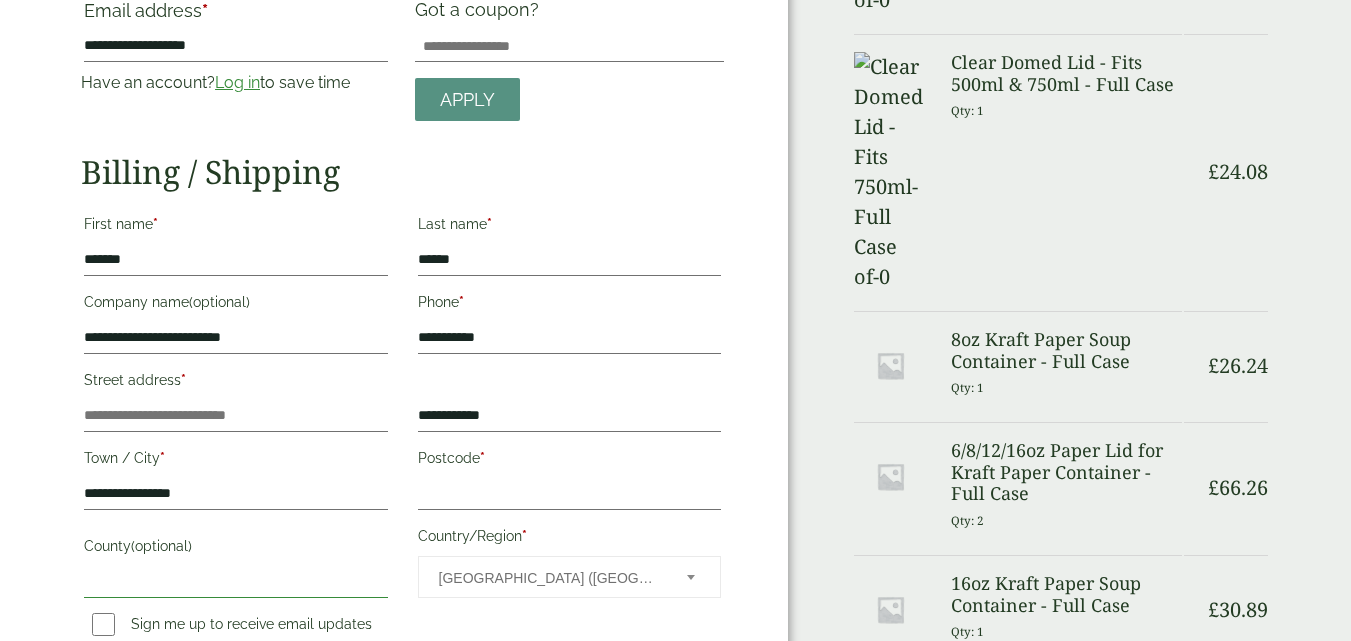 type on "******" 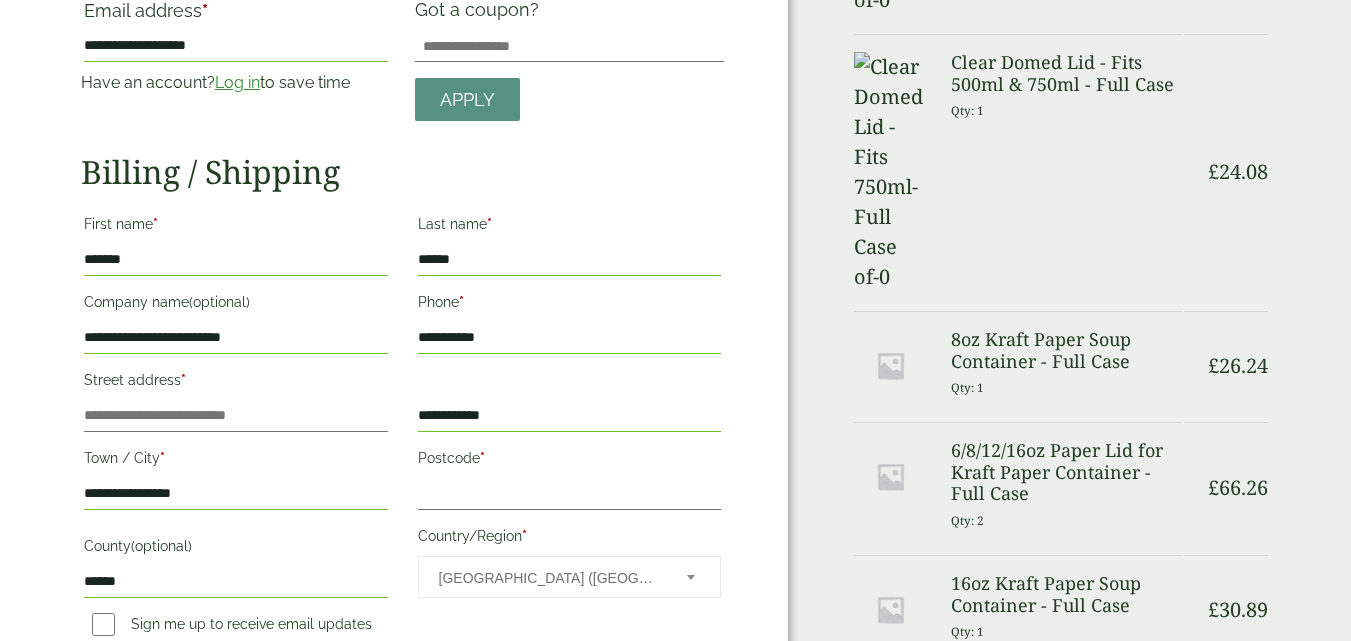 click on "Log in" at bounding box center (237, 82) 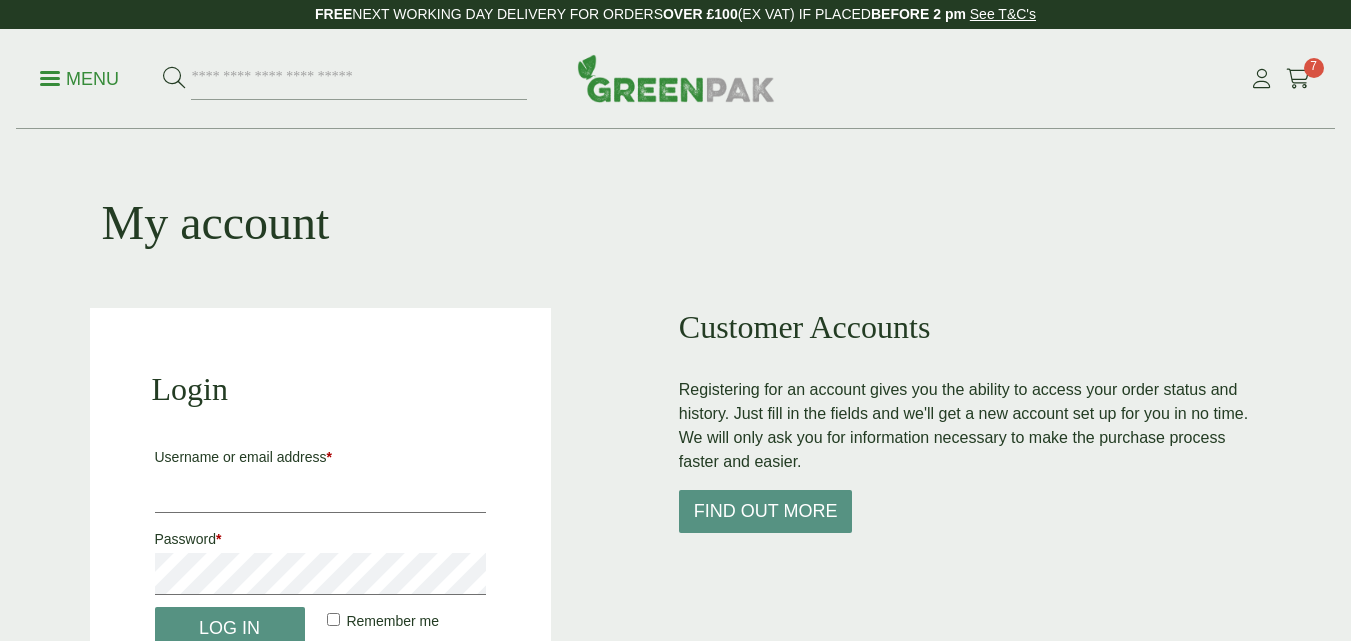 scroll, scrollTop: 0, scrollLeft: 0, axis: both 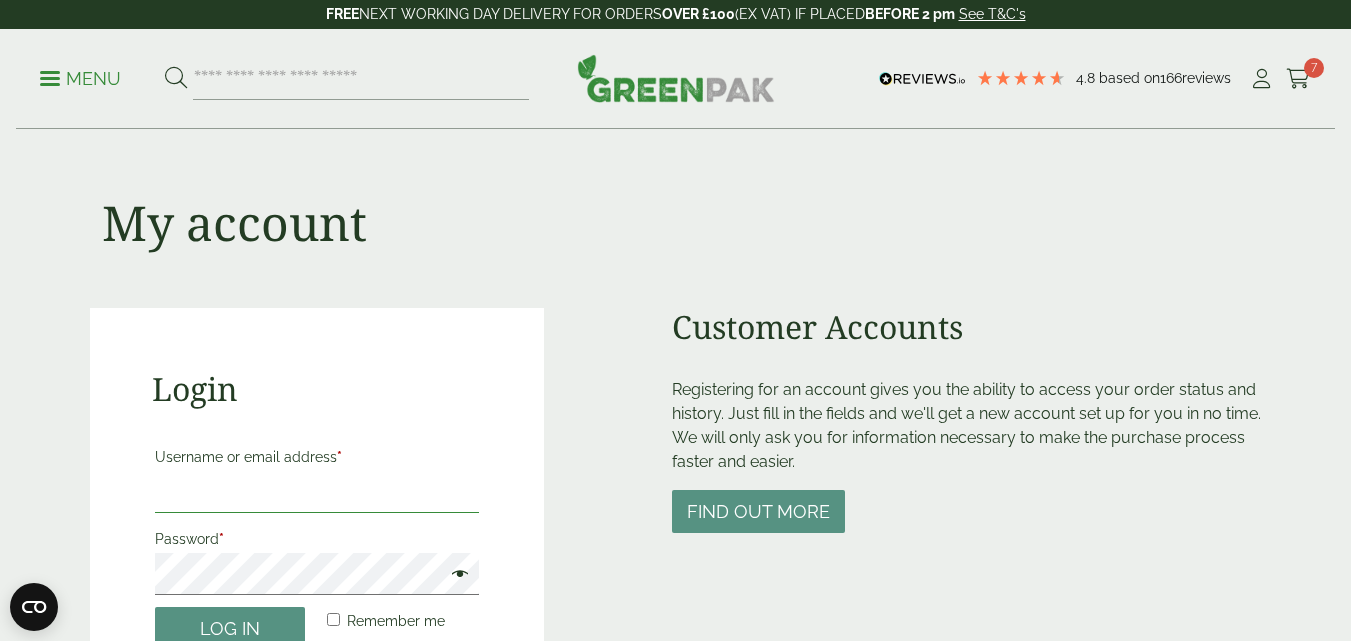 click on "Username or email address  *" at bounding box center [317, 492] 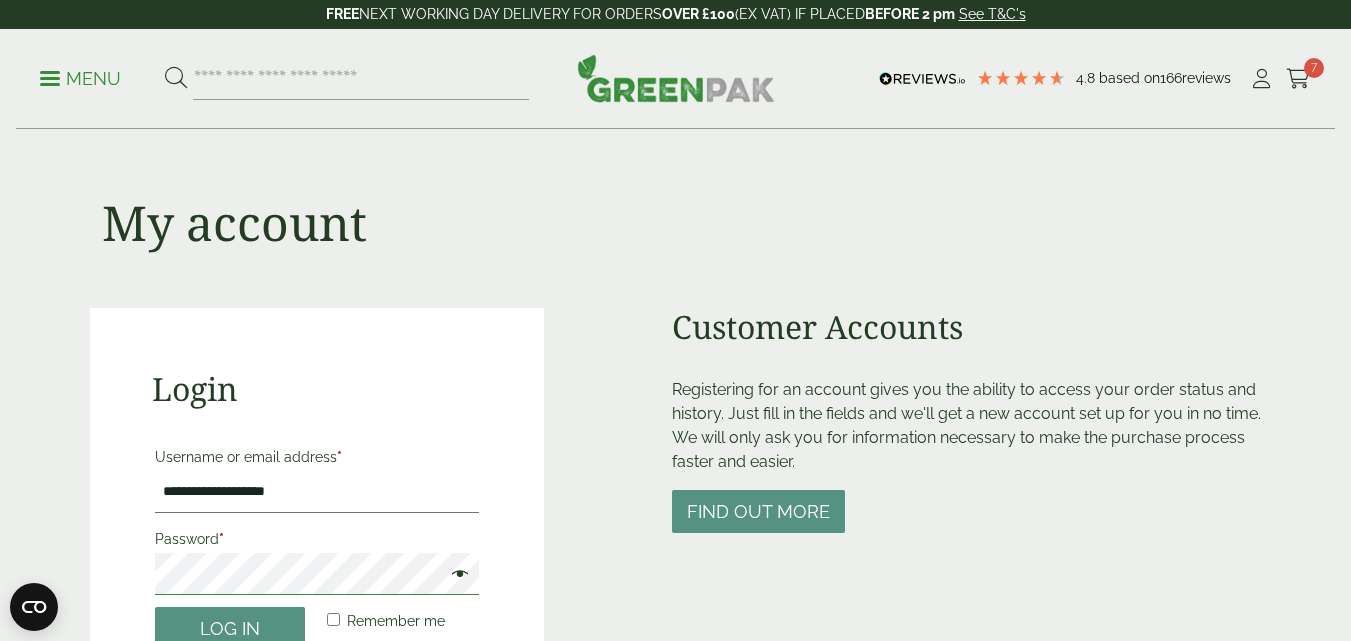 click on "Log in" at bounding box center (230, 628) 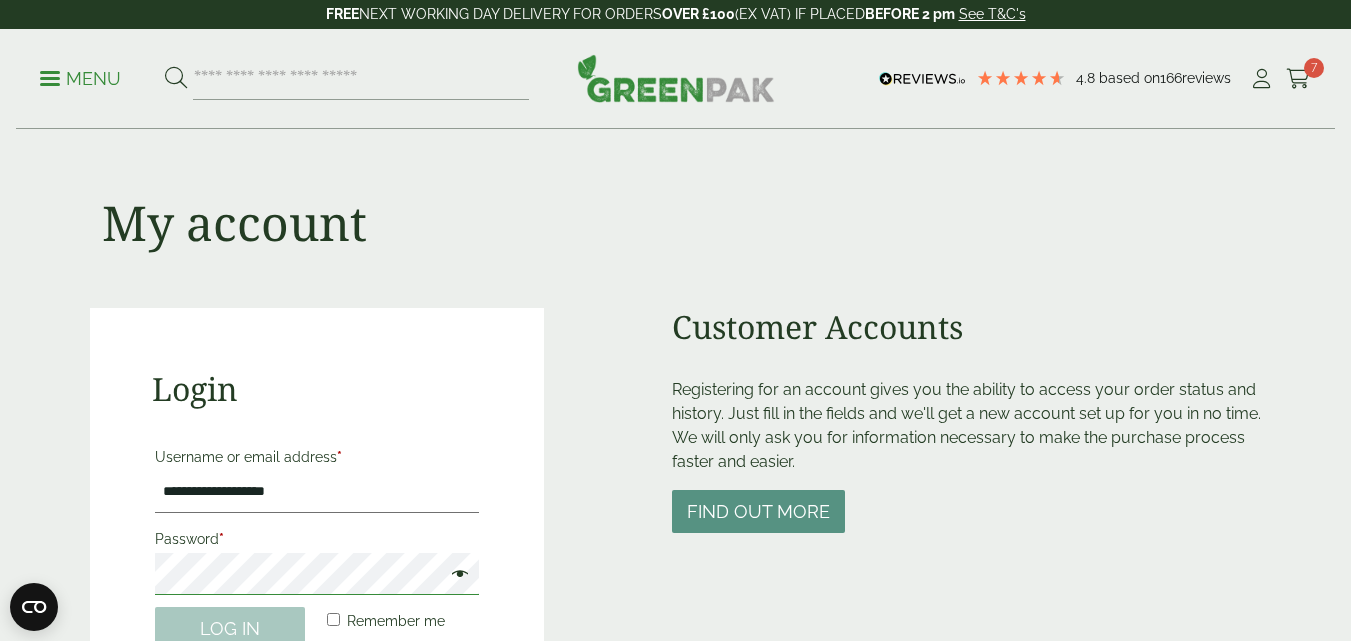 scroll, scrollTop: 440, scrollLeft: 0, axis: vertical 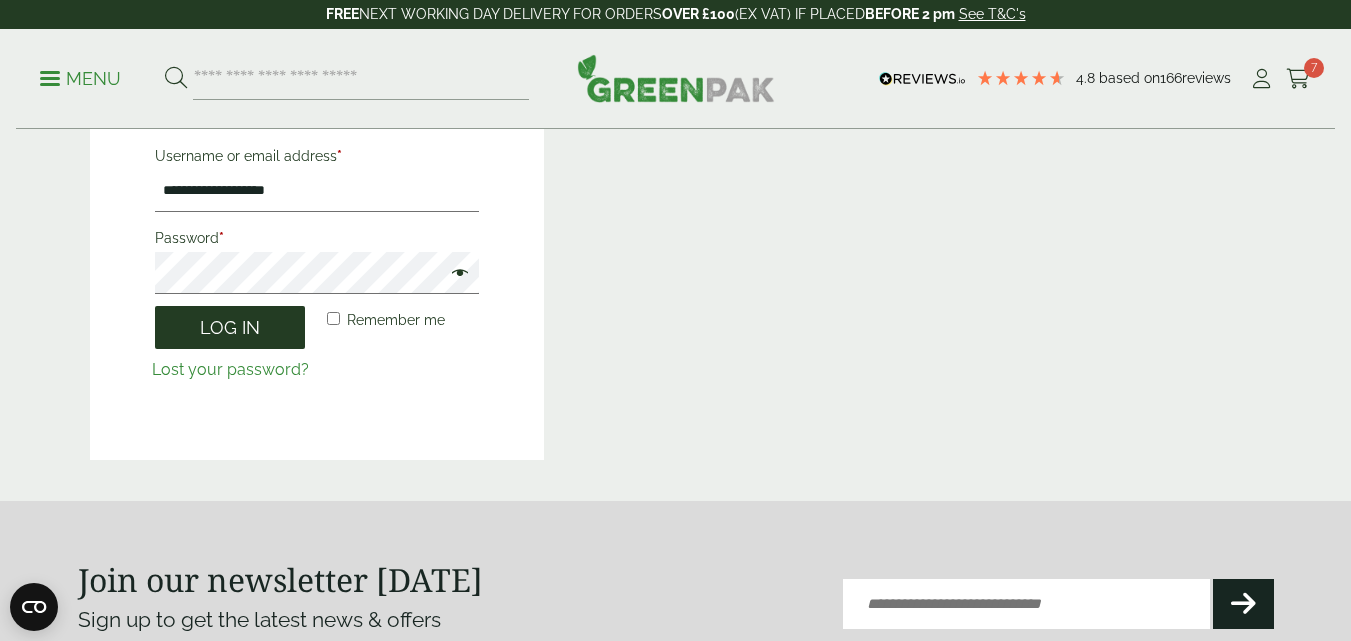 click on "Log in" at bounding box center (230, 327) 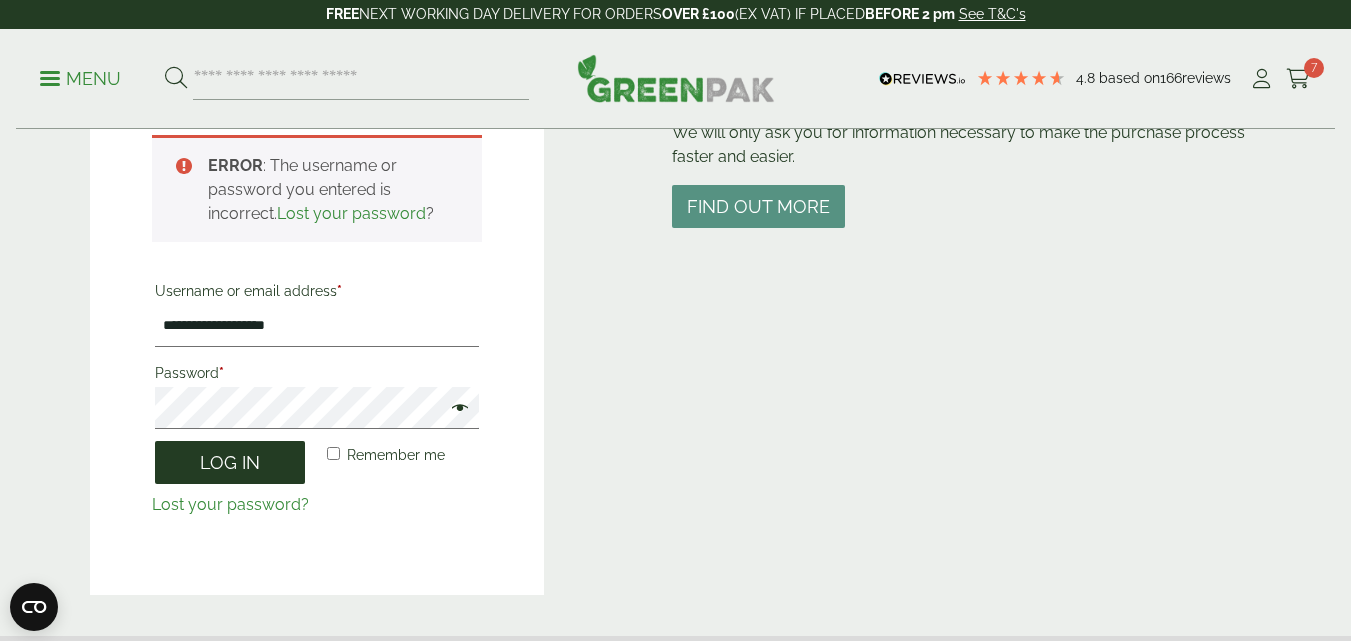 scroll, scrollTop: 303, scrollLeft: 0, axis: vertical 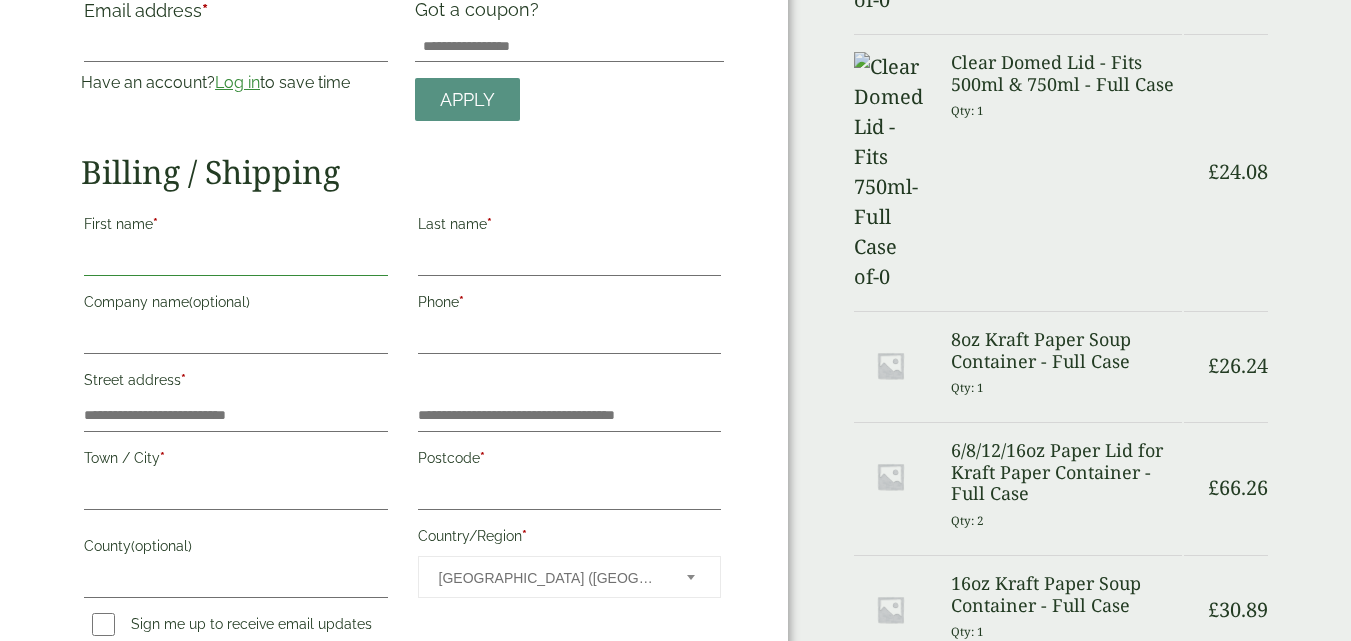 click on "First name  *" at bounding box center (236, 260) 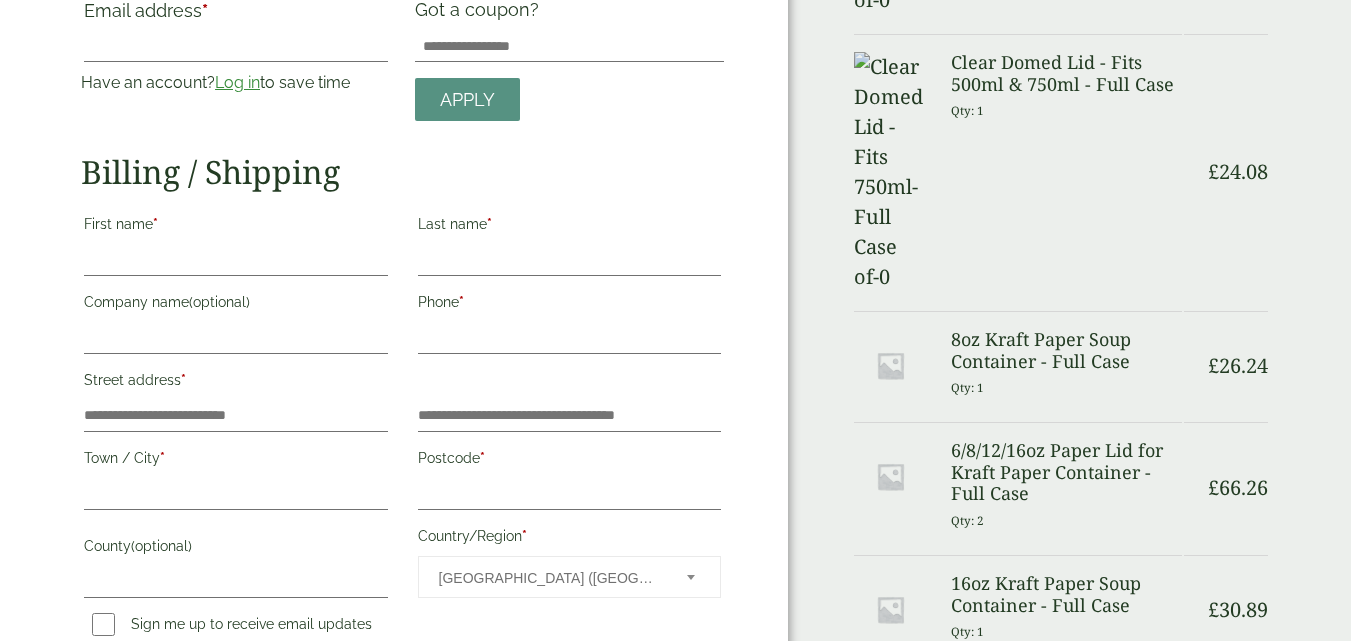 click on "Last name  *" at bounding box center (570, 227) 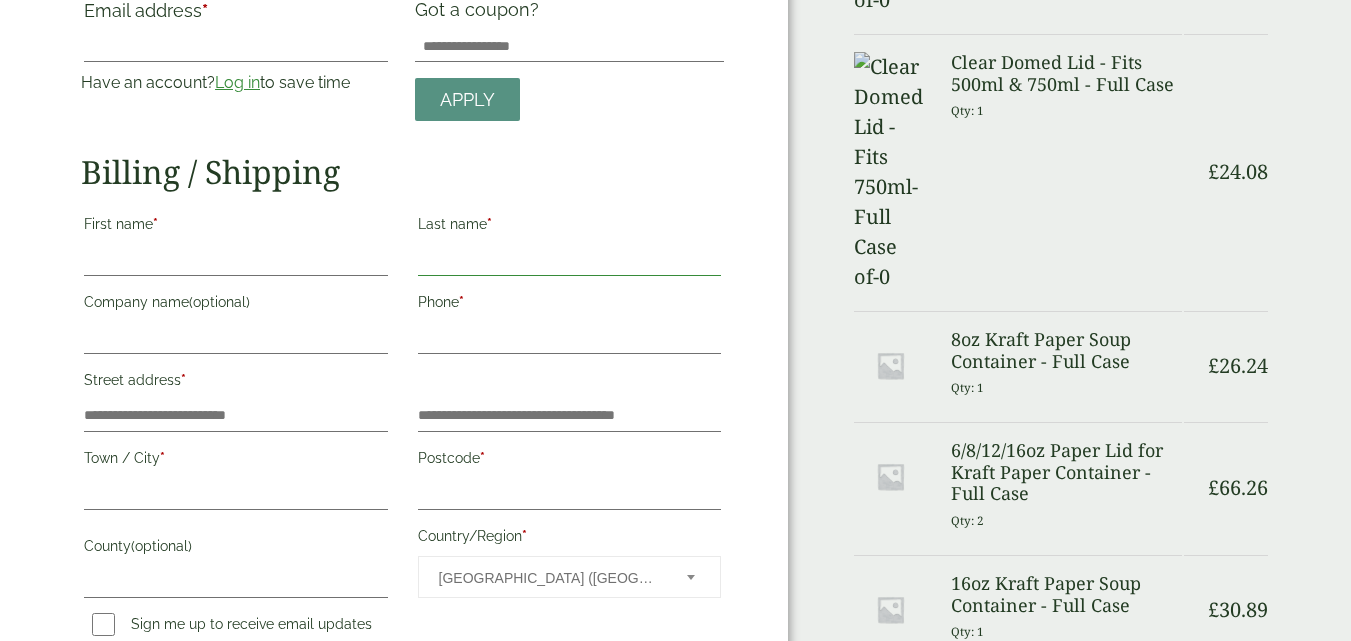 click on "Last name  *" at bounding box center (570, 260) 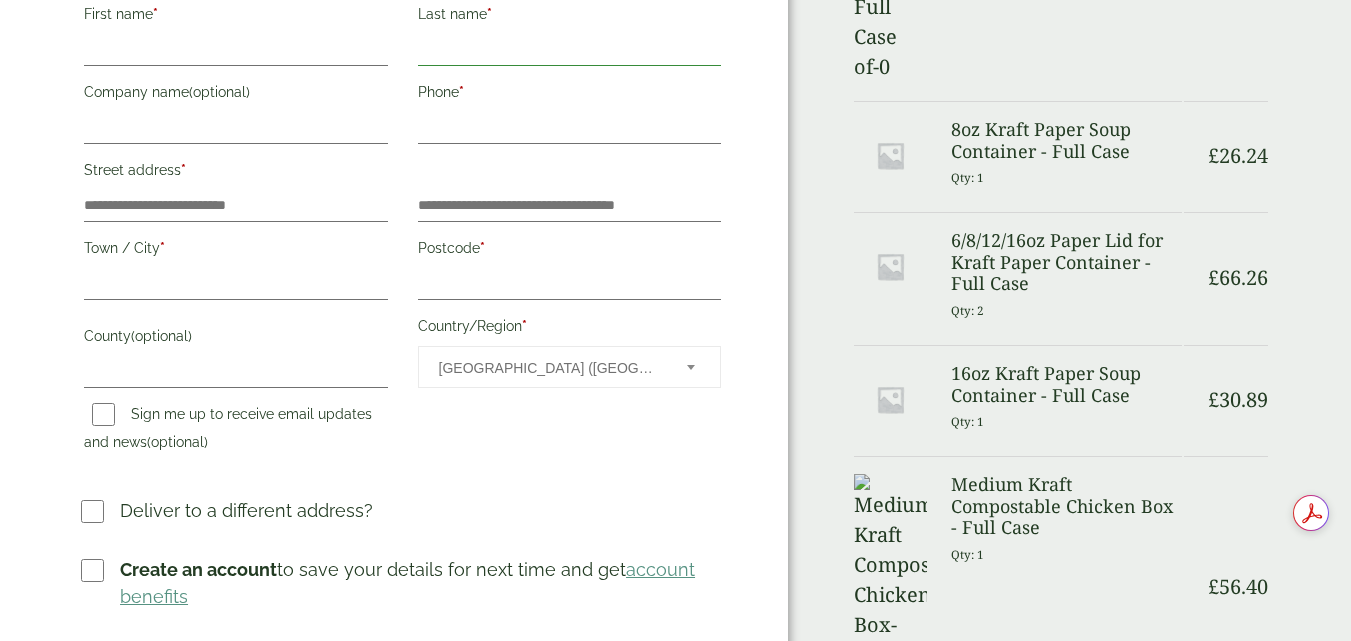 scroll, scrollTop: 529, scrollLeft: 0, axis: vertical 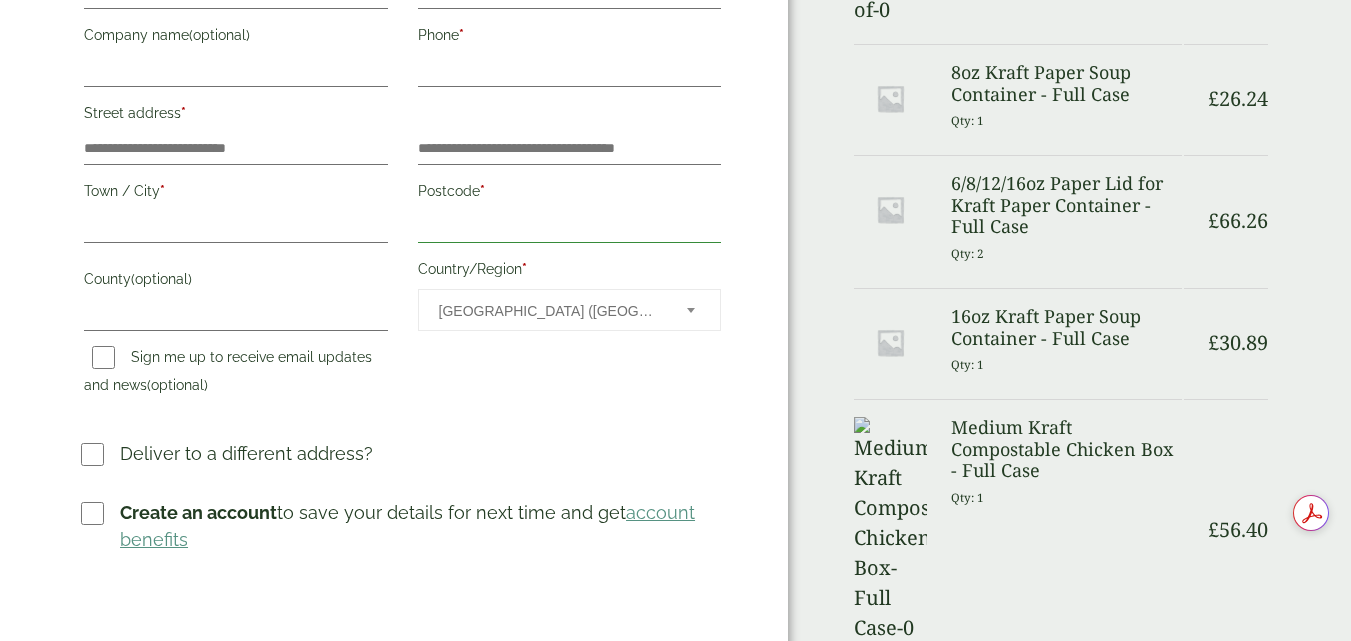 click on "Postcode  *" at bounding box center (570, 227) 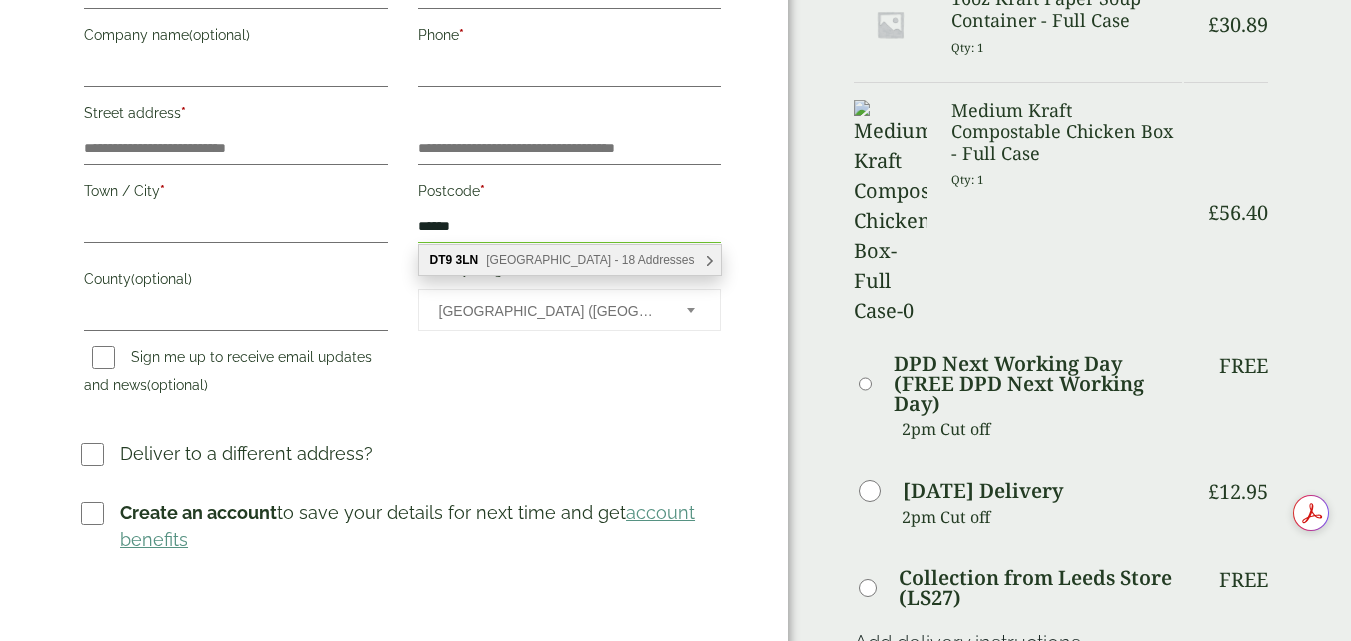 click on "DT9" at bounding box center [441, 260] 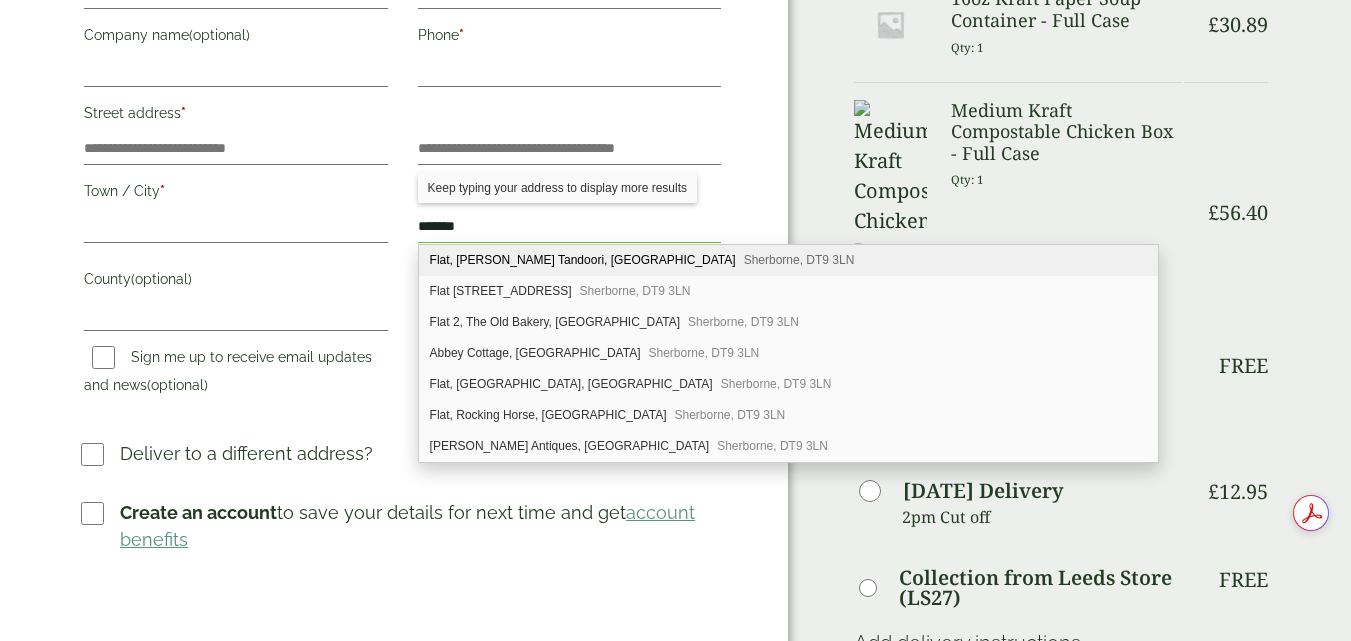 click on "County  (optional)" at bounding box center (236, 282) 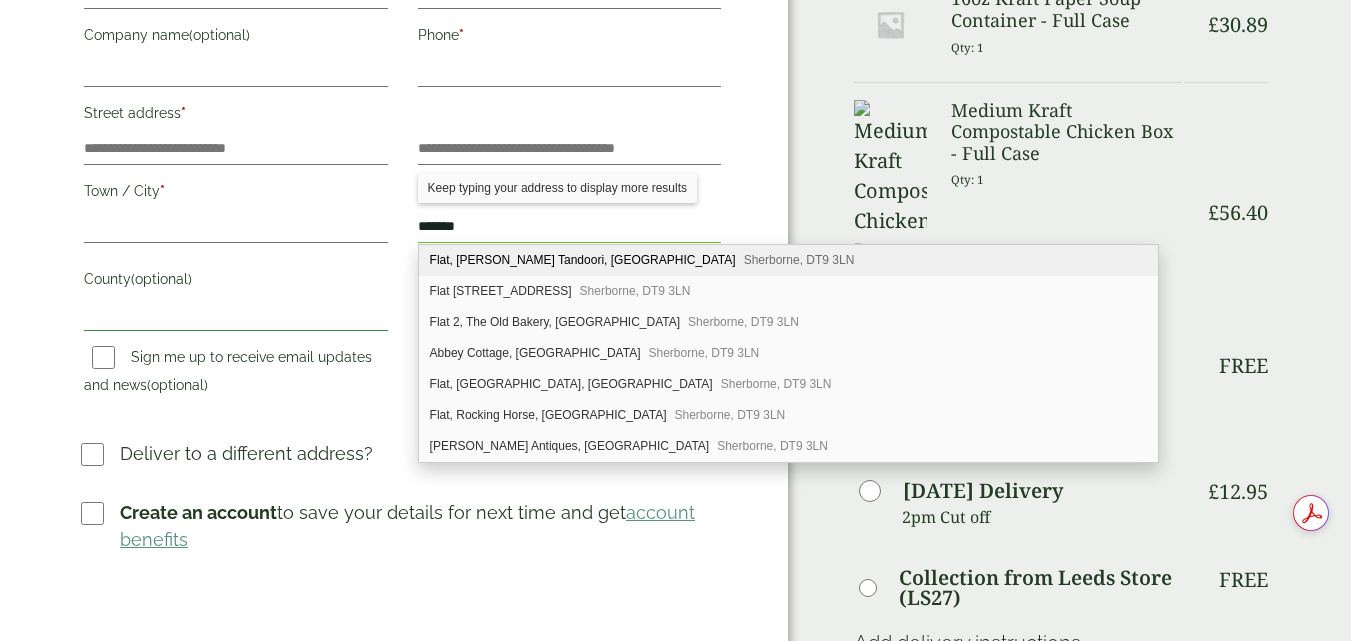 click on "County  (optional)" at bounding box center (236, 315) 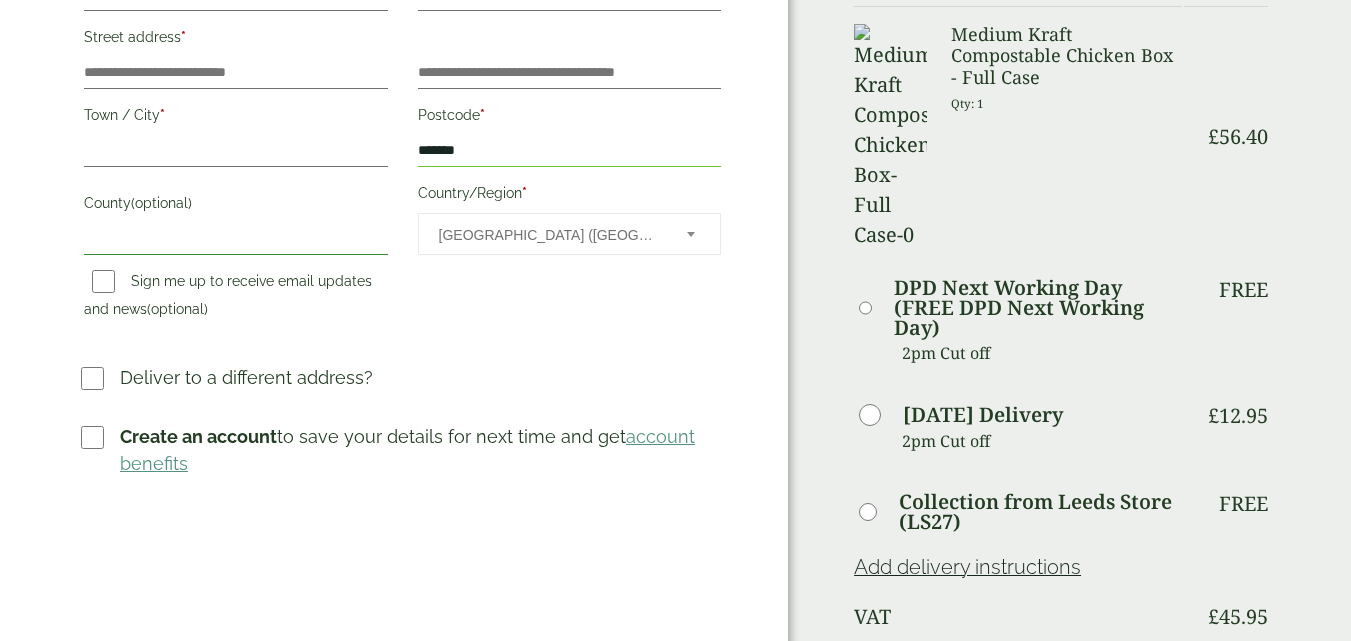 scroll, scrollTop: 601, scrollLeft: 0, axis: vertical 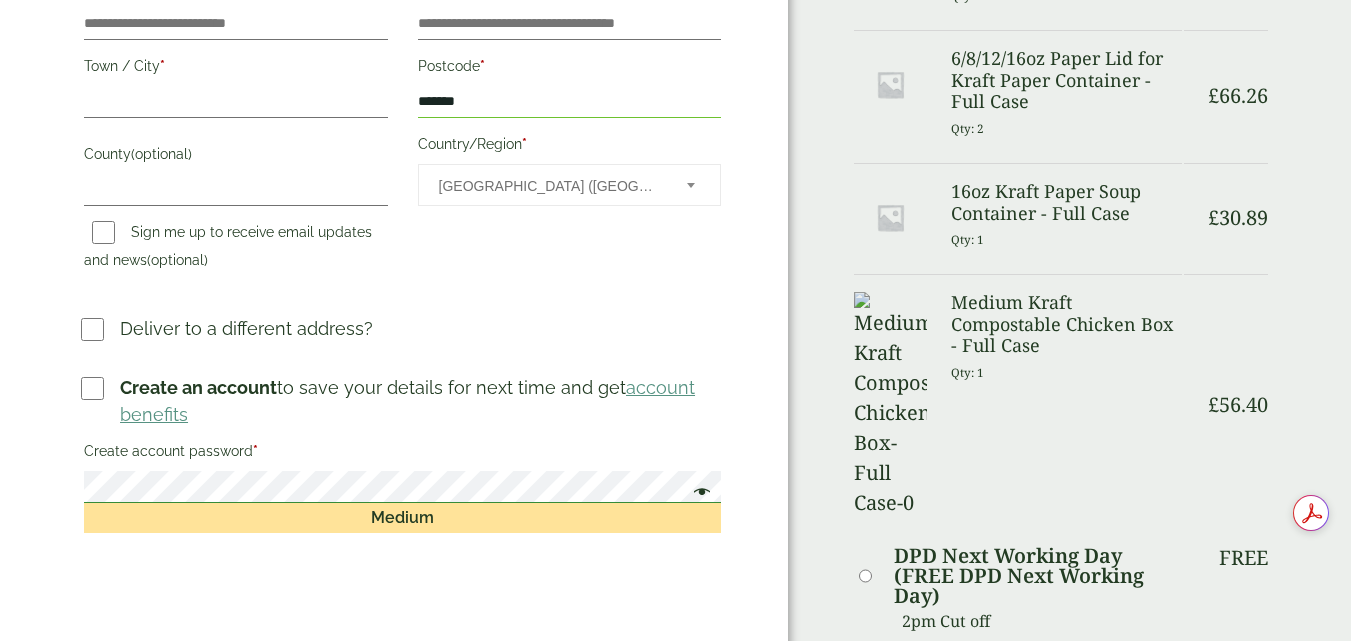 click on "Place order" at bounding box center (1061, 1395) 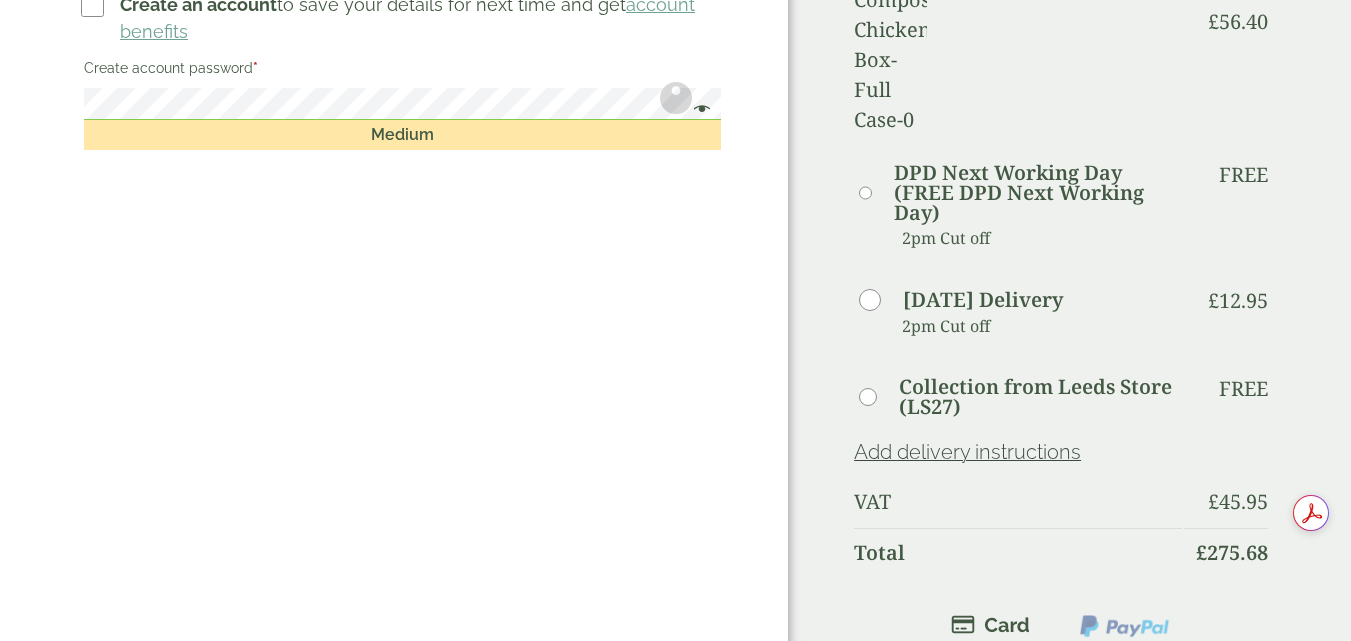 scroll, scrollTop: 0, scrollLeft: 0, axis: both 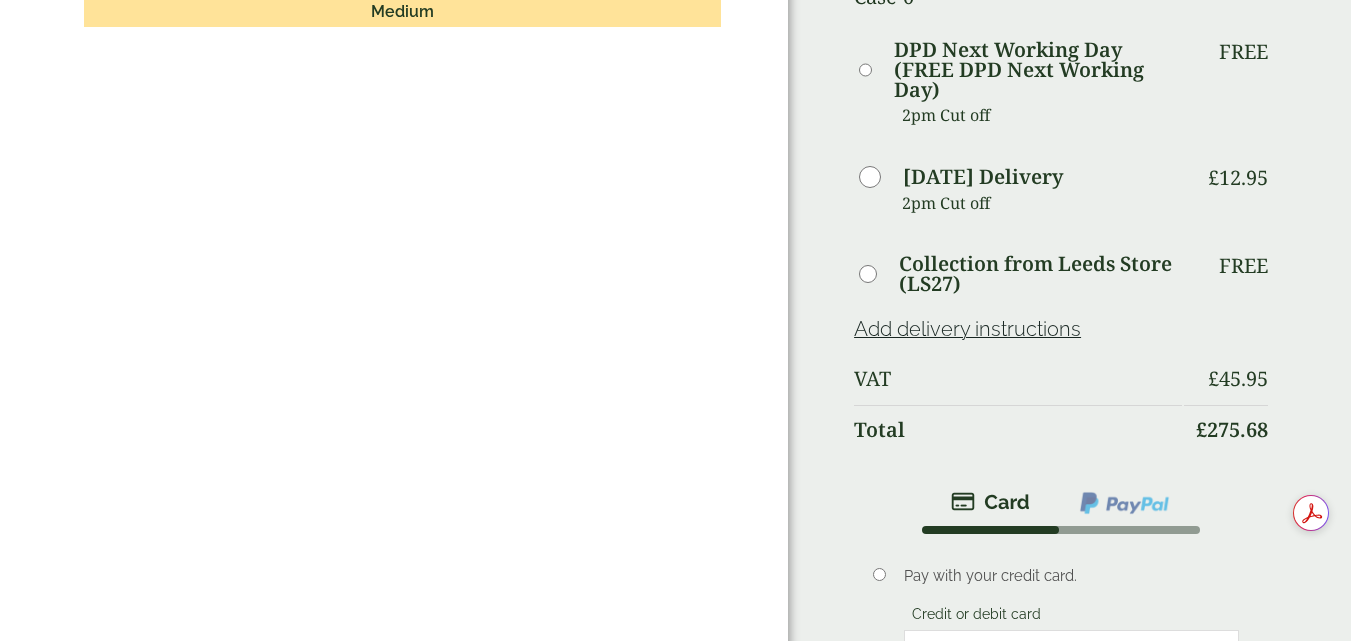 click on "Place order" at bounding box center (1061, 889) 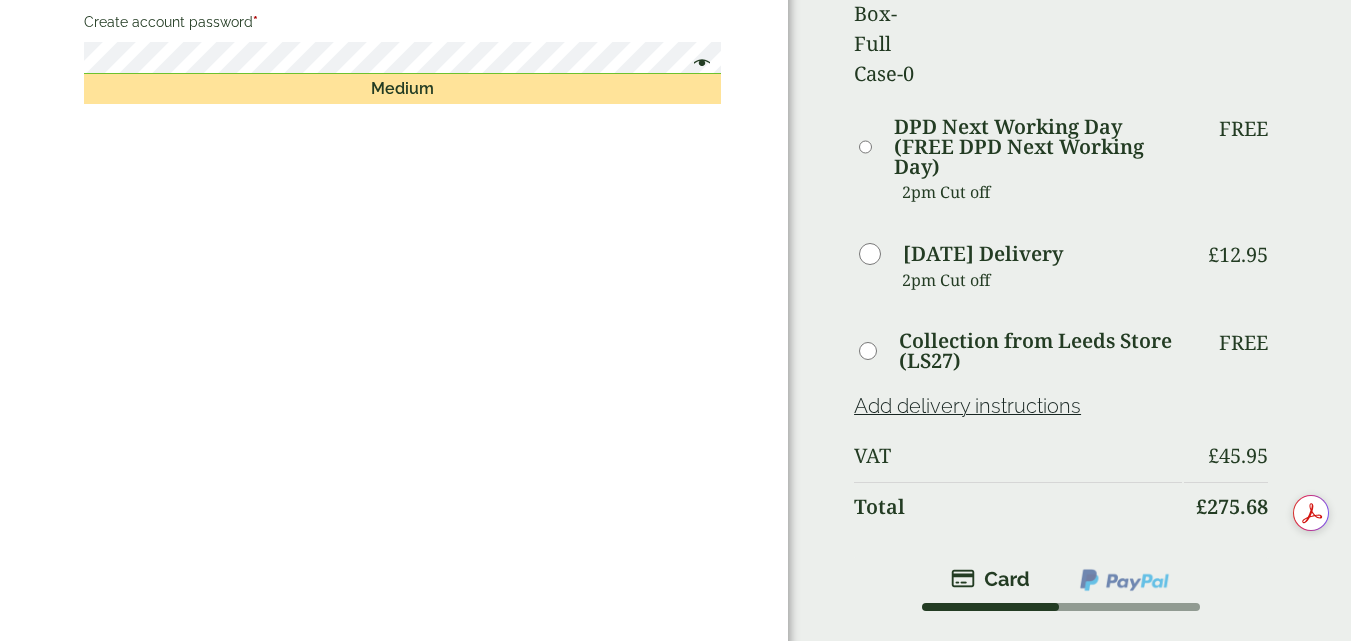 scroll, scrollTop: 1150, scrollLeft: 0, axis: vertical 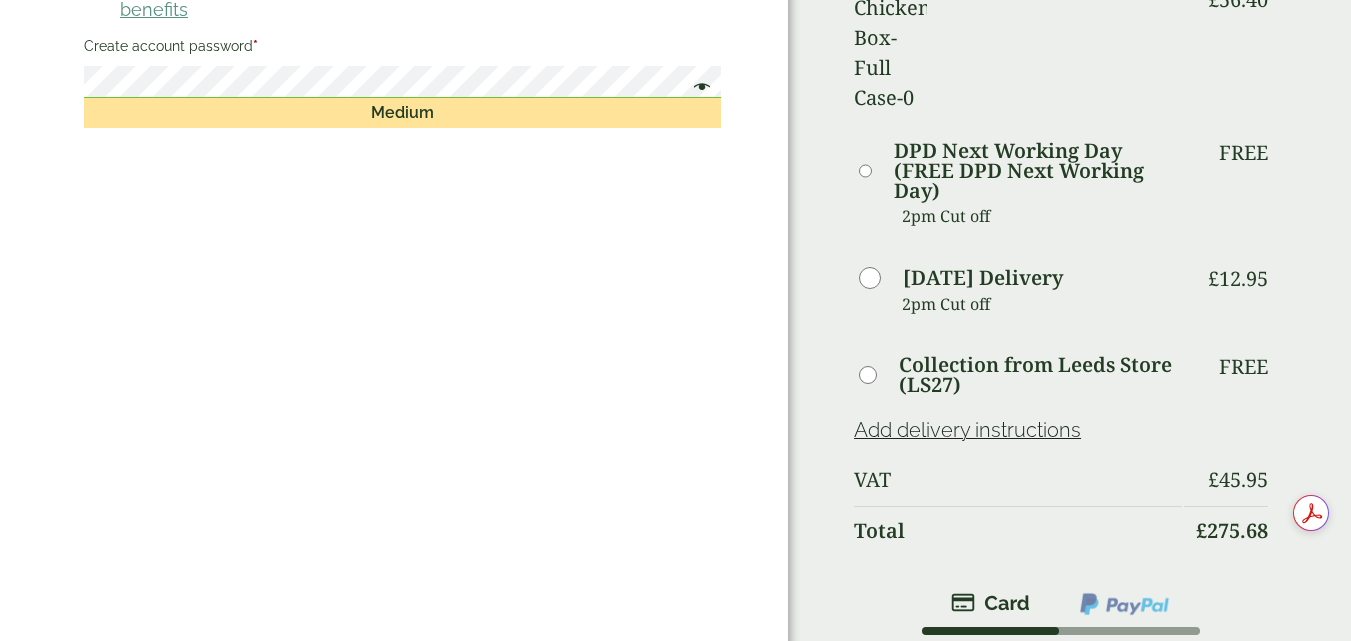 click on "Place order" at bounding box center [1061, 990] 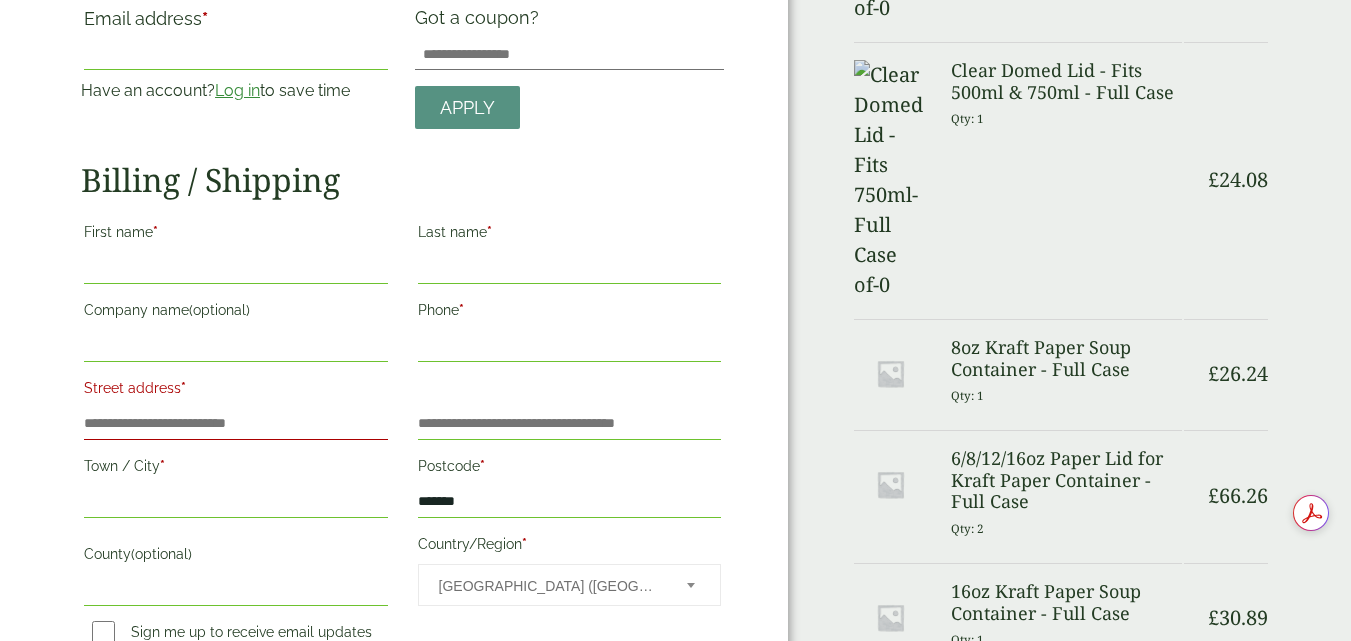 scroll, scrollTop: 457, scrollLeft: 0, axis: vertical 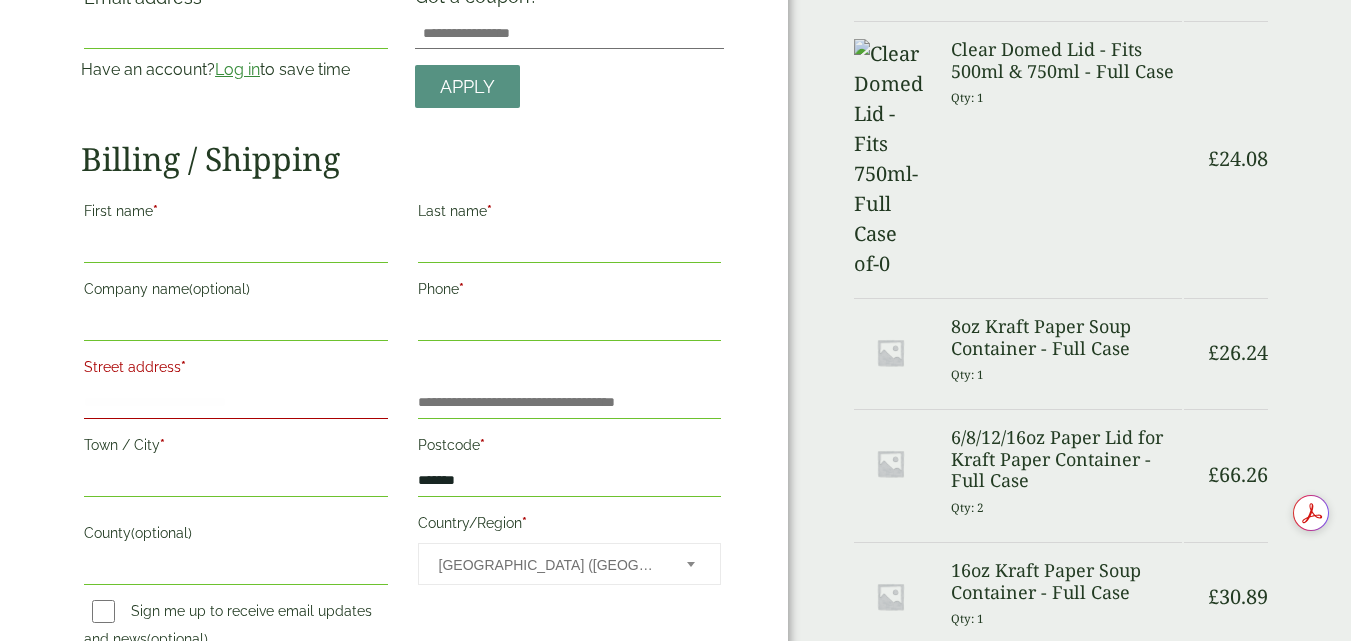 click on "Street address  *" at bounding box center (236, 403) 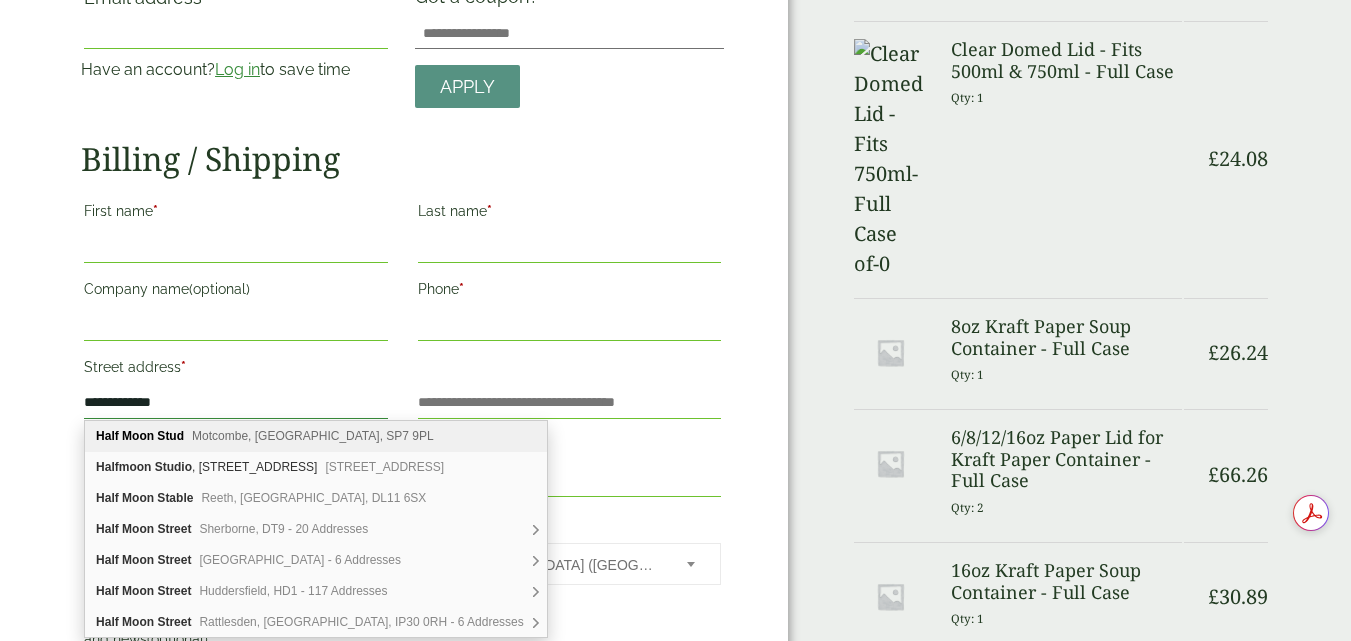 type on "**********" 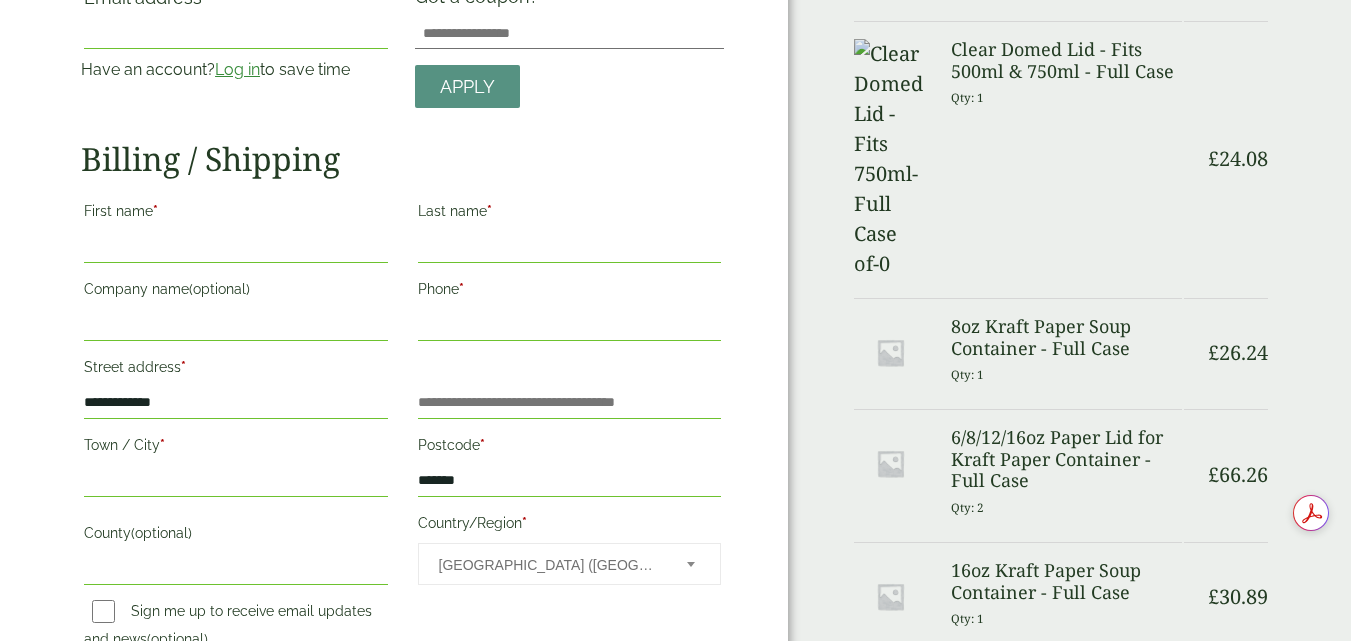 click on "— OR —
Email address  *
Have an account?  Log in  to save time
Username or email address  * Password  *
Apply" at bounding box center (394, 860) 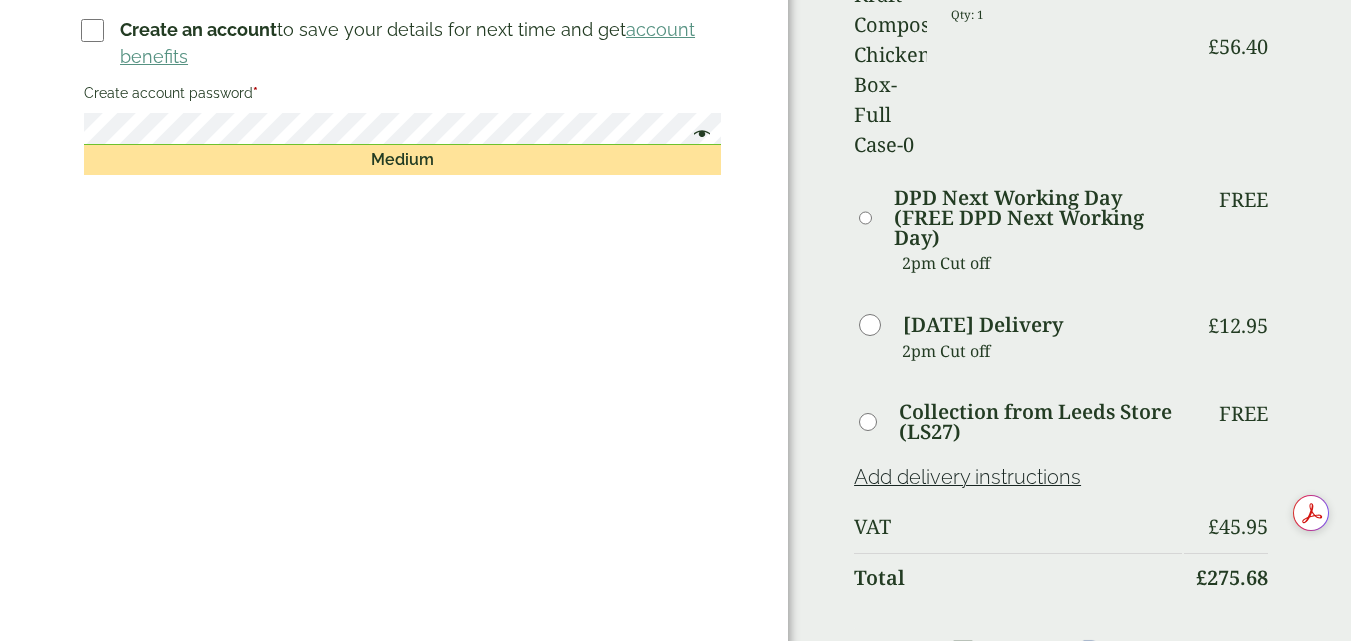 scroll, scrollTop: 1434, scrollLeft: 0, axis: vertical 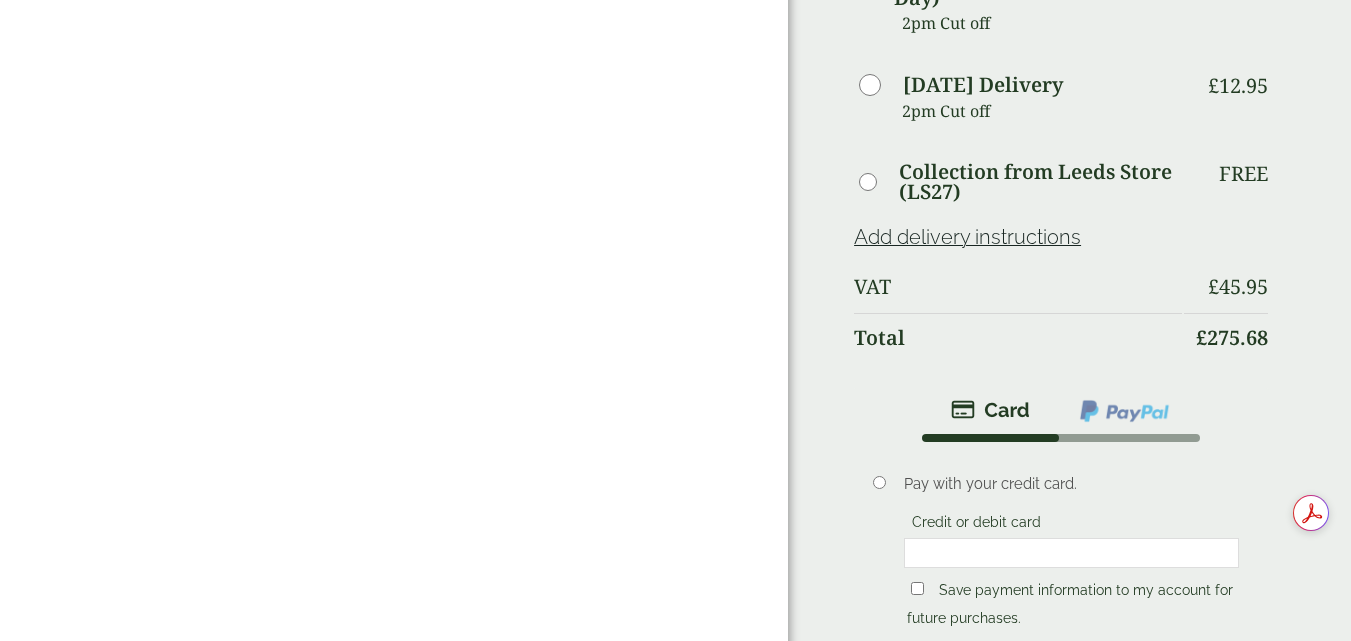 click on "Place order" at bounding box center (1061, 797) 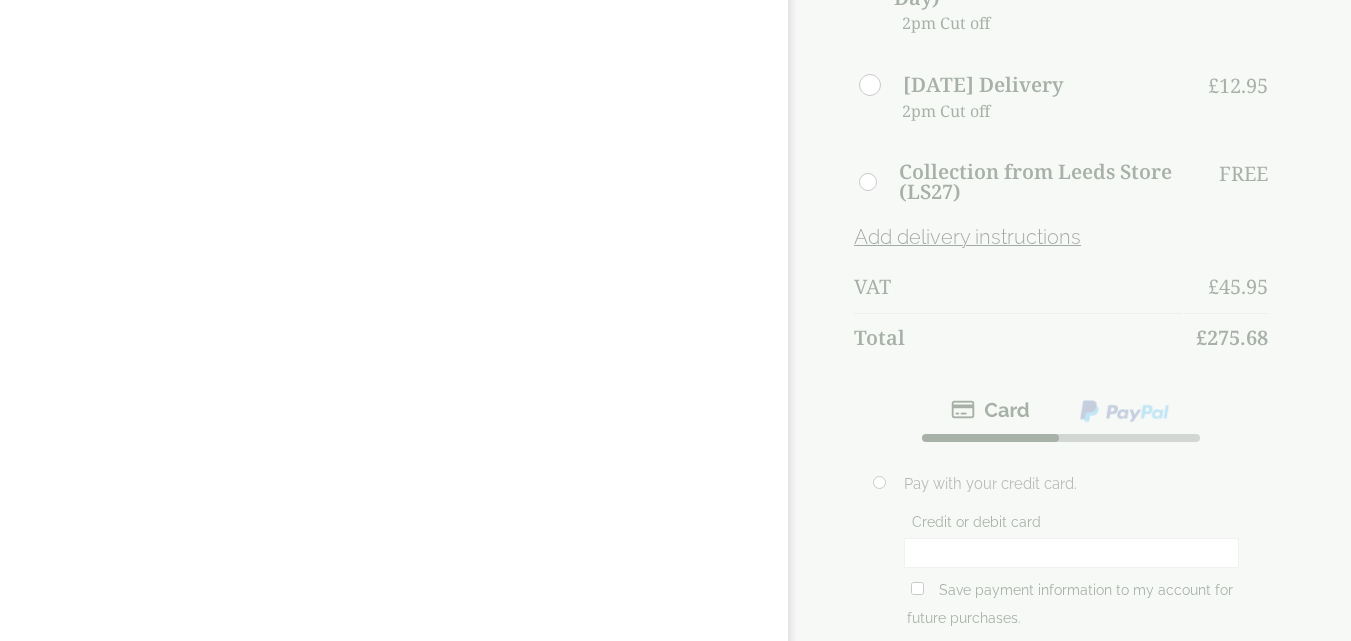 scroll, scrollTop: 0, scrollLeft: 0, axis: both 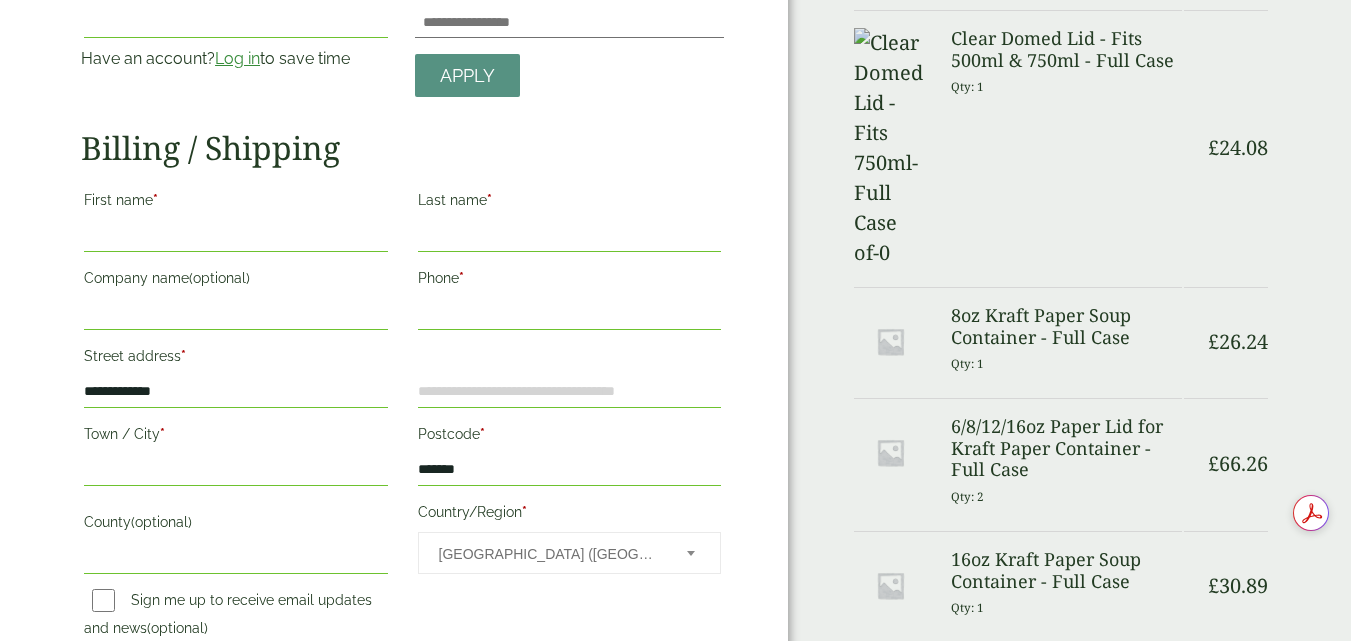 click on "Flat, suite, unit, etc.  (optional)" at bounding box center (570, 392) 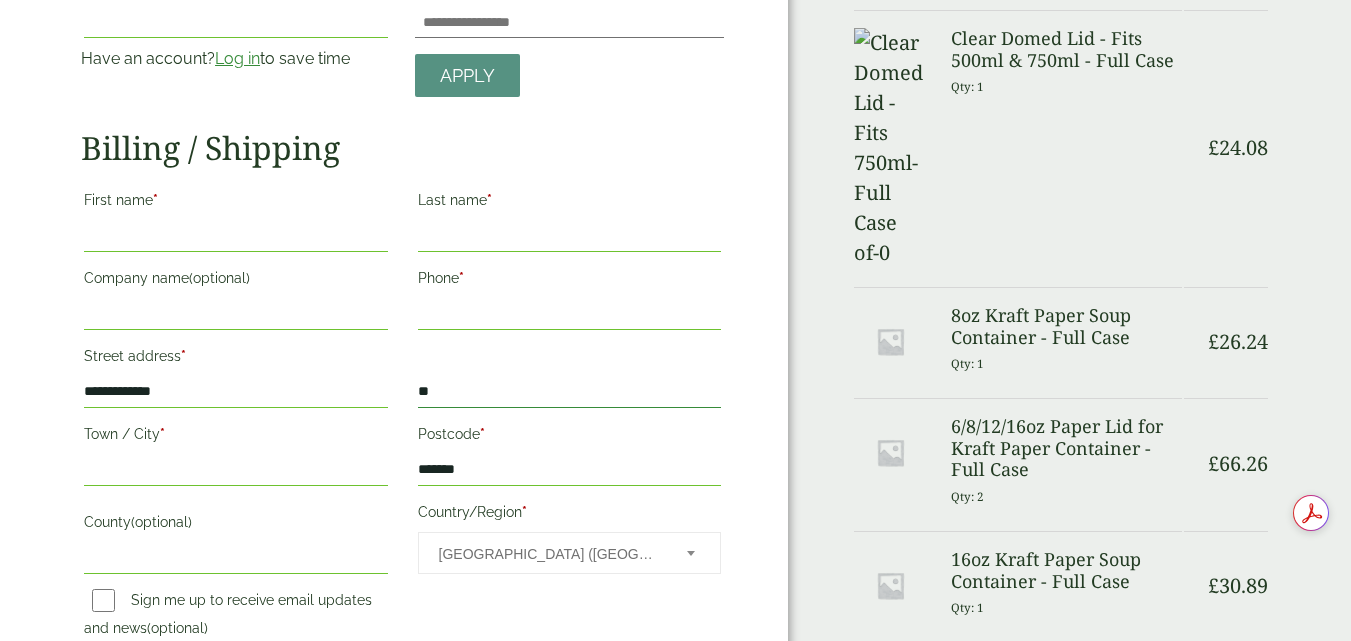 type on "*" 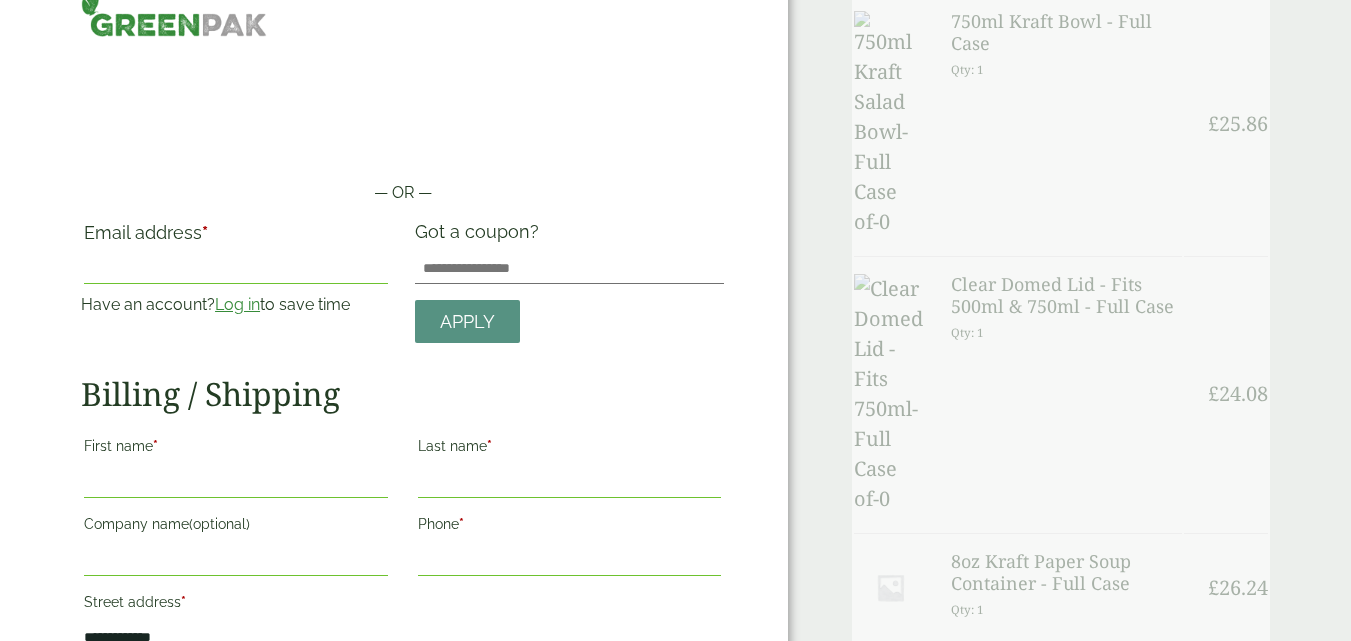 scroll, scrollTop: 0, scrollLeft: 0, axis: both 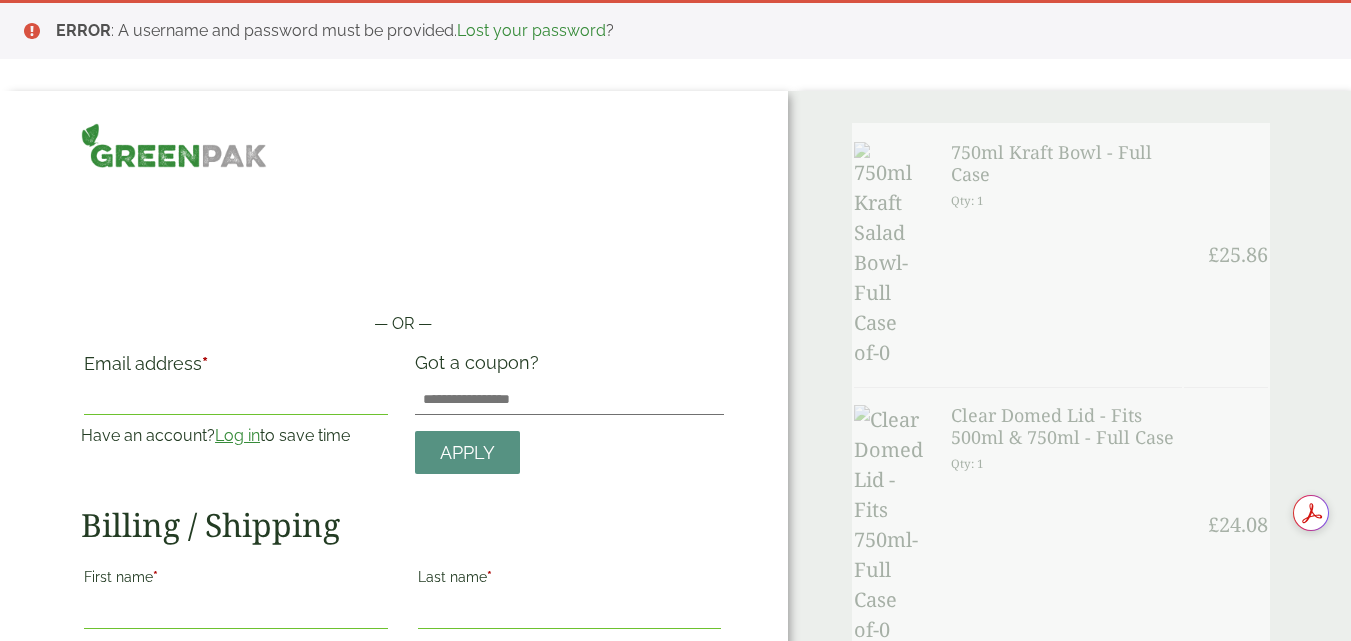 type 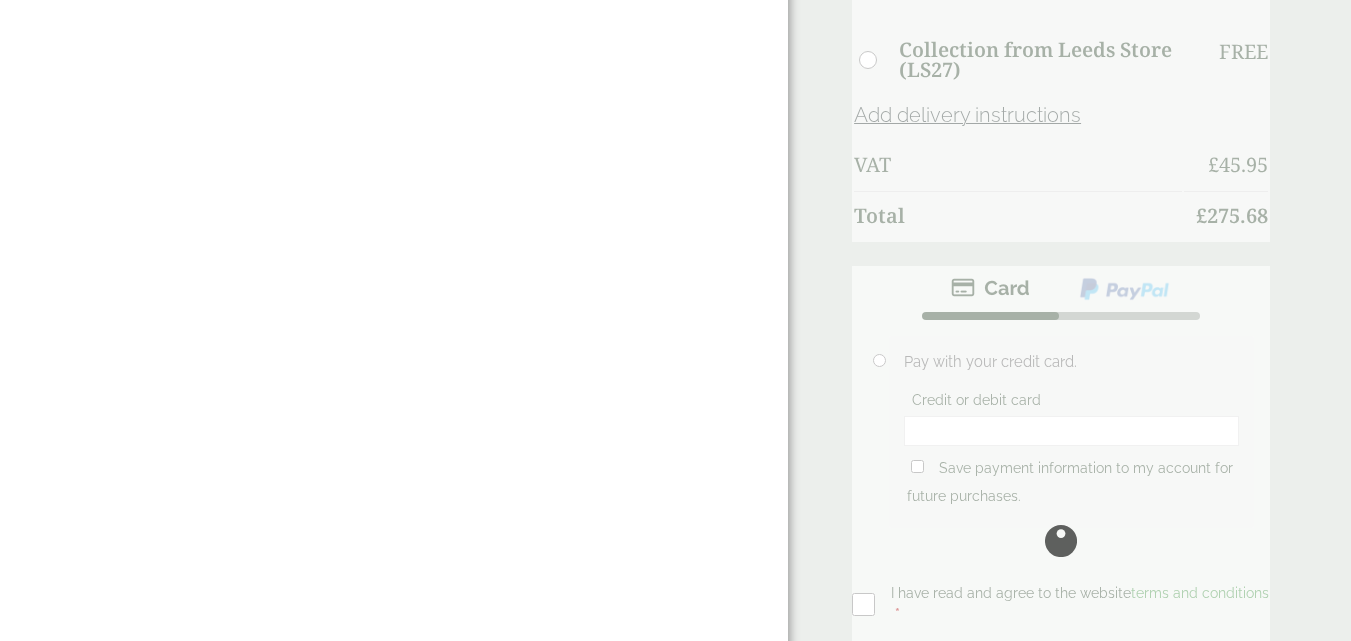 scroll, scrollTop: 1812, scrollLeft: 0, axis: vertical 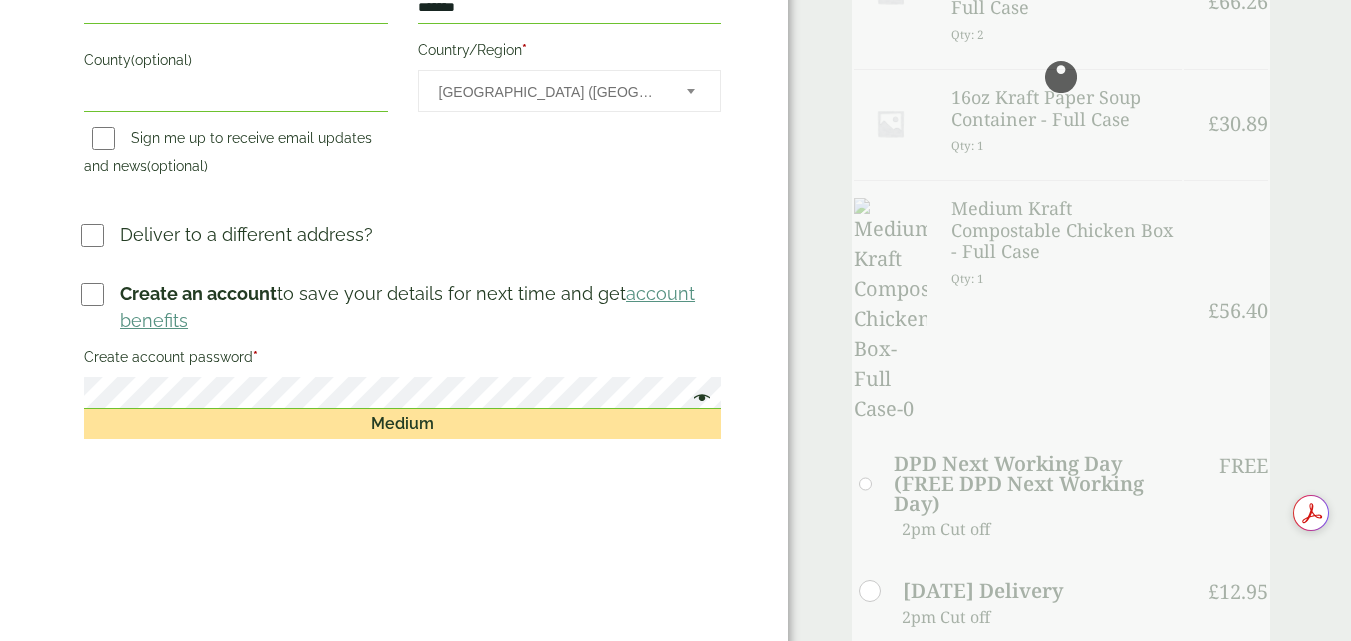 click at bounding box center [697, 400] 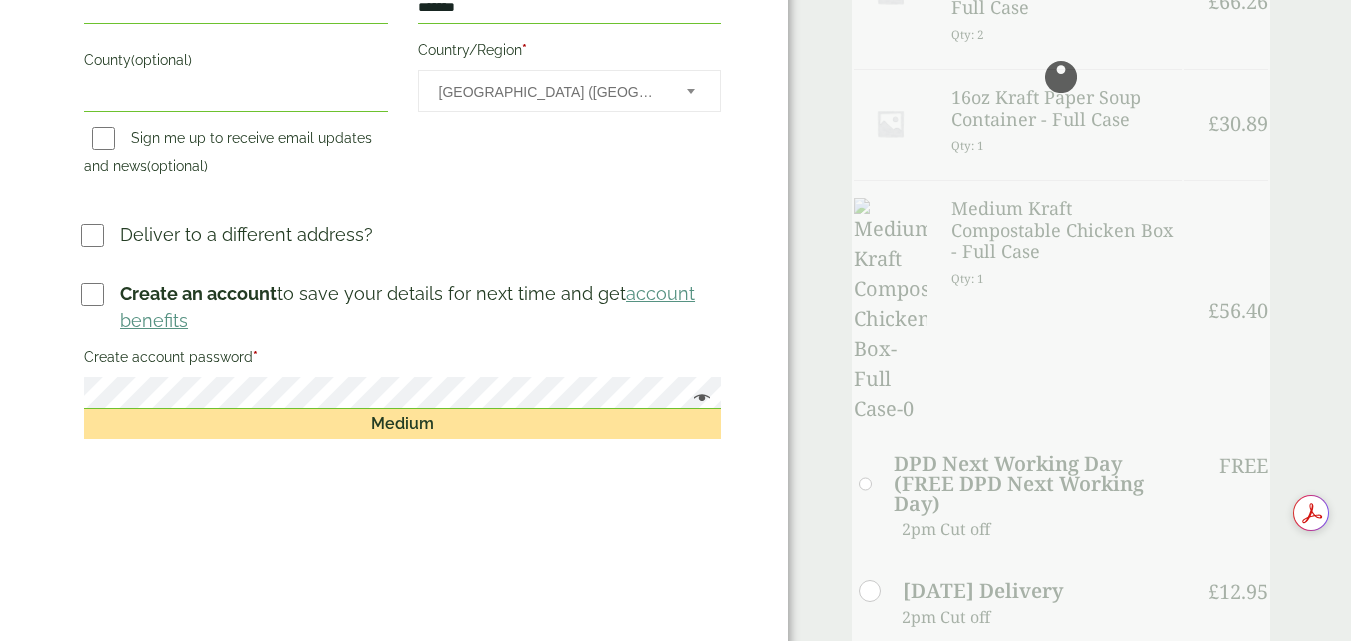 click at bounding box center [697, 400] 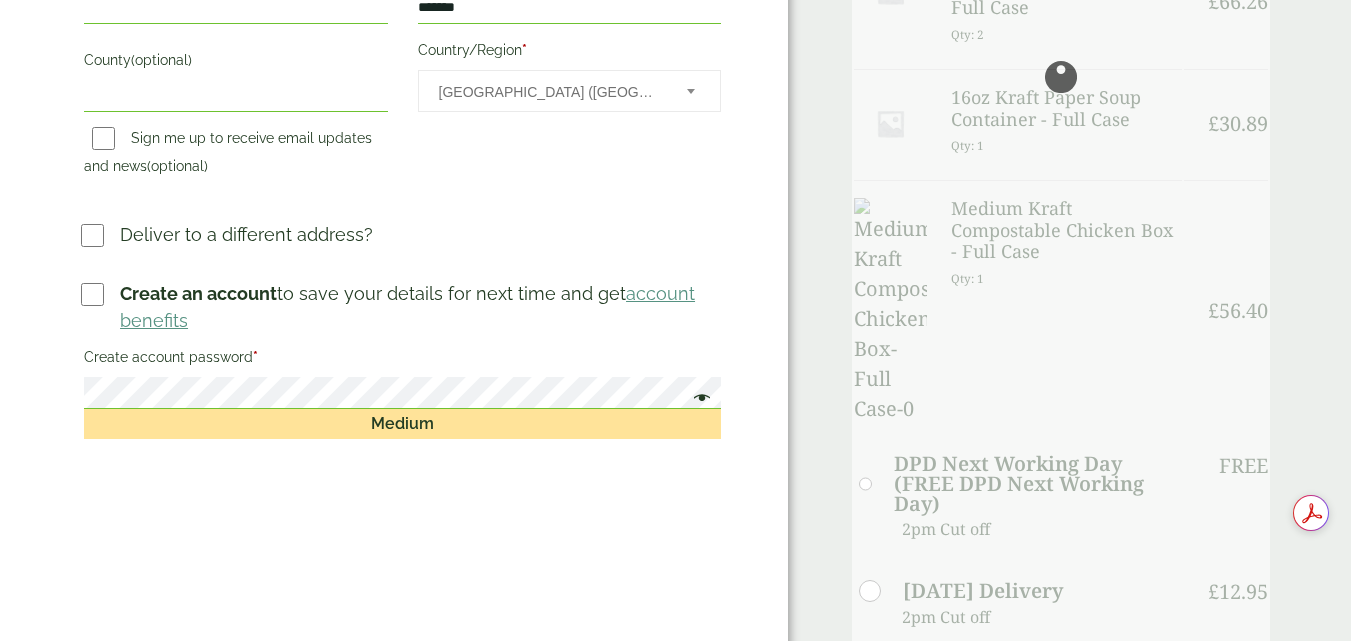 click on "account benefits" at bounding box center (407, 307) 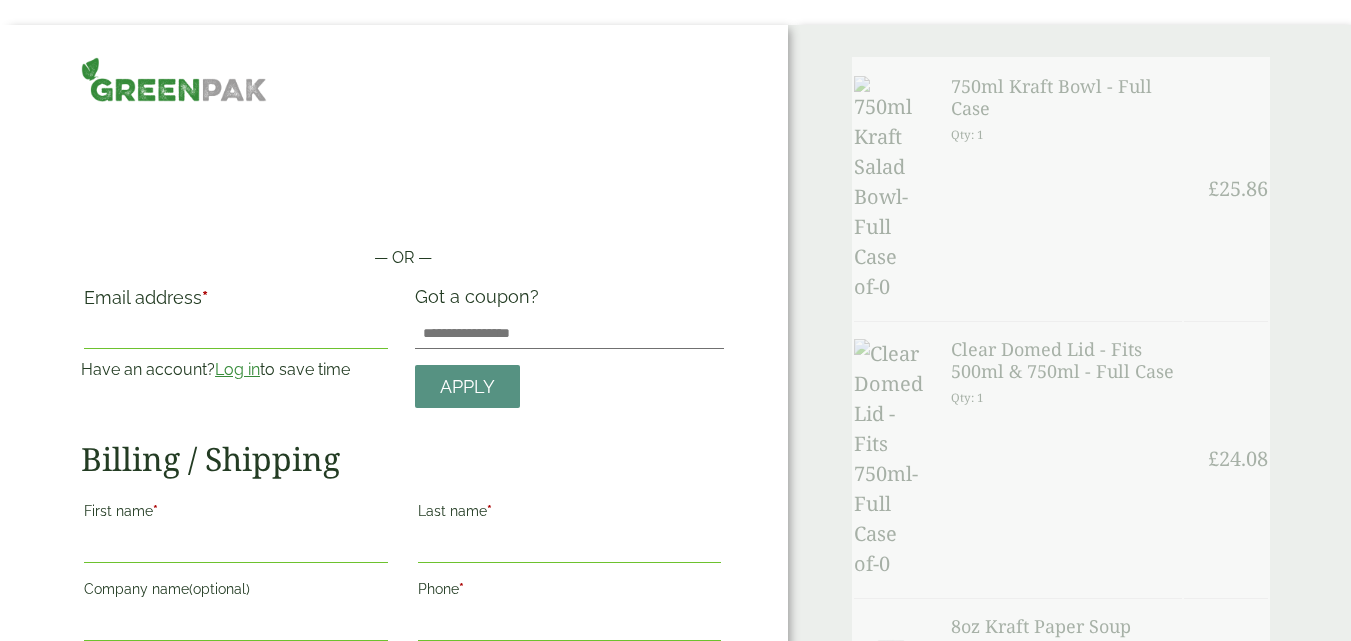 scroll, scrollTop: 47, scrollLeft: 0, axis: vertical 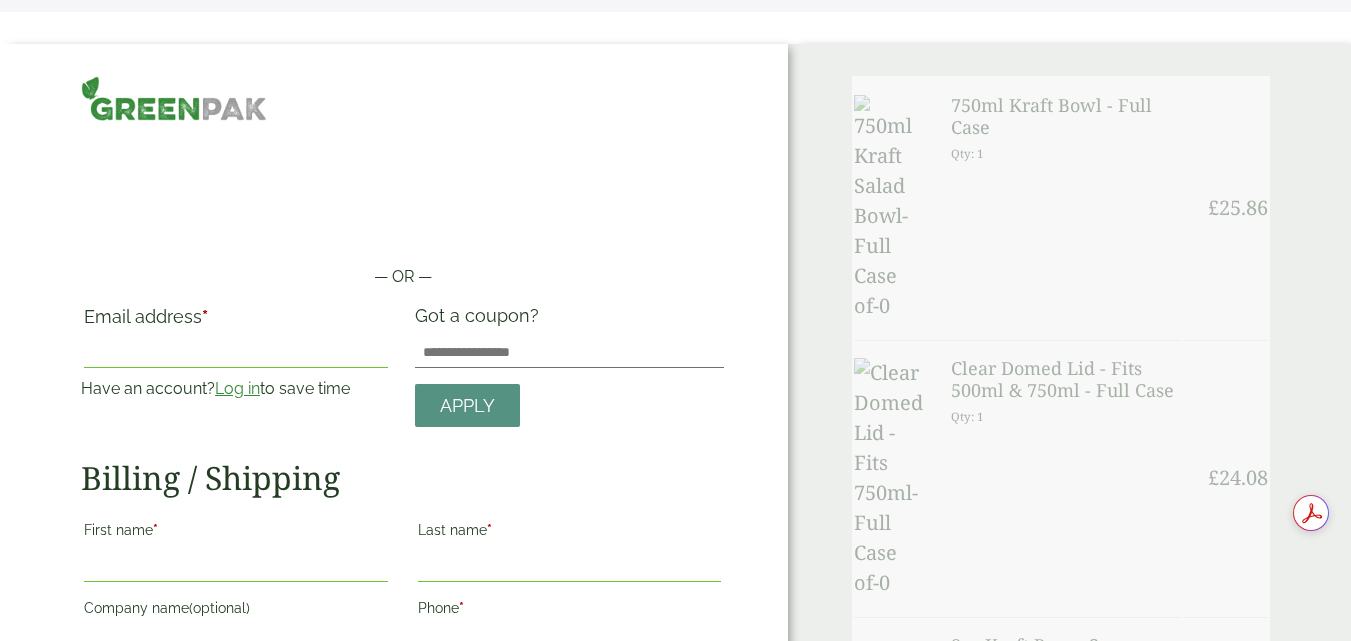 click on "Log in" at bounding box center (237, 388) 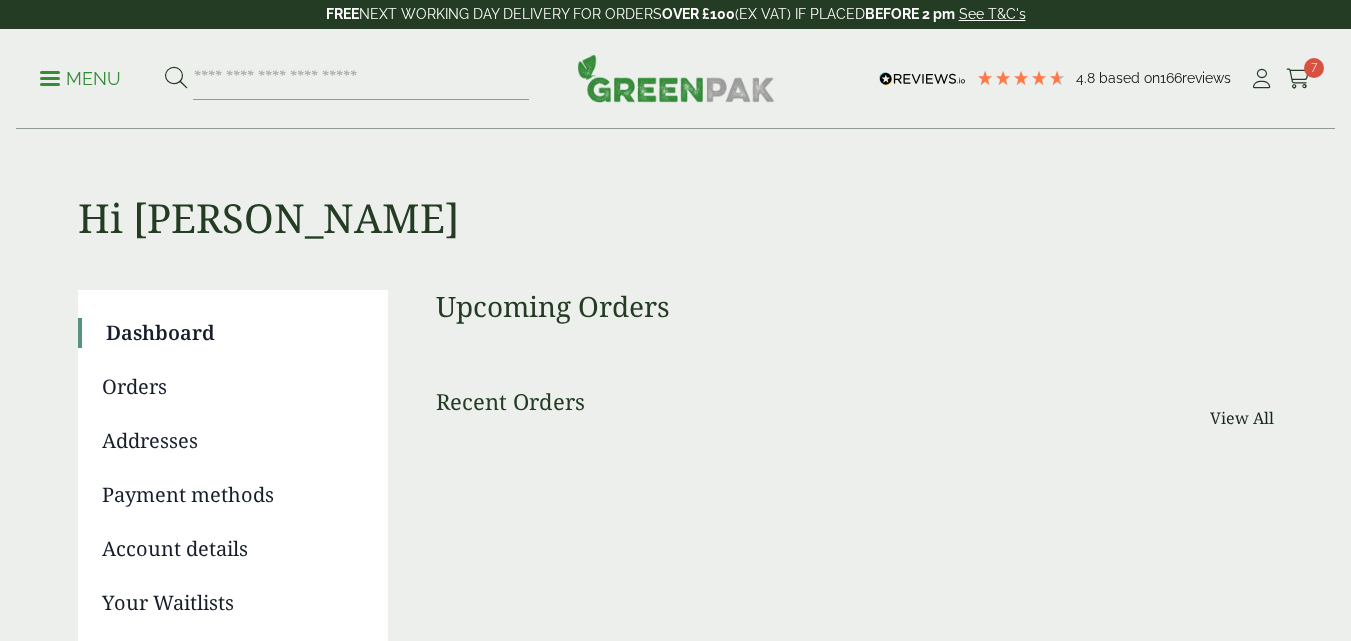scroll, scrollTop: 140, scrollLeft: 0, axis: vertical 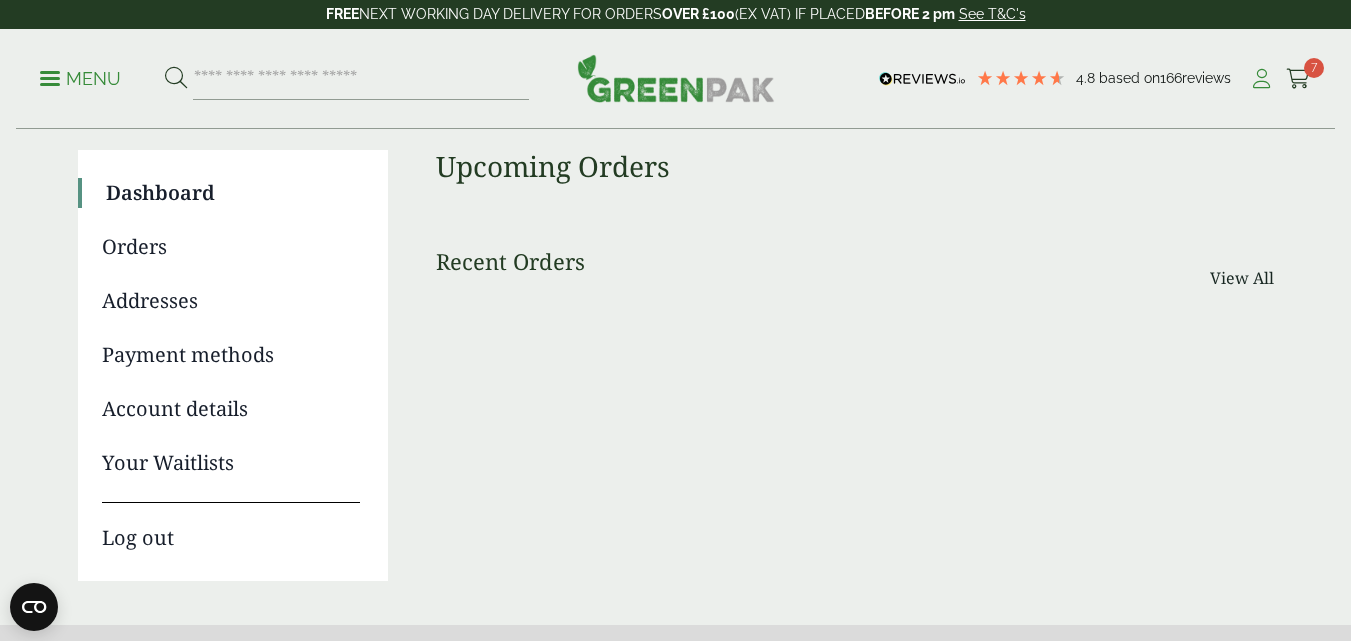 click at bounding box center (1261, 79) 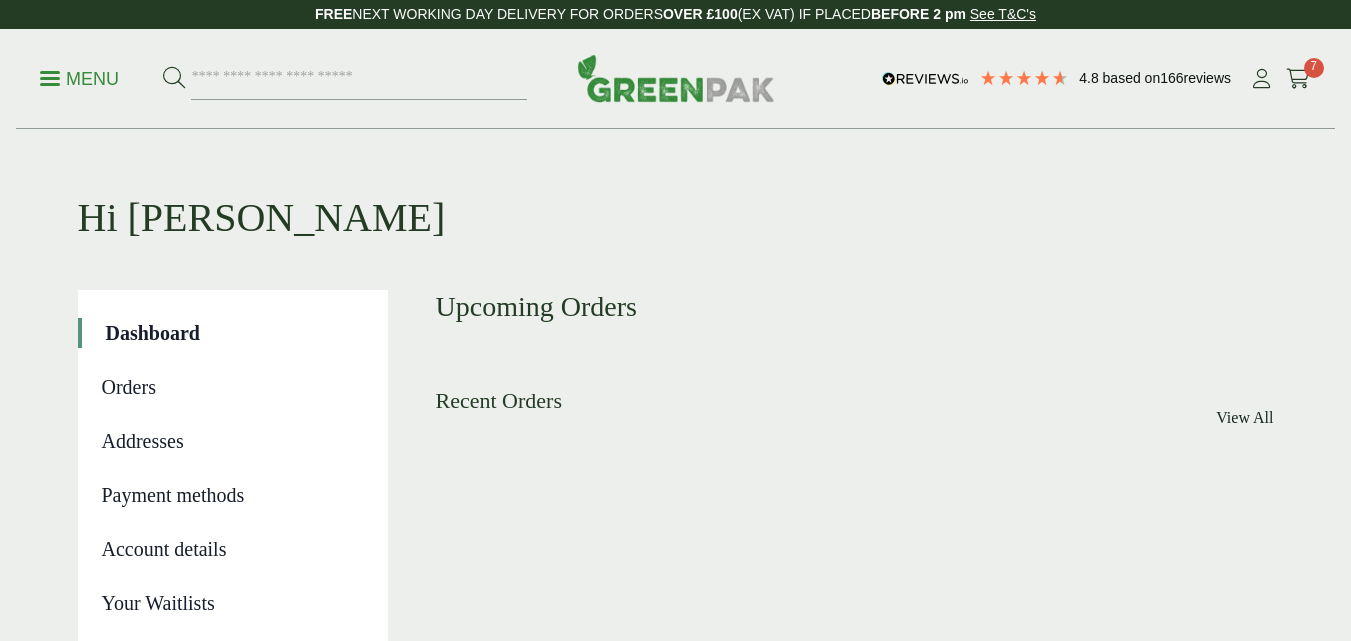 scroll, scrollTop: 0, scrollLeft: 0, axis: both 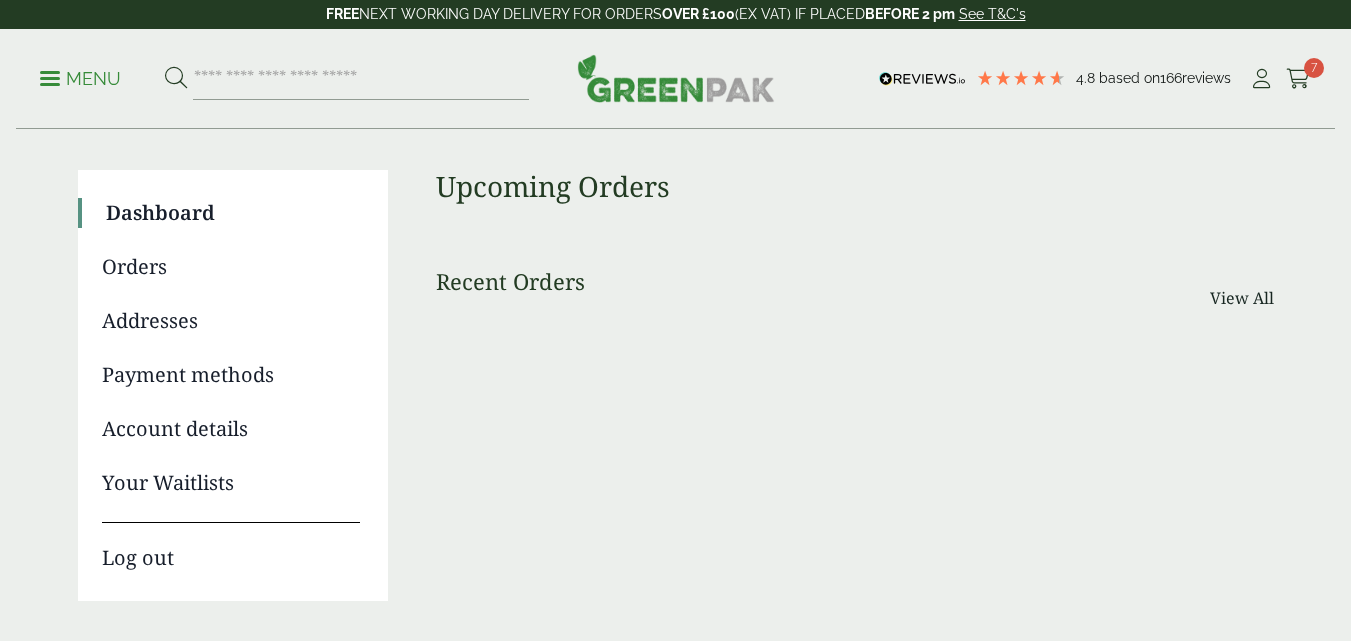 click on "Orders" at bounding box center [231, 267] 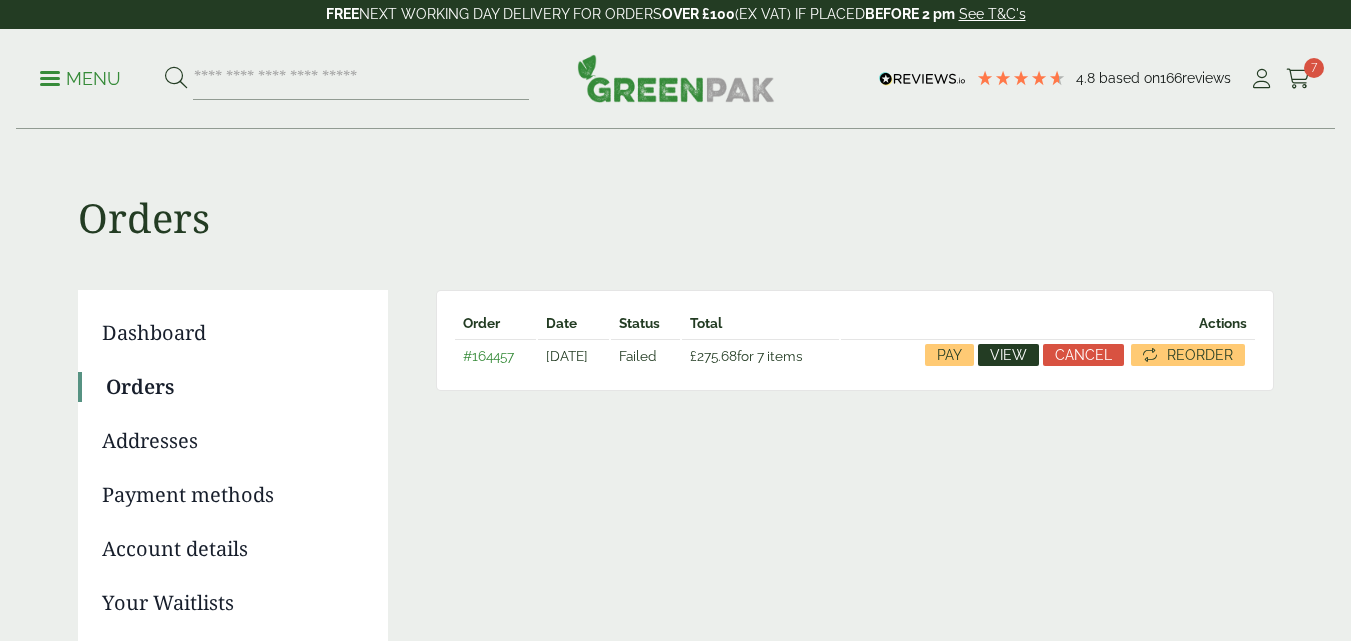 scroll, scrollTop: 0, scrollLeft: 0, axis: both 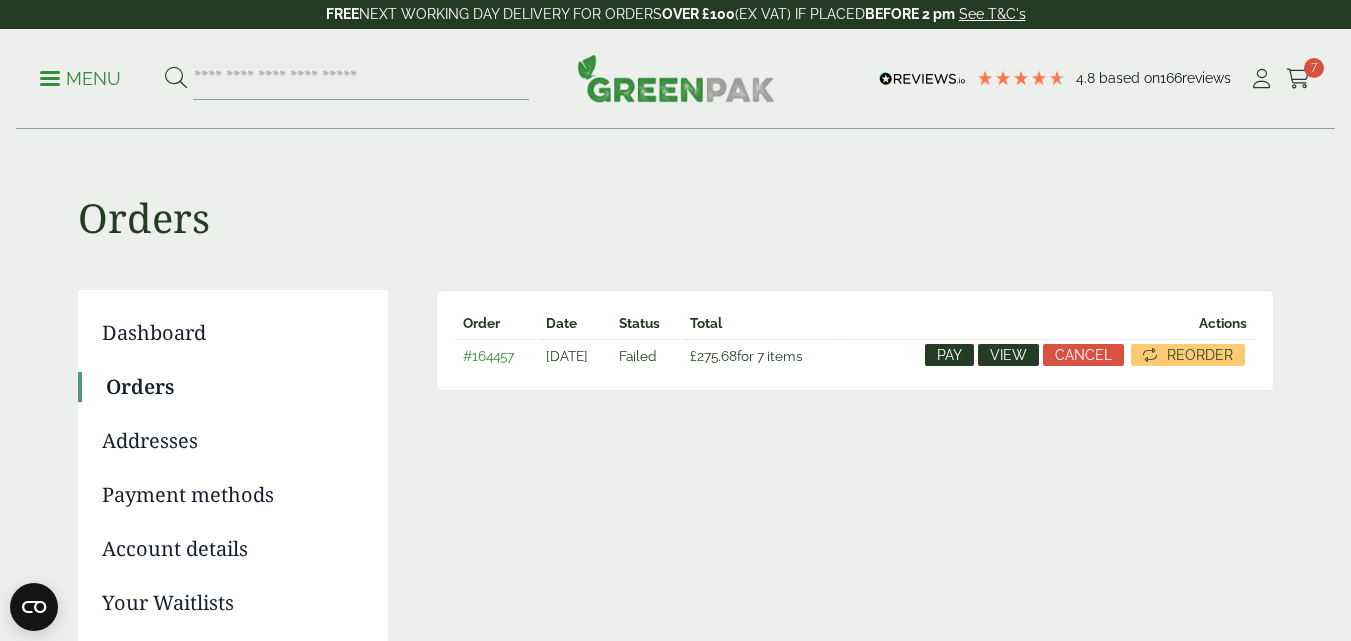 click on "Pay" at bounding box center [949, 355] 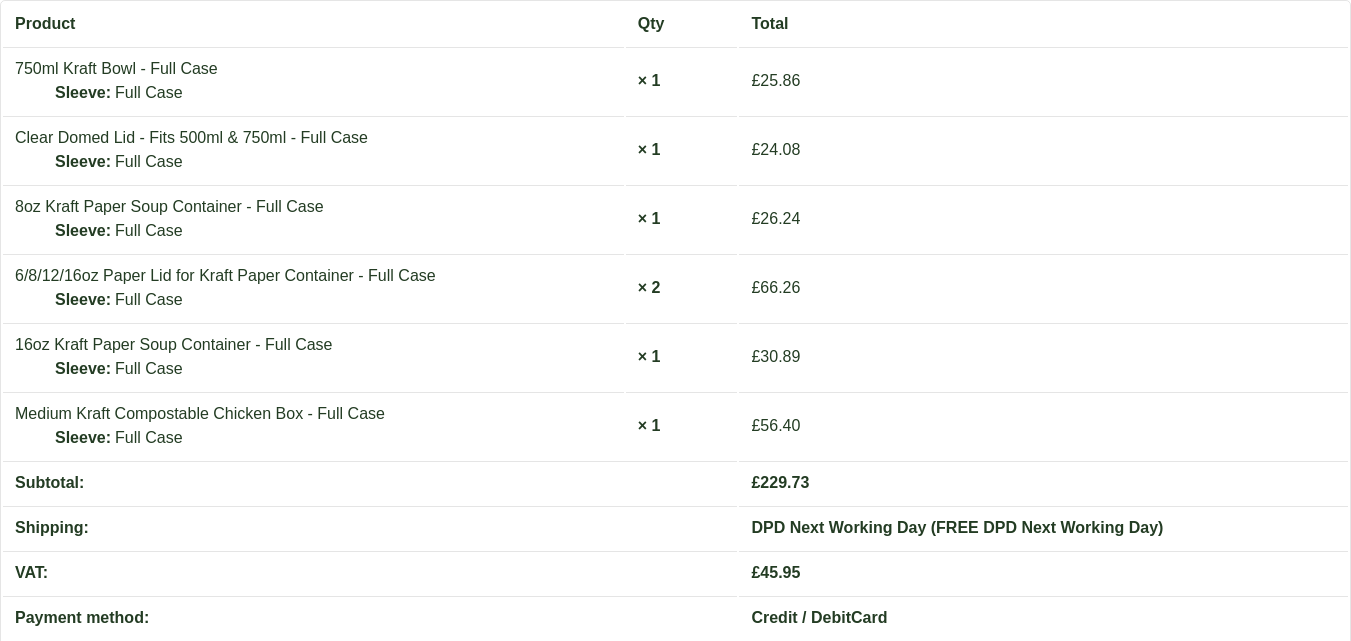 scroll, scrollTop: 0, scrollLeft: 0, axis: both 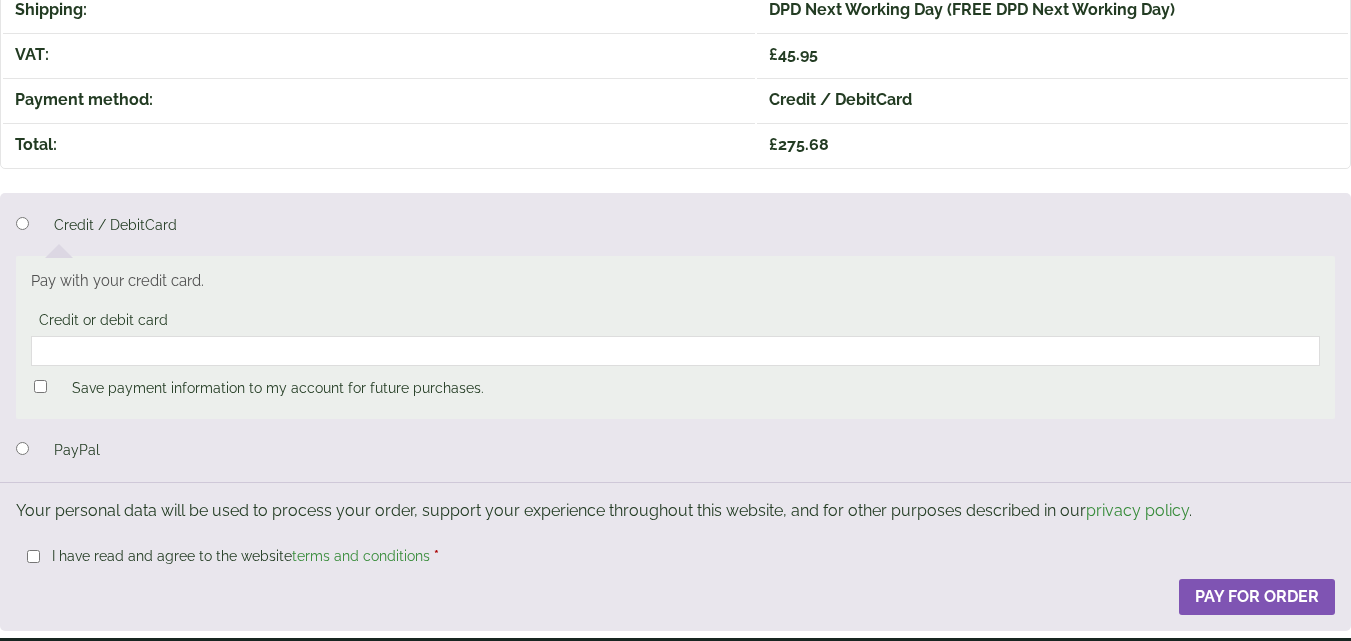 click on "Pay with your credit card." at bounding box center (676, 281) 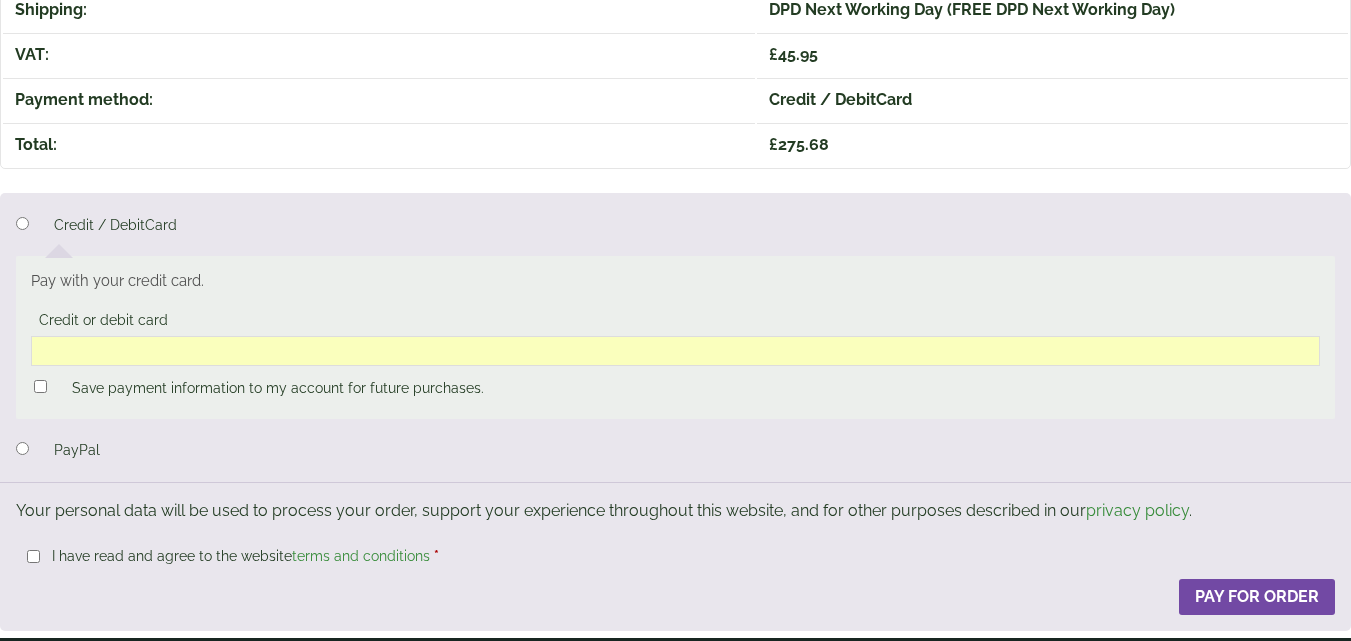 click on "Pay for order" at bounding box center [1257, 597] 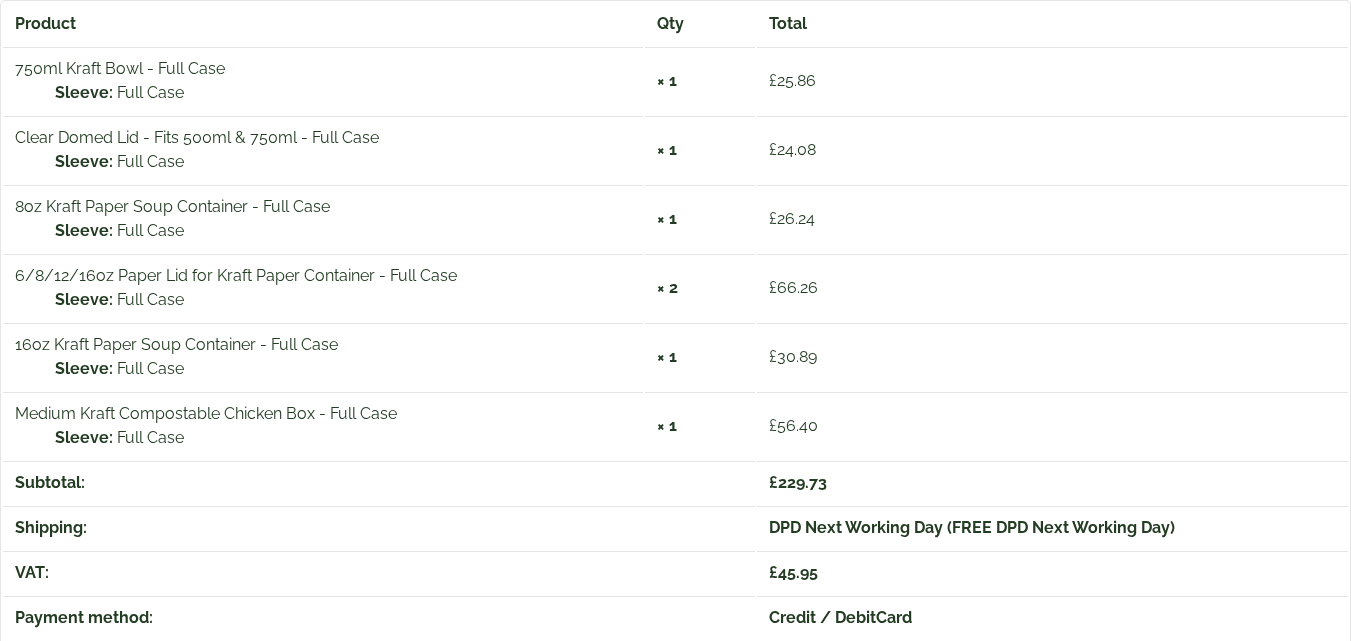 scroll, scrollTop: 0, scrollLeft: 0, axis: both 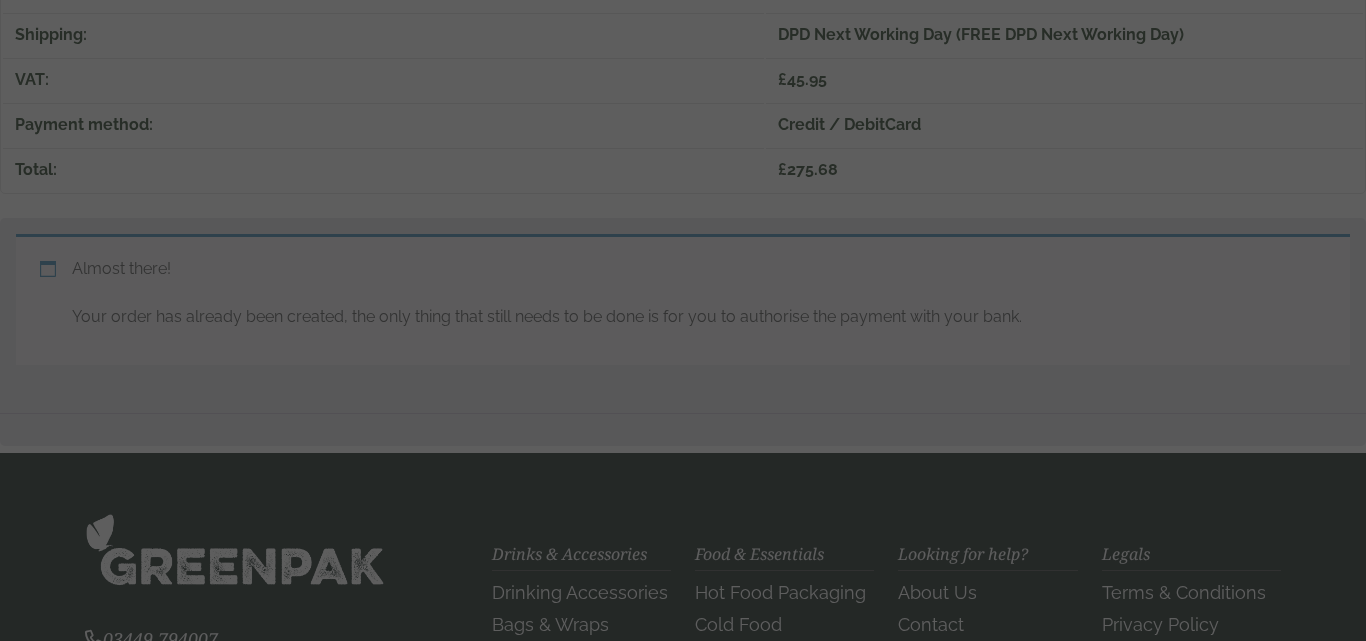 click on "Product
Qty
Total
750ml Kraft Bowl - Full Case Sleeve:   Full Case
× 1 						 £ 25.86
Clear Domed Lid - Fits 500ml & 750ml - Full Case Sleeve:   Full Case
× 1 						 £ 24.08
8oz Kraft Paper Soup Container - Full Case Sleeve:   Full Case
× 1 						 £ 26.24
6/8/12/16oz Paper Lid for Kraft Paper Container - Full Case Sleeve:   Full Case
× 2 						 £ 66.26
16oz Kraft Paper Soup Container - Full Case Sleeve:   Full Case
× 1 						 £ 30.89
Medium Kraft Compostable Chicken Box - Full Case Sleeve:   Full Case
× 1 						 £ 56.40" at bounding box center (683, 248) 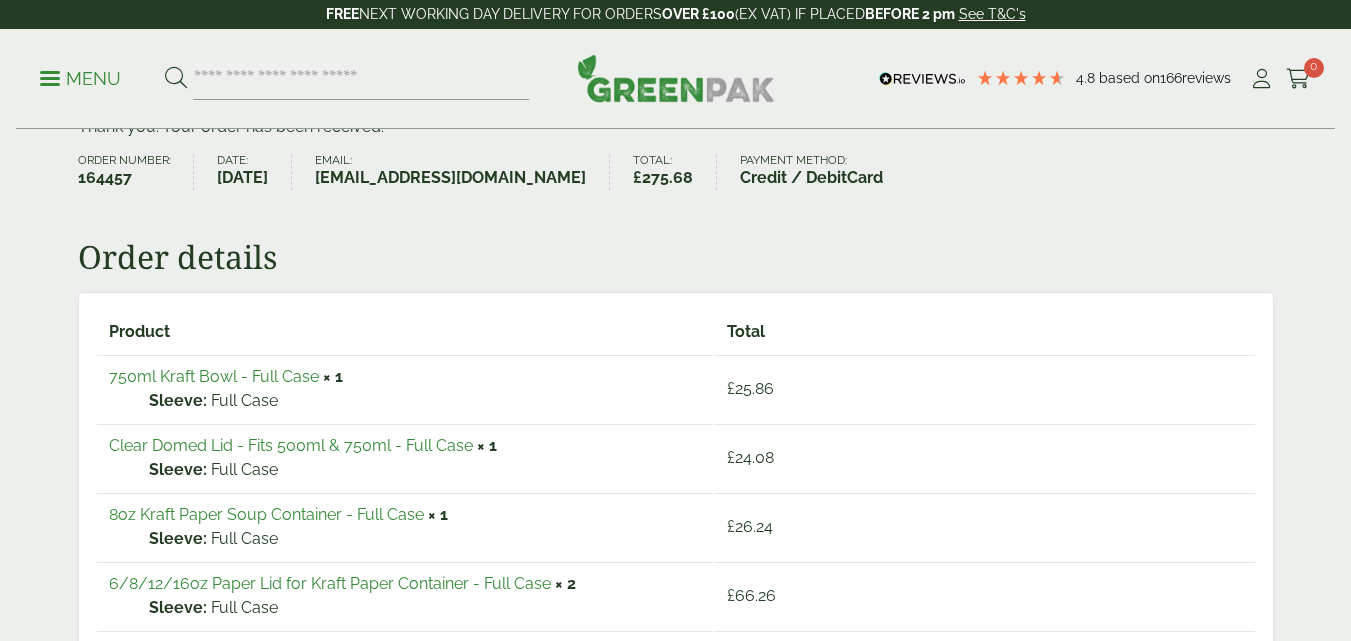 scroll, scrollTop: 193, scrollLeft: 0, axis: vertical 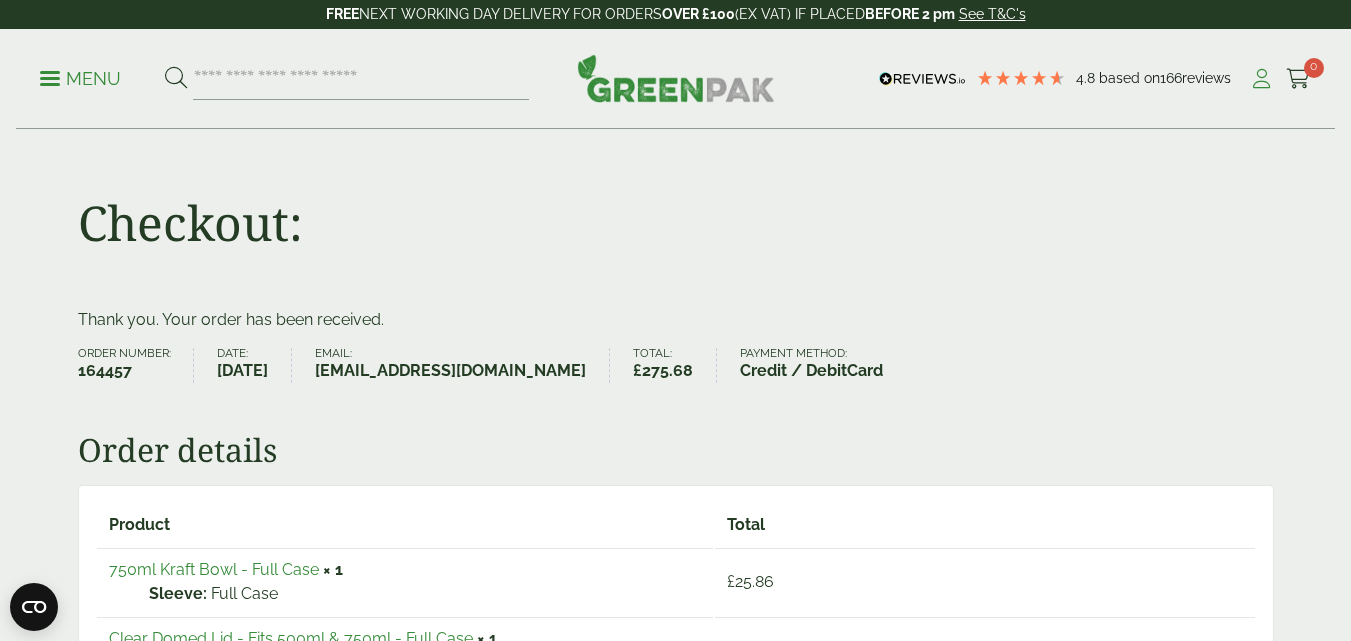 click at bounding box center (1261, 79) 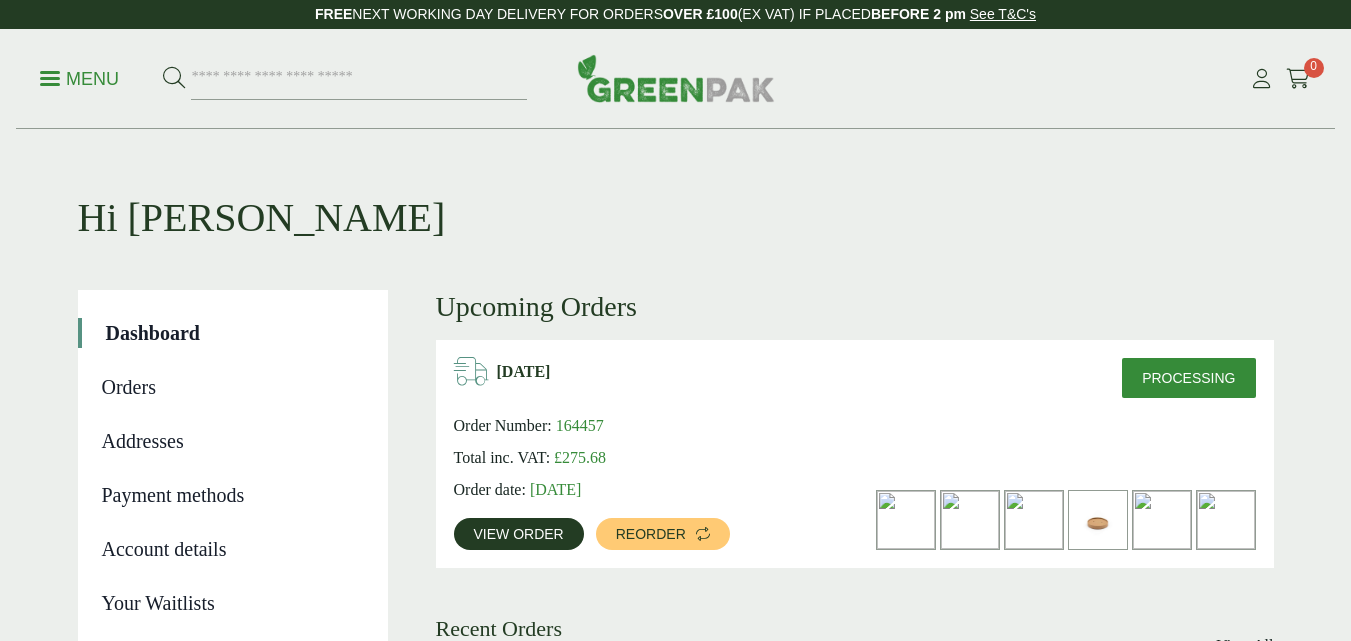 scroll, scrollTop: 0, scrollLeft: 0, axis: both 